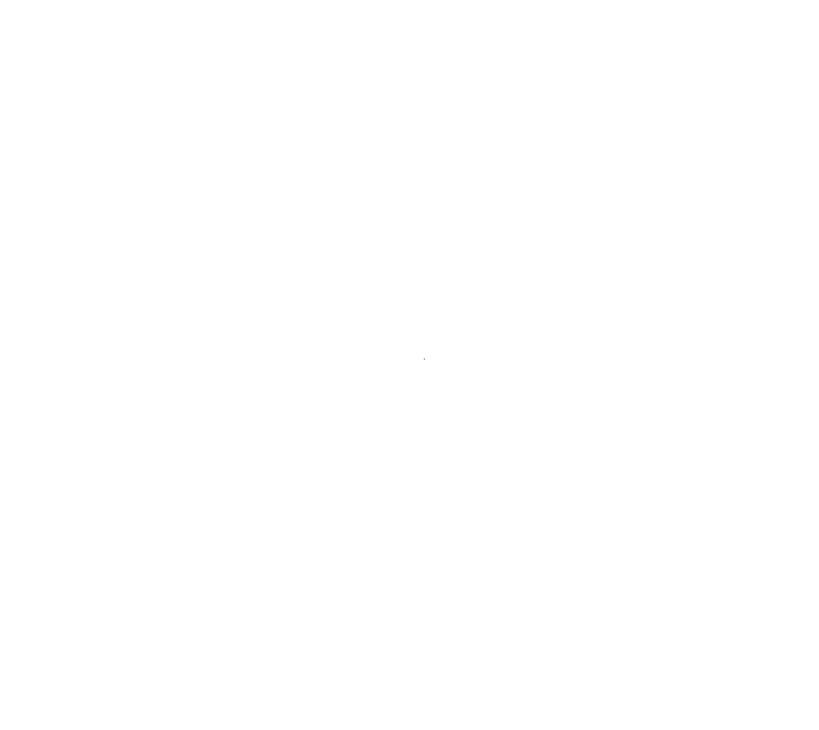 scroll, scrollTop: 0, scrollLeft: 0, axis: both 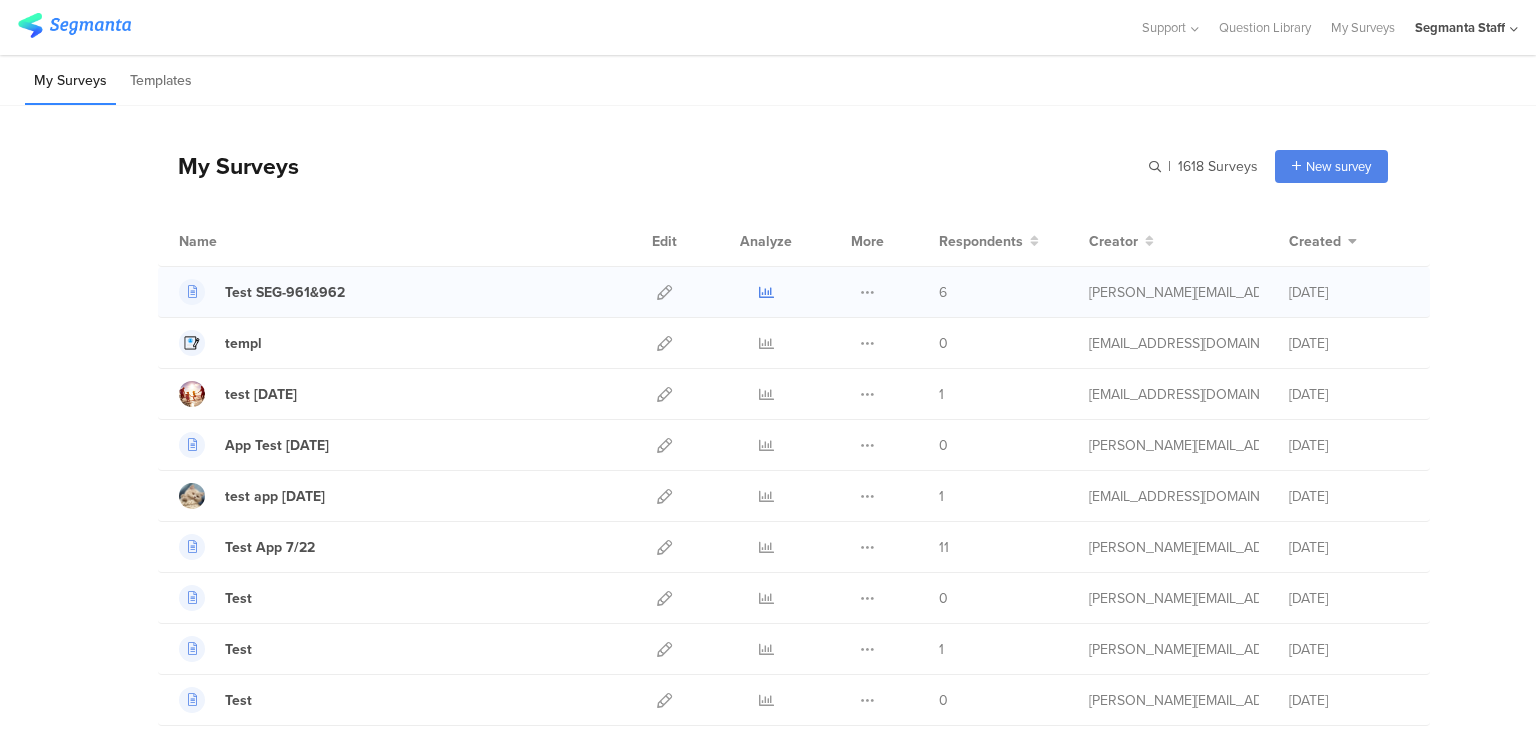 click at bounding box center (766, 292) 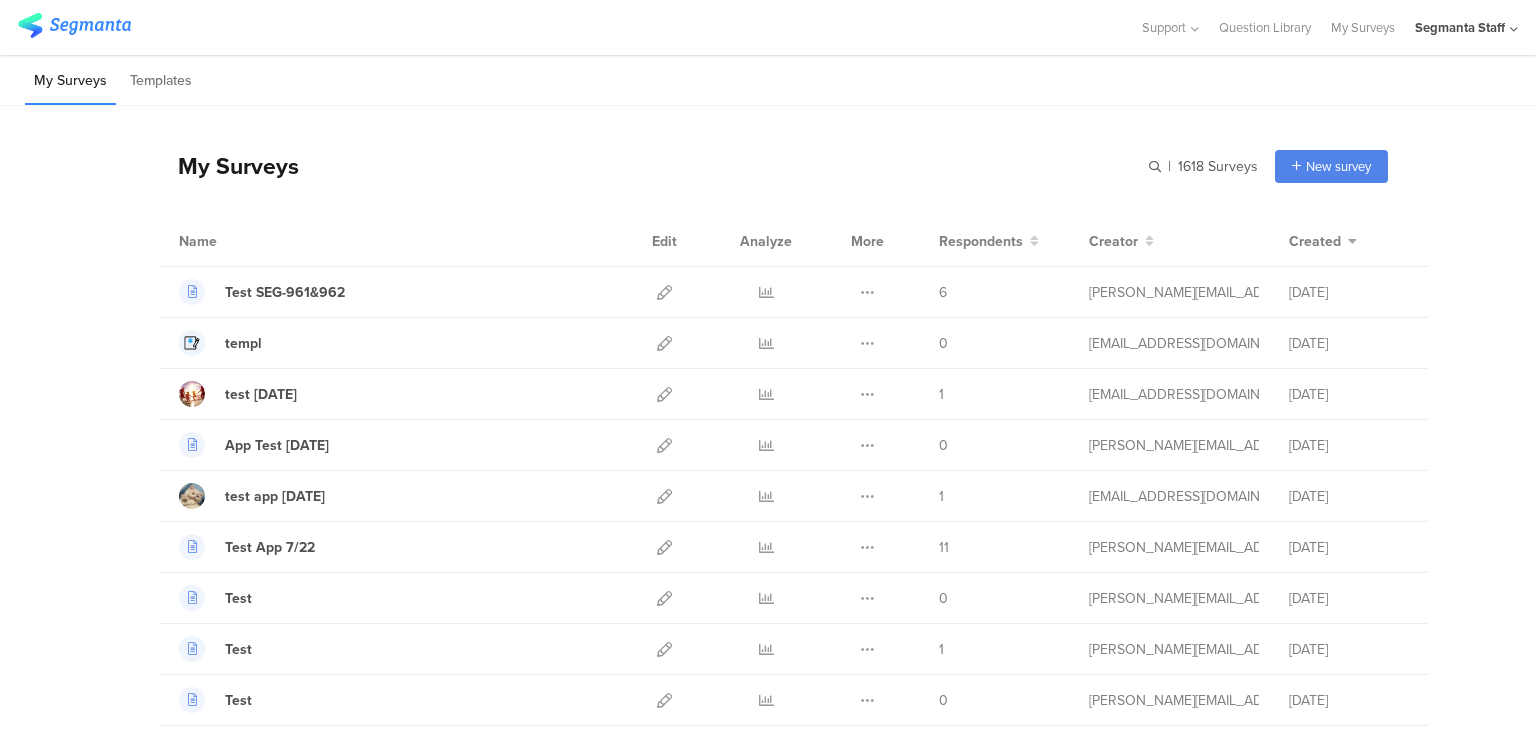 click on "Segmanta Staff" 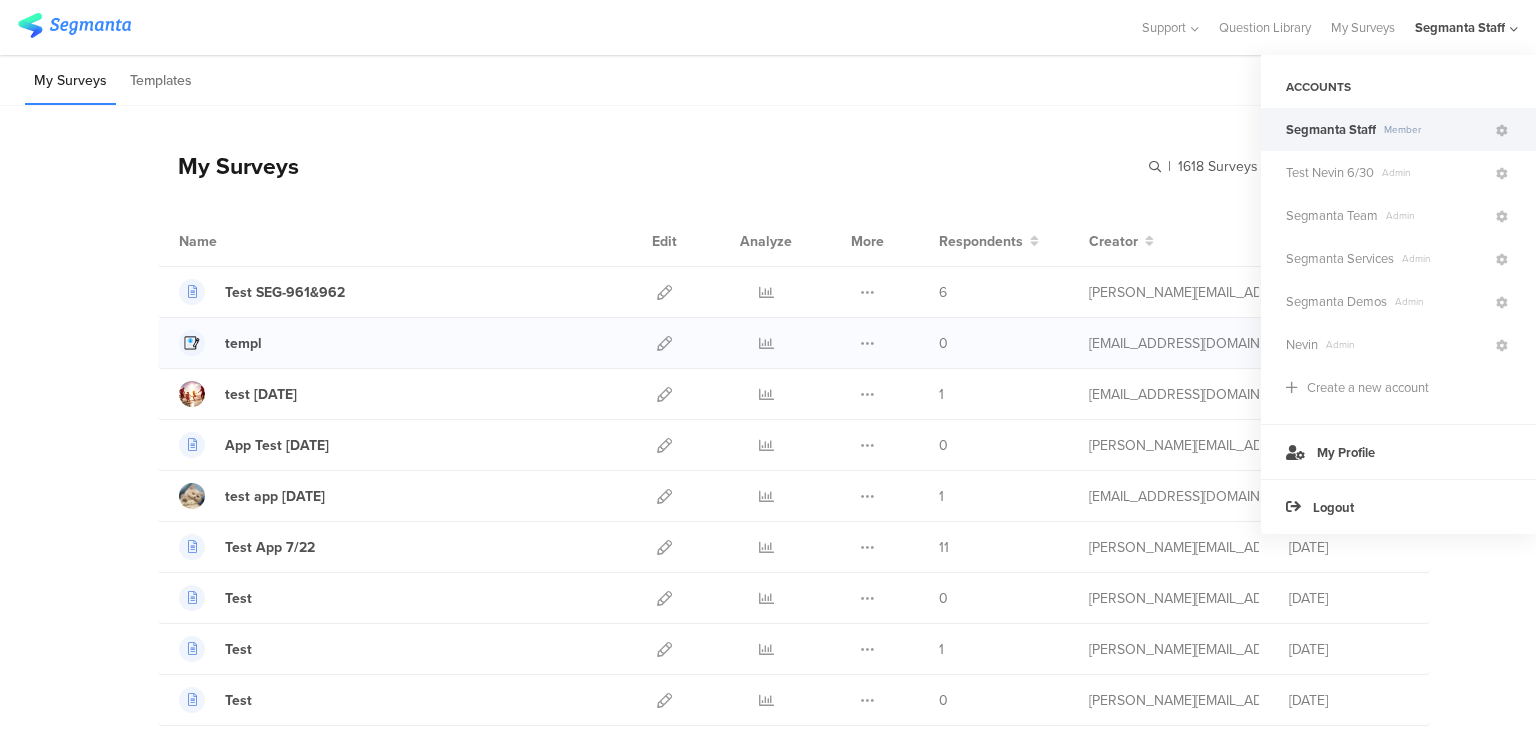 click on "Admin" 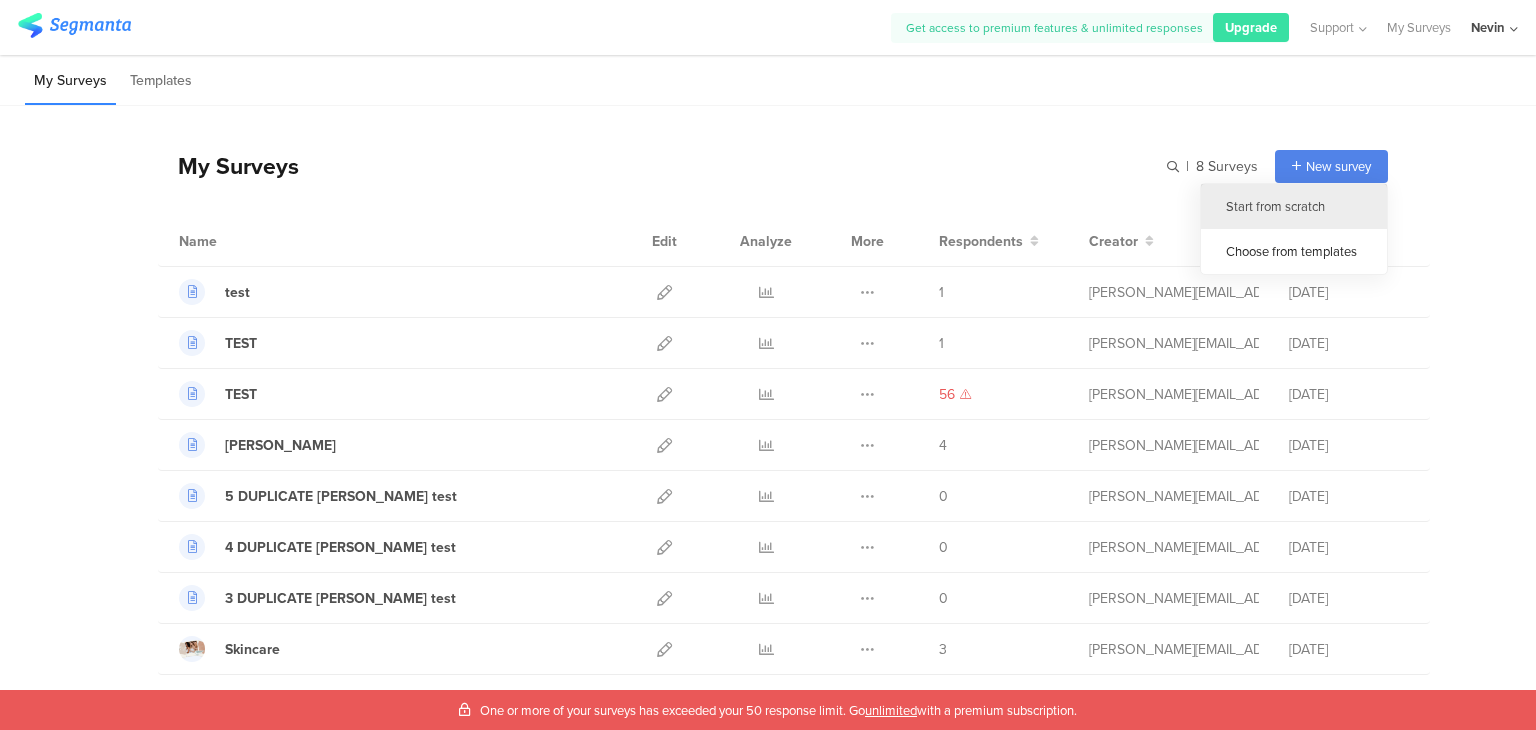 click on "Start from scratch" 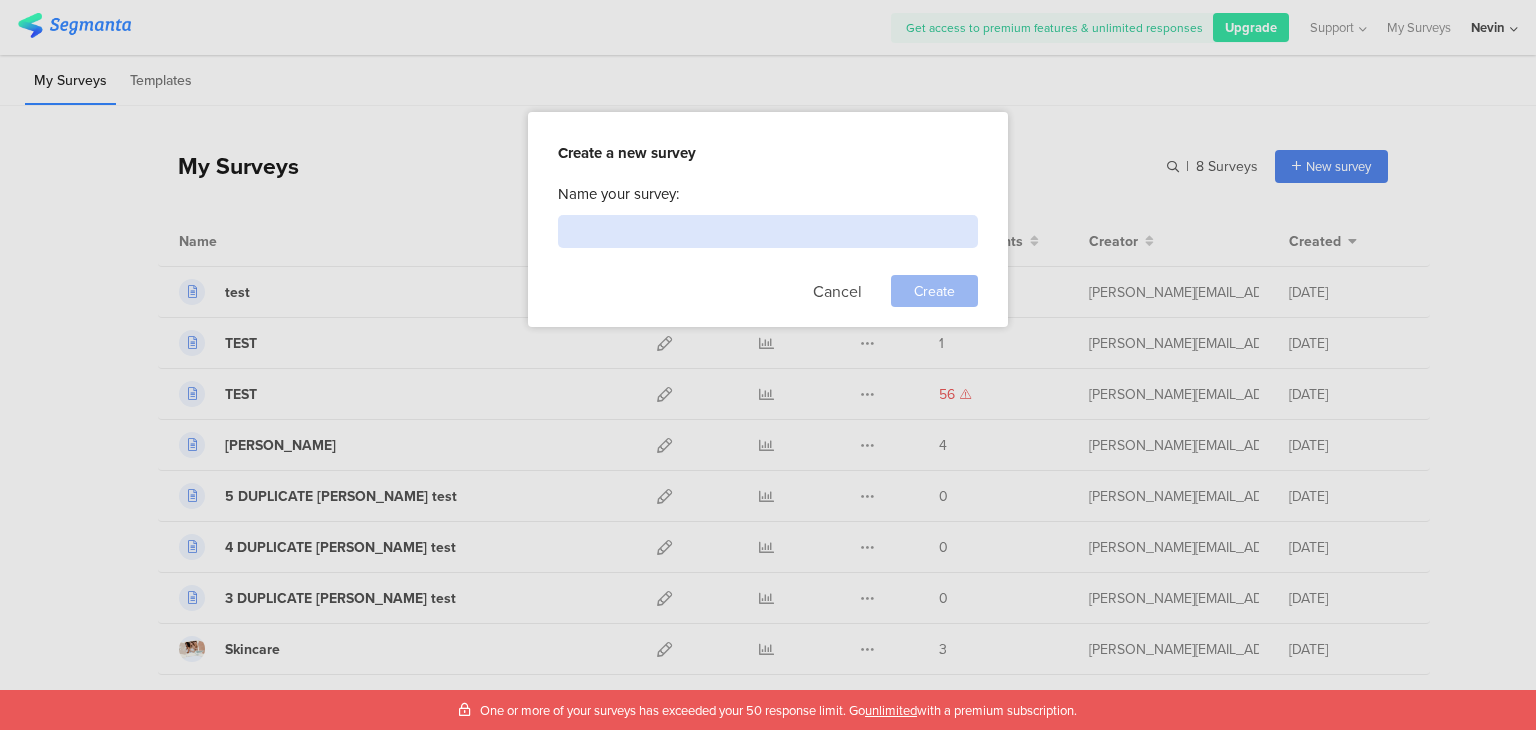 click at bounding box center (768, 231) 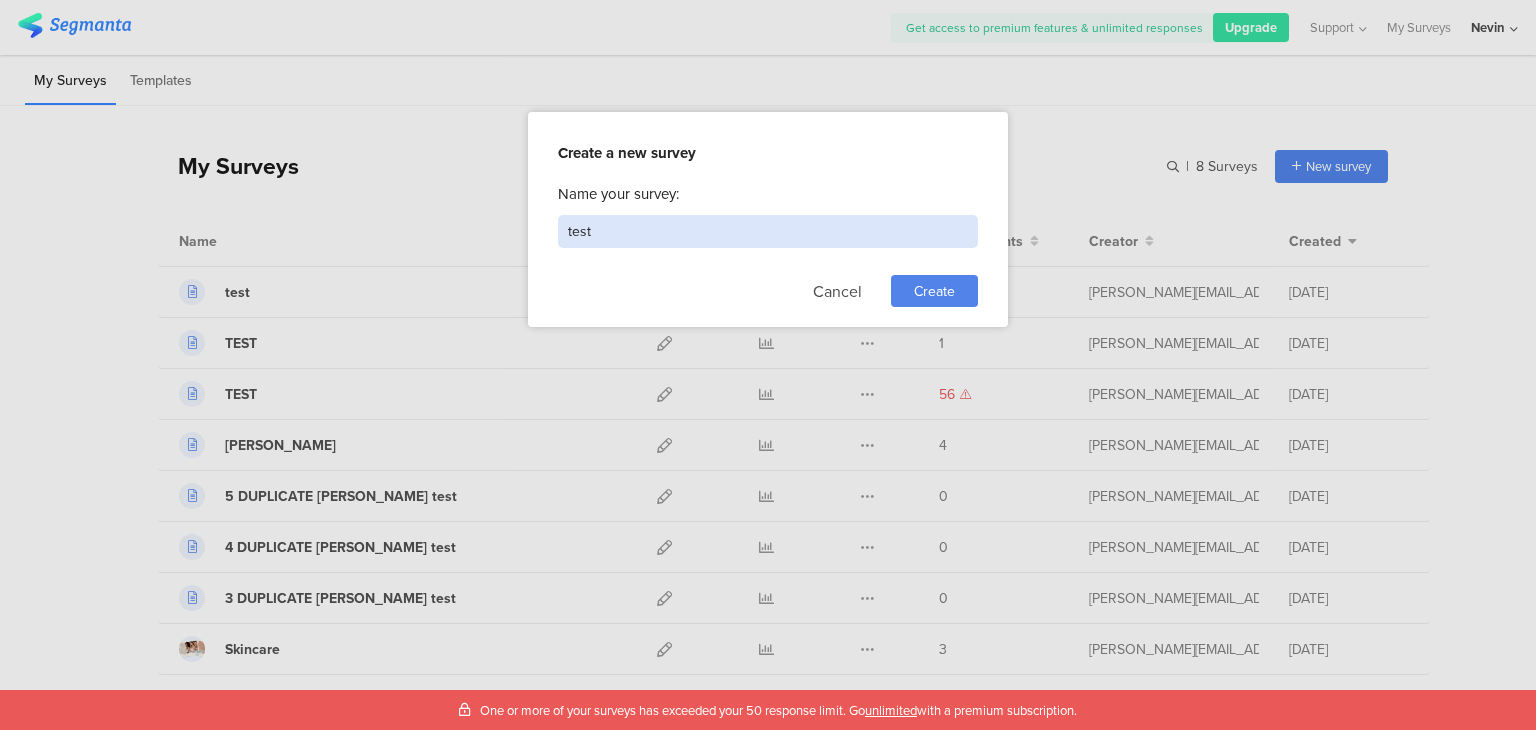 type on "test" 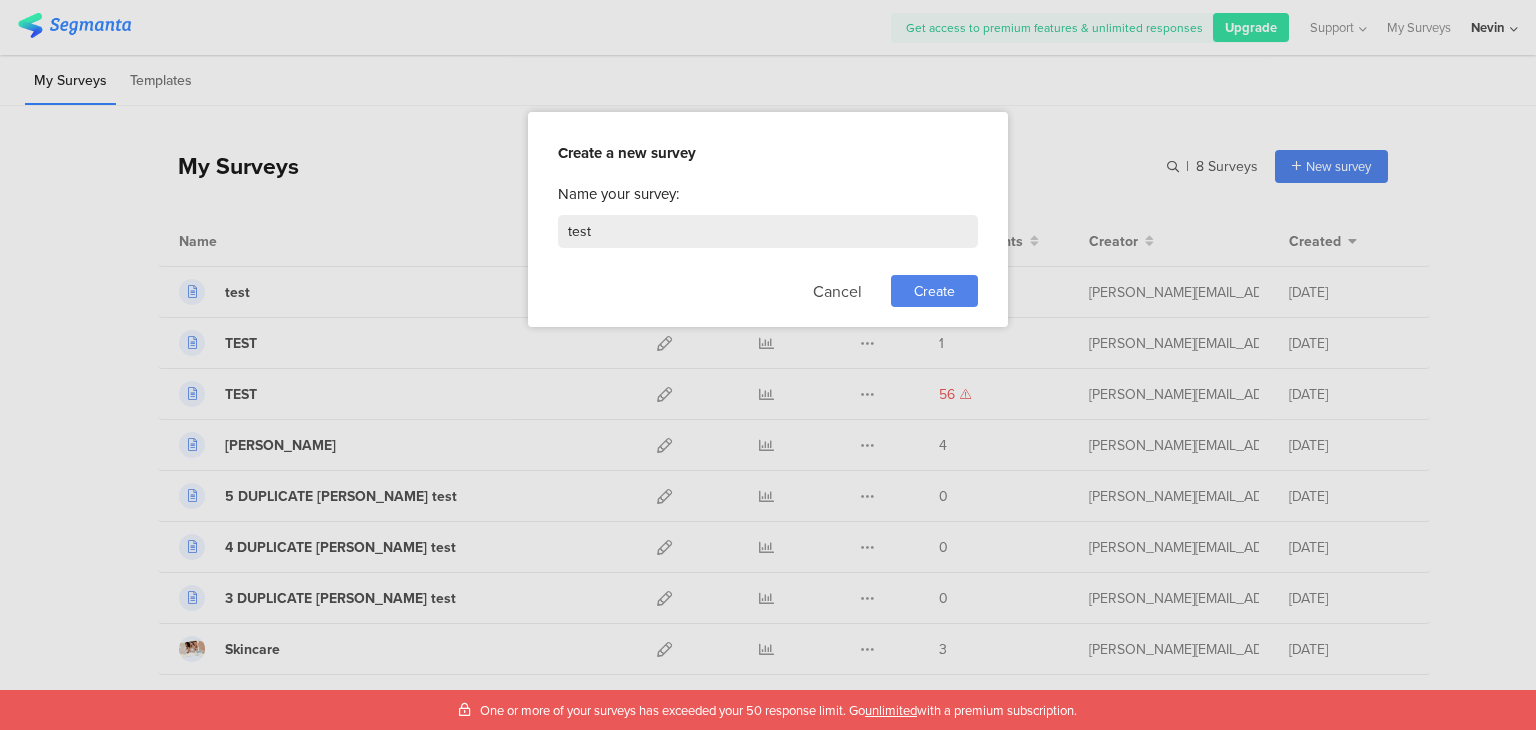 click on "Create" at bounding box center [934, 291] 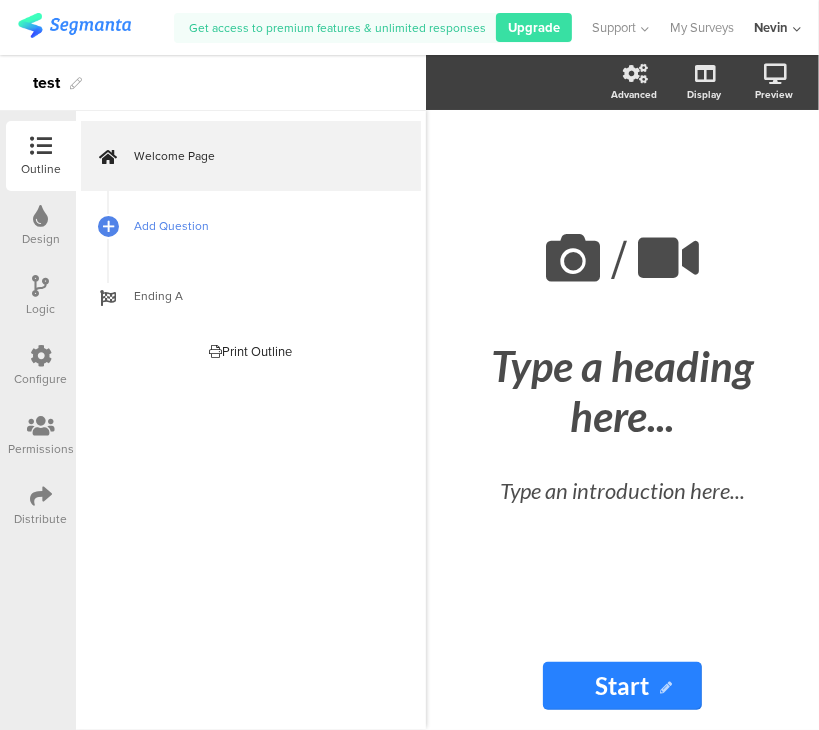 click on "Add Question" at bounding box center (262, 226) 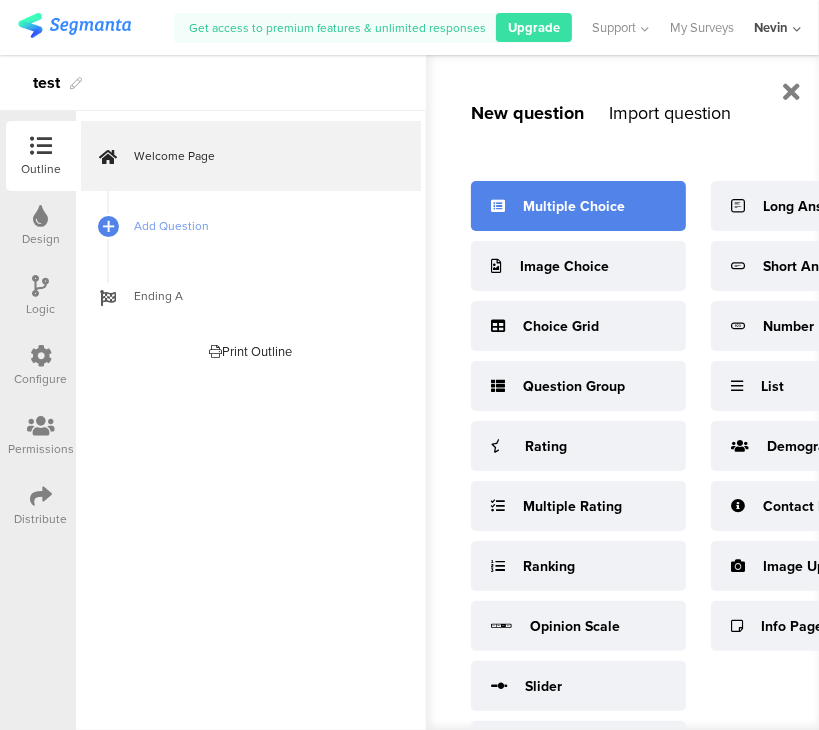 click on "Multiple Choice" at bounding box center [574, 206] 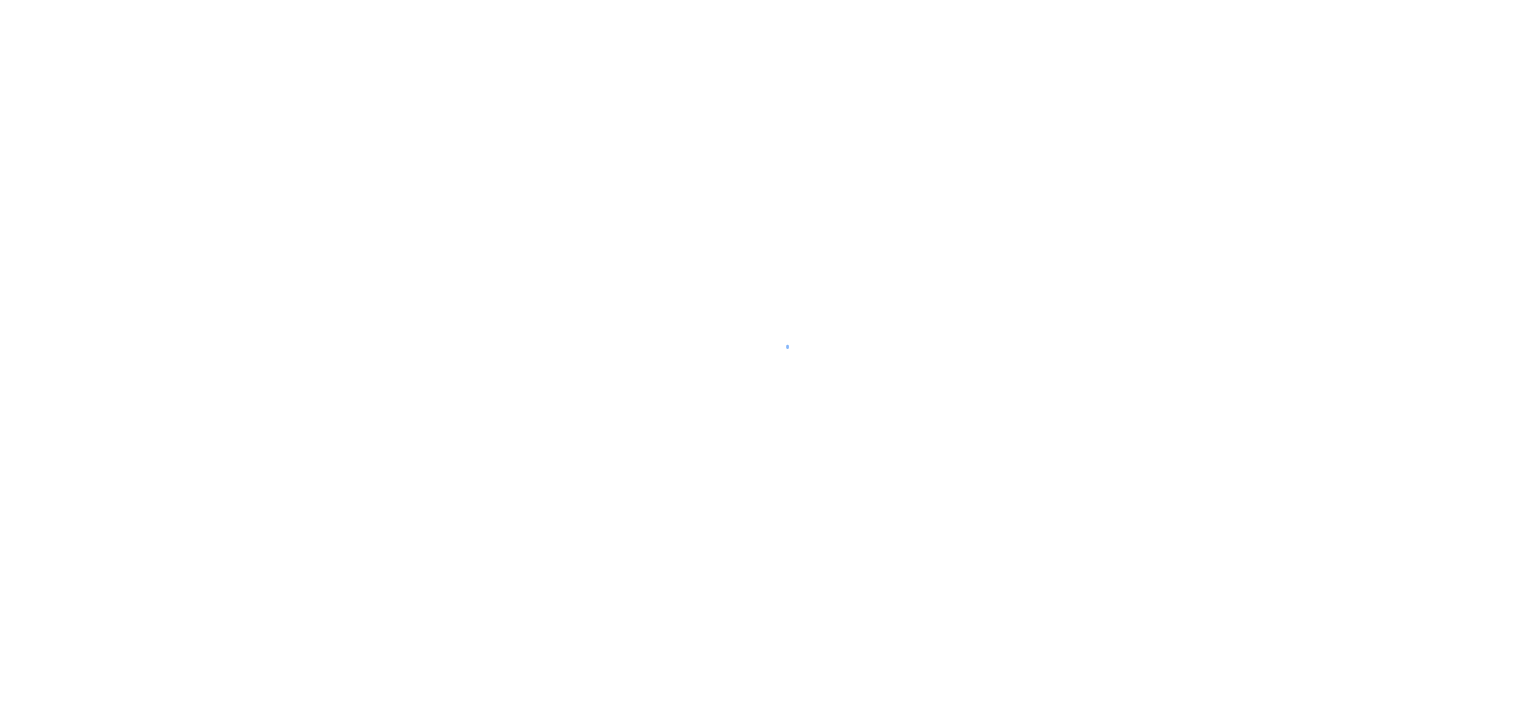 scroll, scrollTop: 0, scrollLeft: 0, axis: both 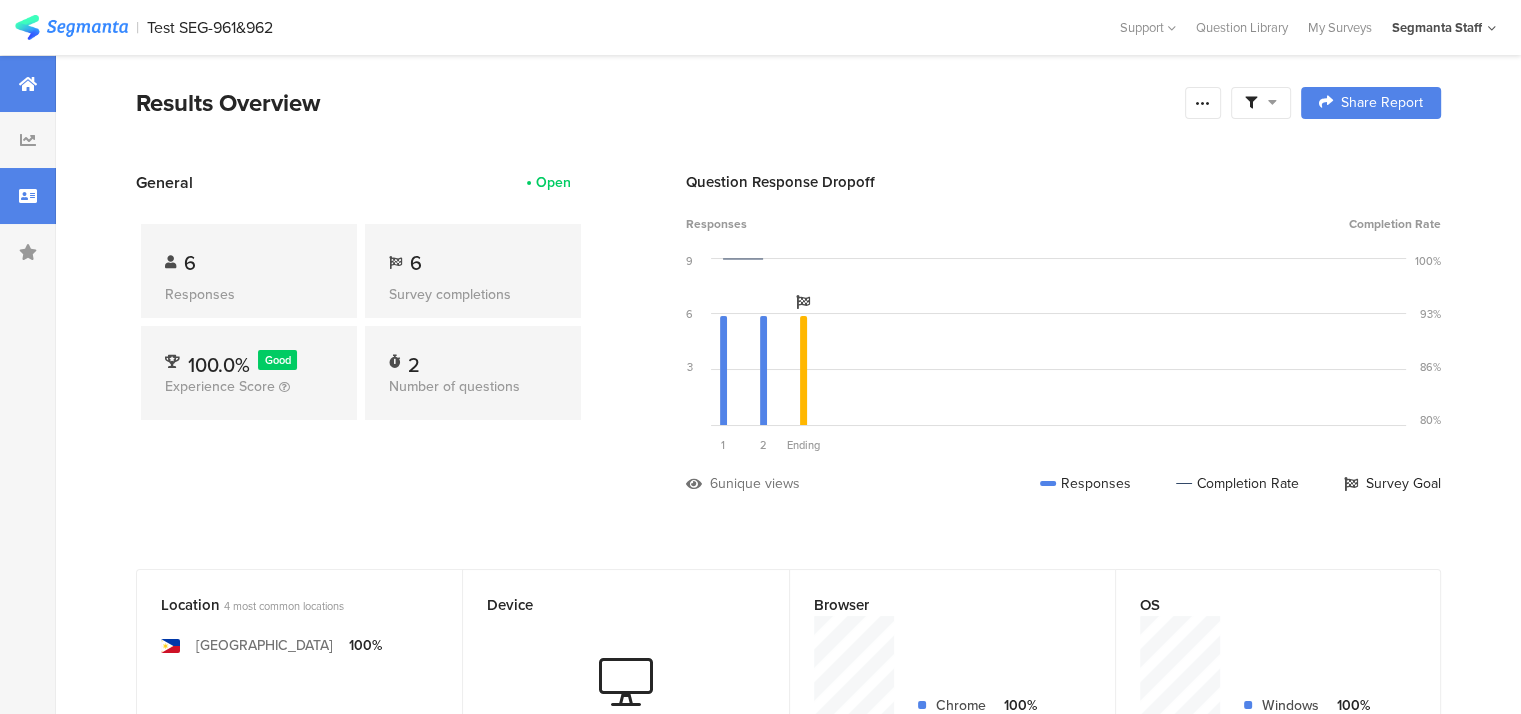 click at bounding box center (28, 196) 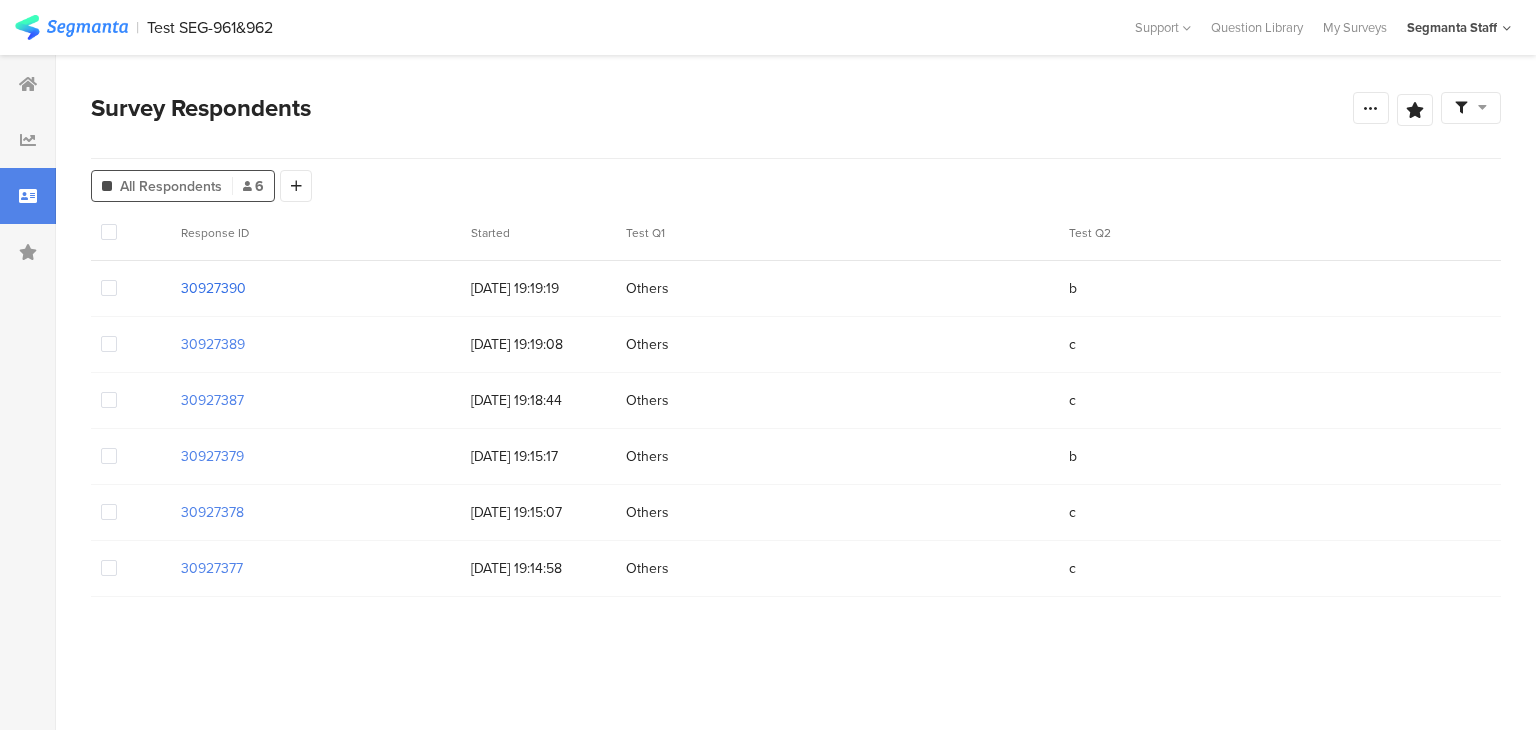 click on "30927390" at bounding box center (213, 288) 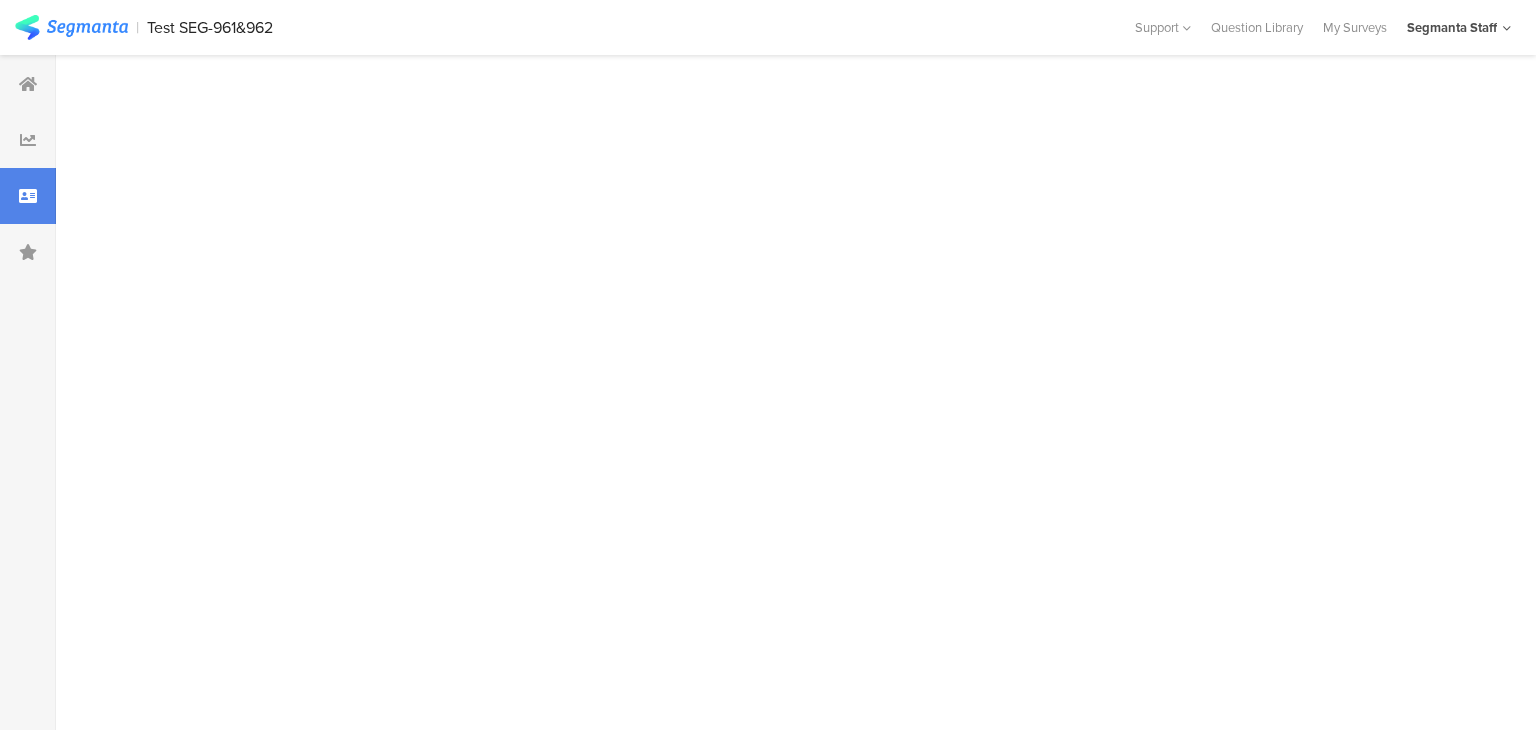 click at bounding box center (796, 392) 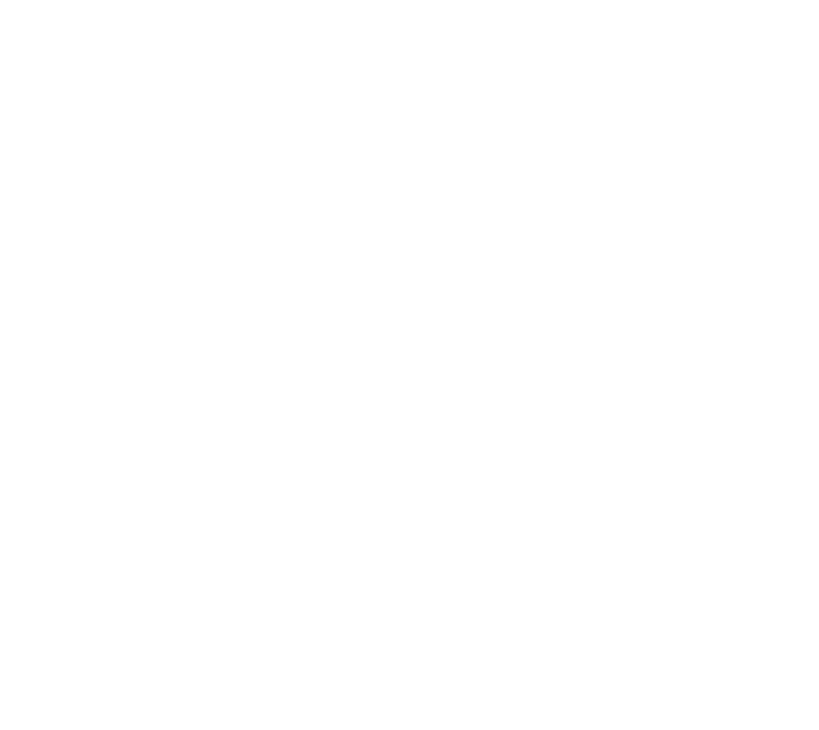 scroll, scrollTop: 0, scrollLeft: 0, axis: both 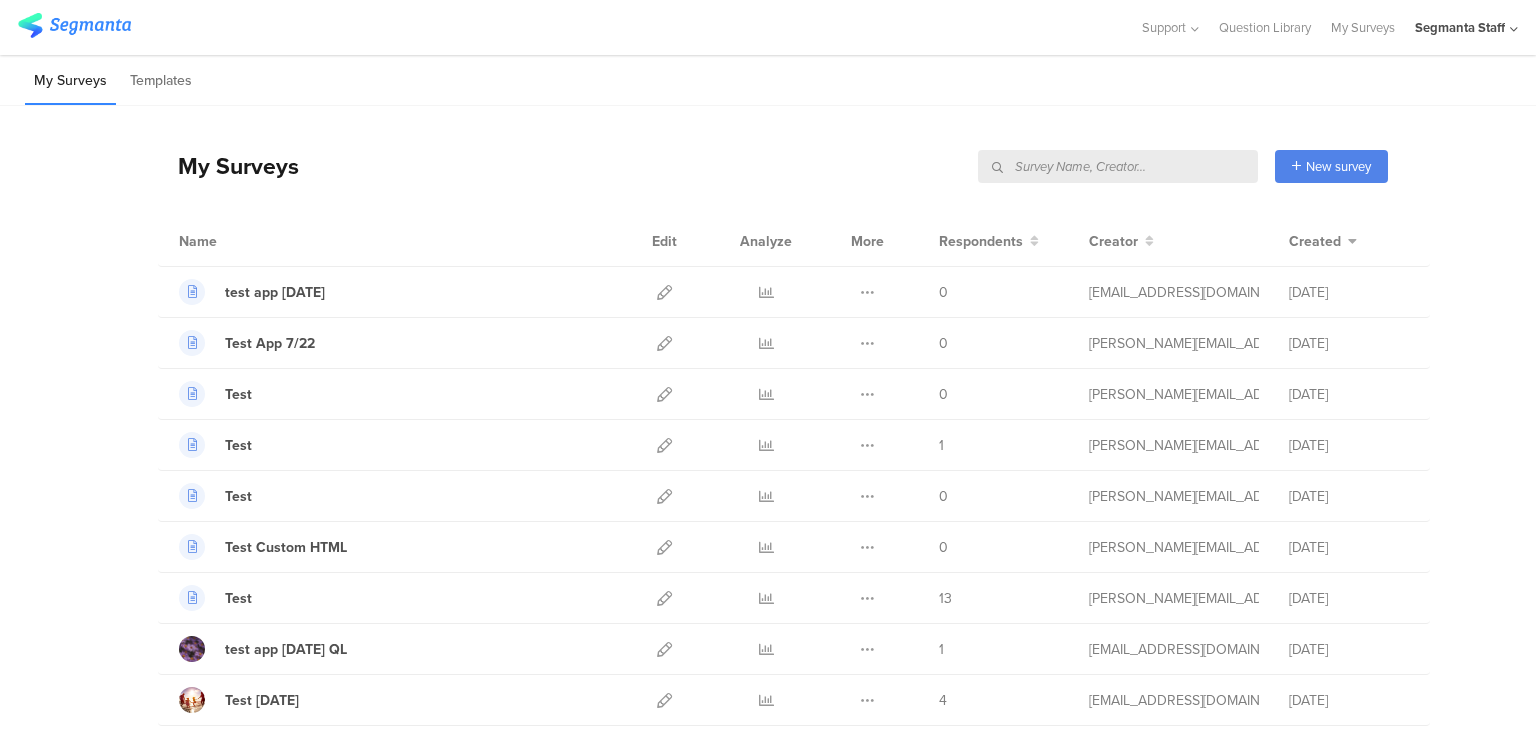 click on "Segmanta Staff" 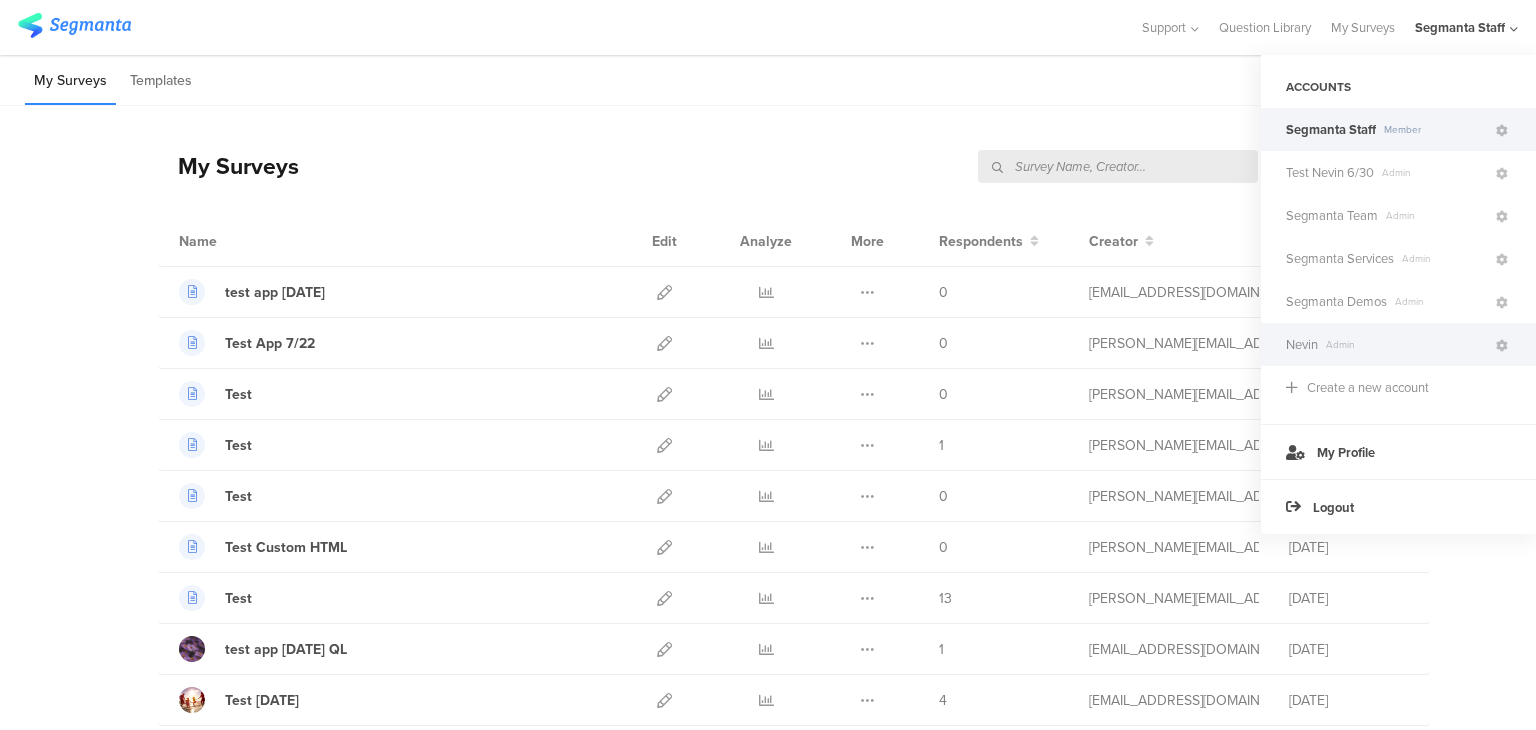 click on "Nevin
Admin" 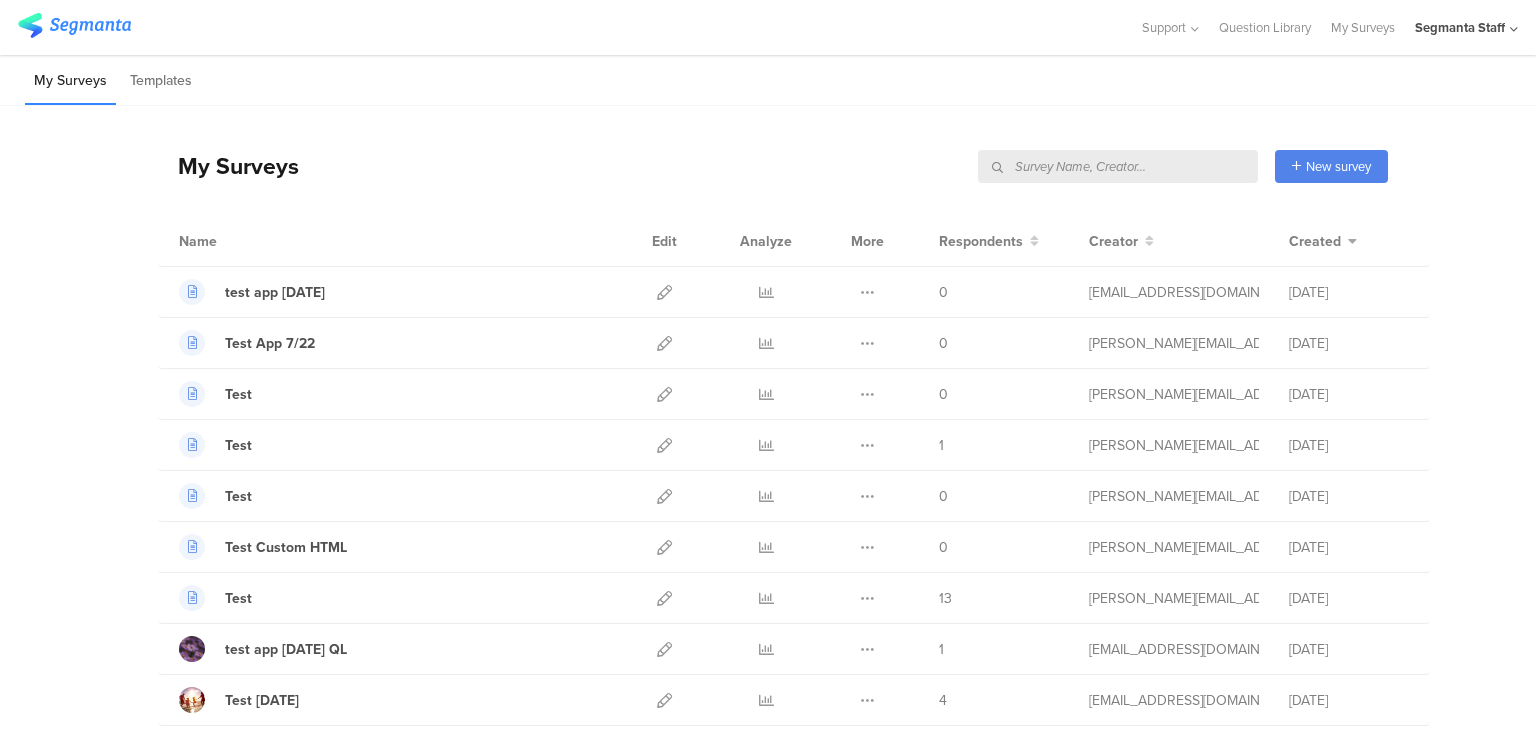 click on "Segmanta Staff" 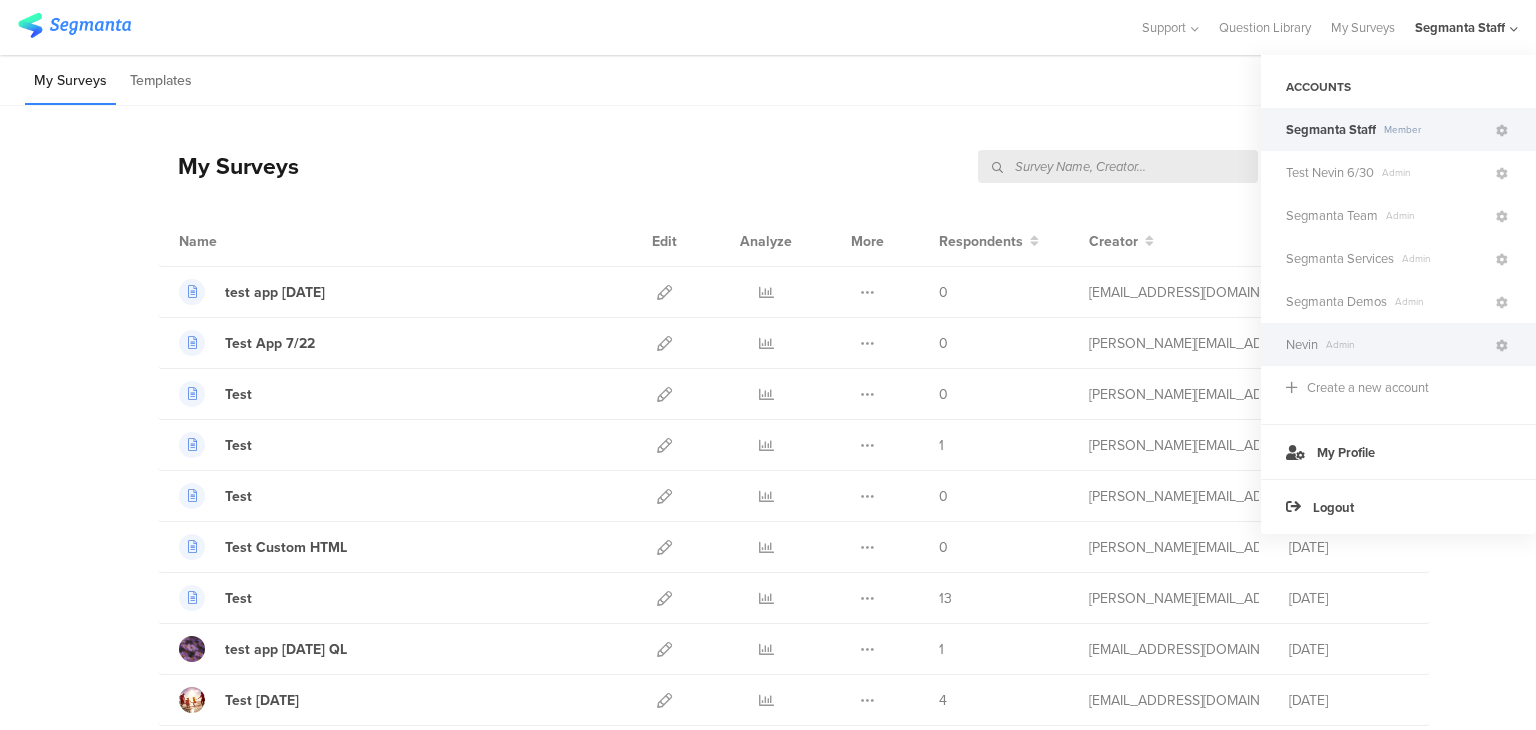 click on "Nevin
Admin" 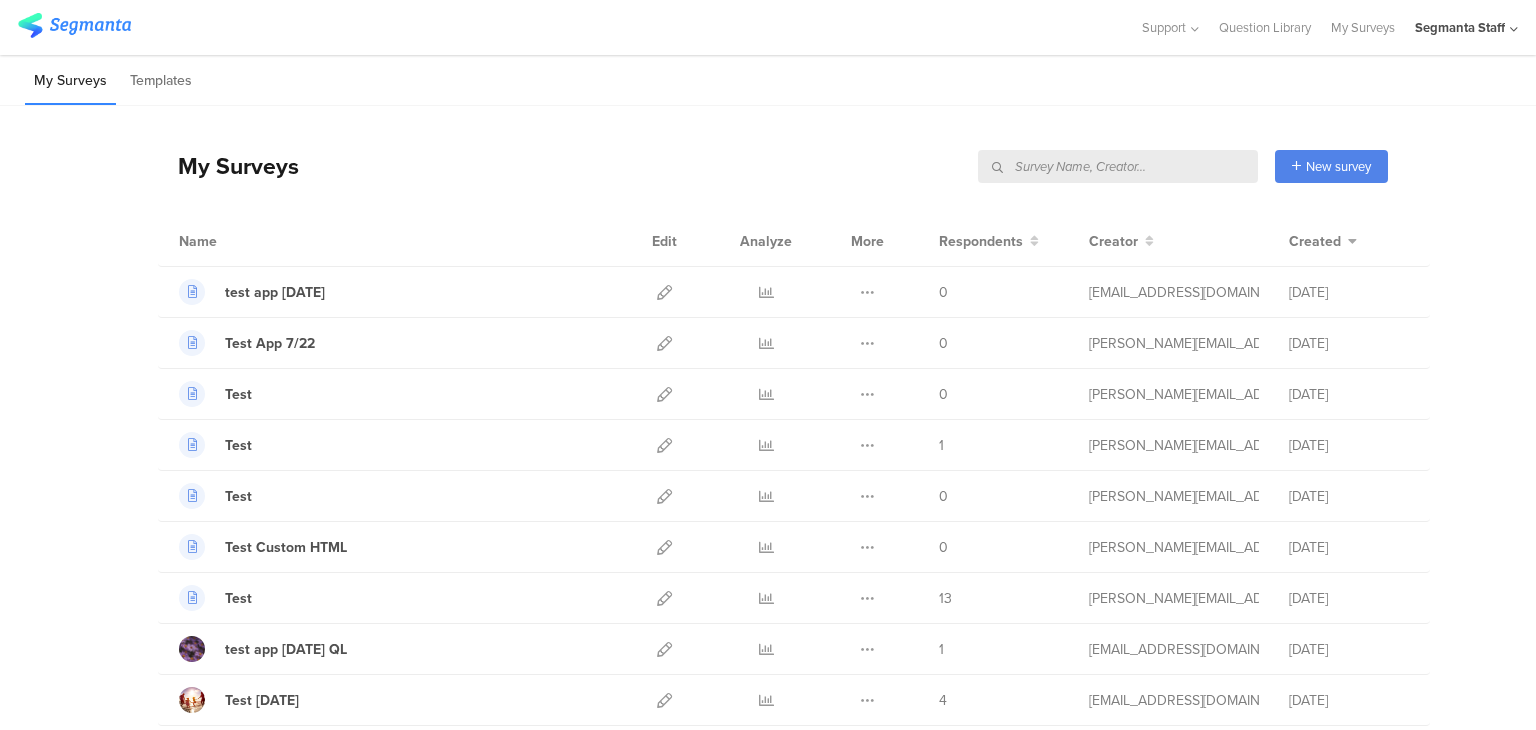 click on "Segmanta Staff" 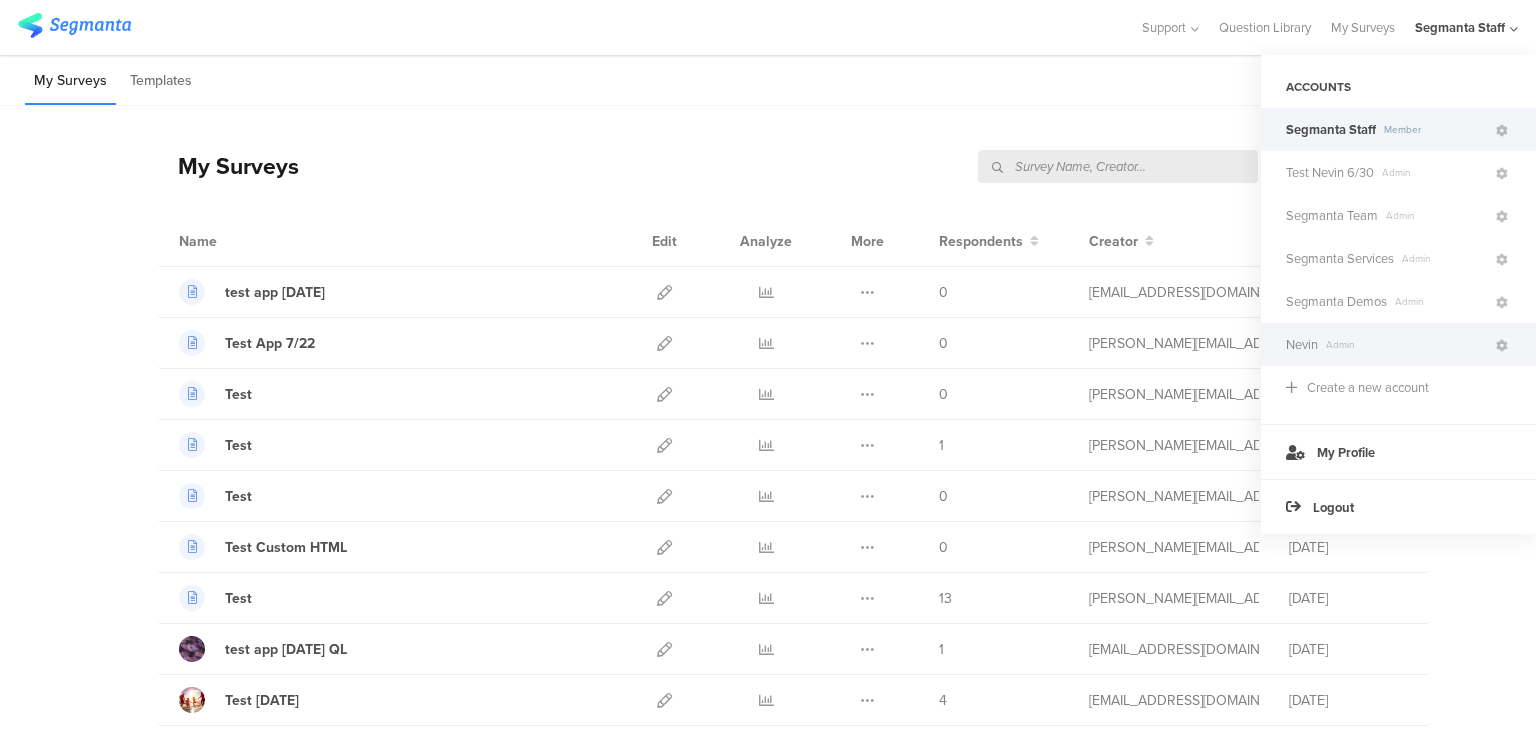 click on "Admin" 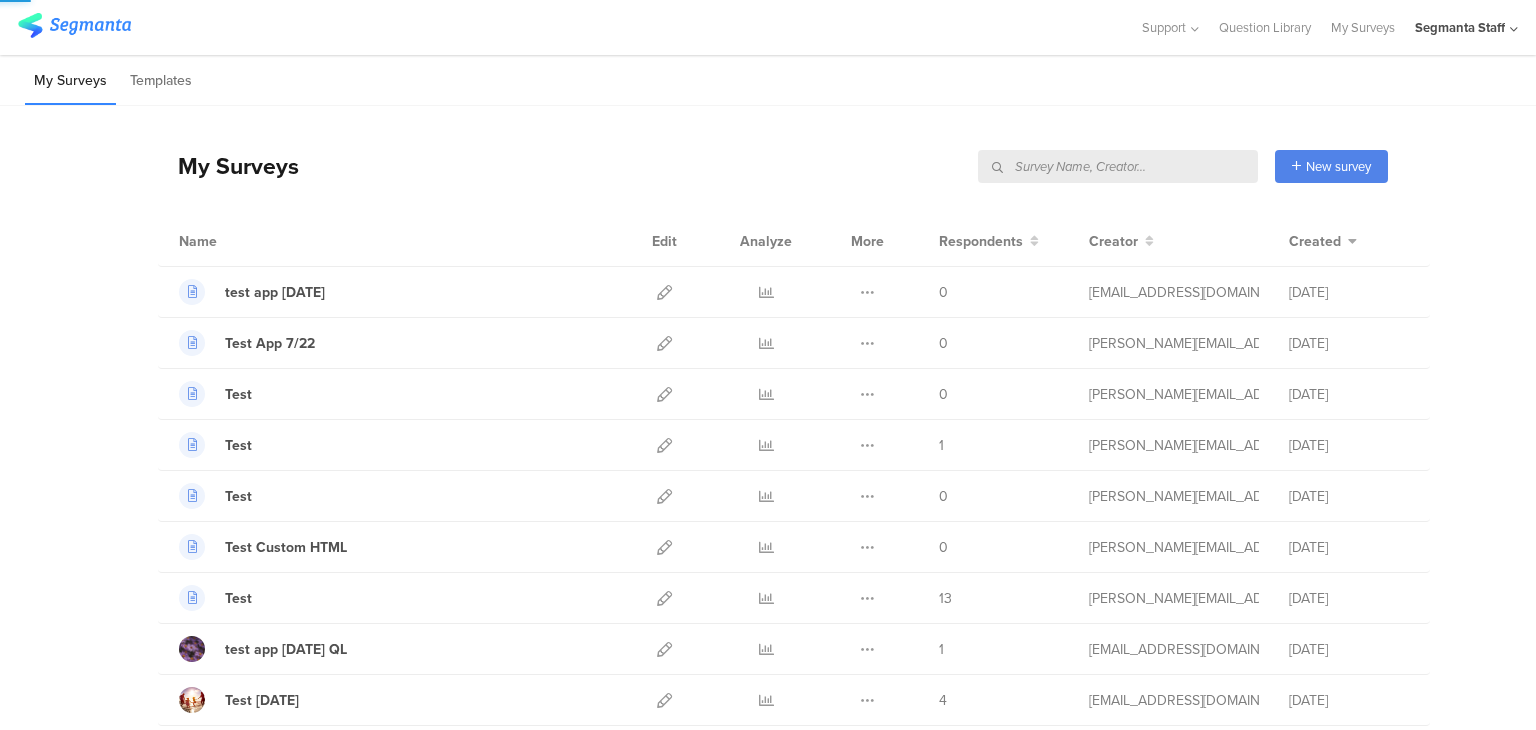 click on "[DATE]" at bounding box center (1349, 343) 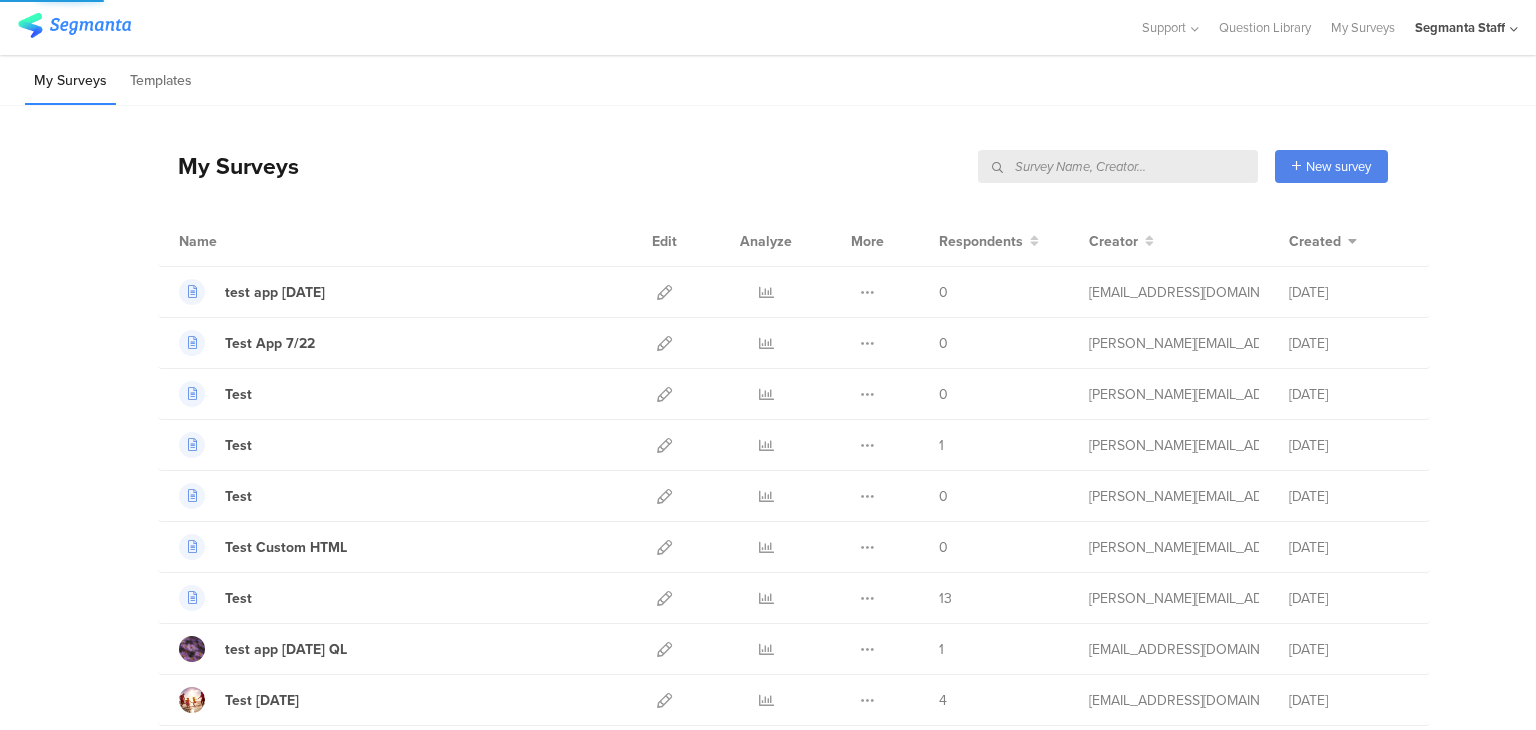 click on "[DATE]" at bounding box center (1349, 343) 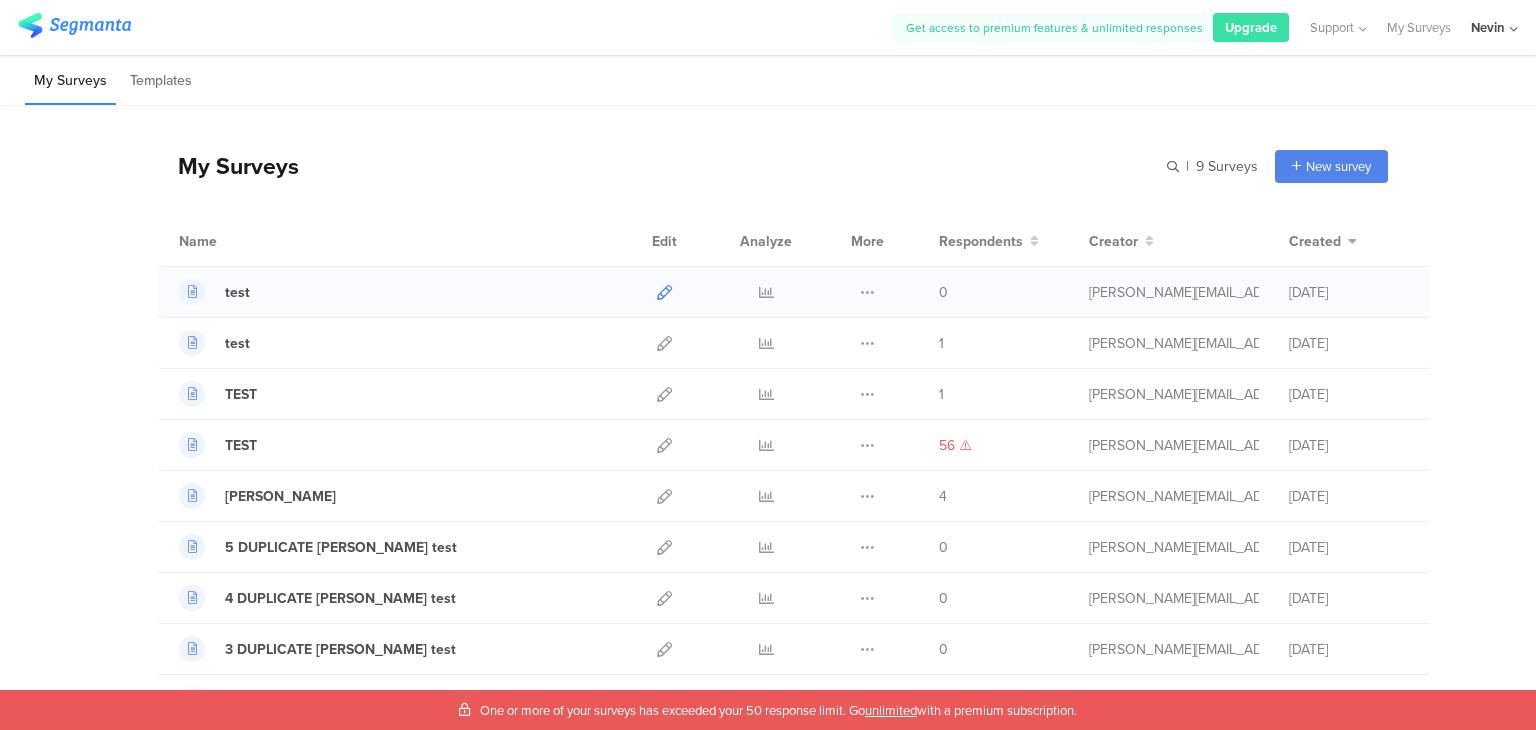 click at bounding box center [664, 292] 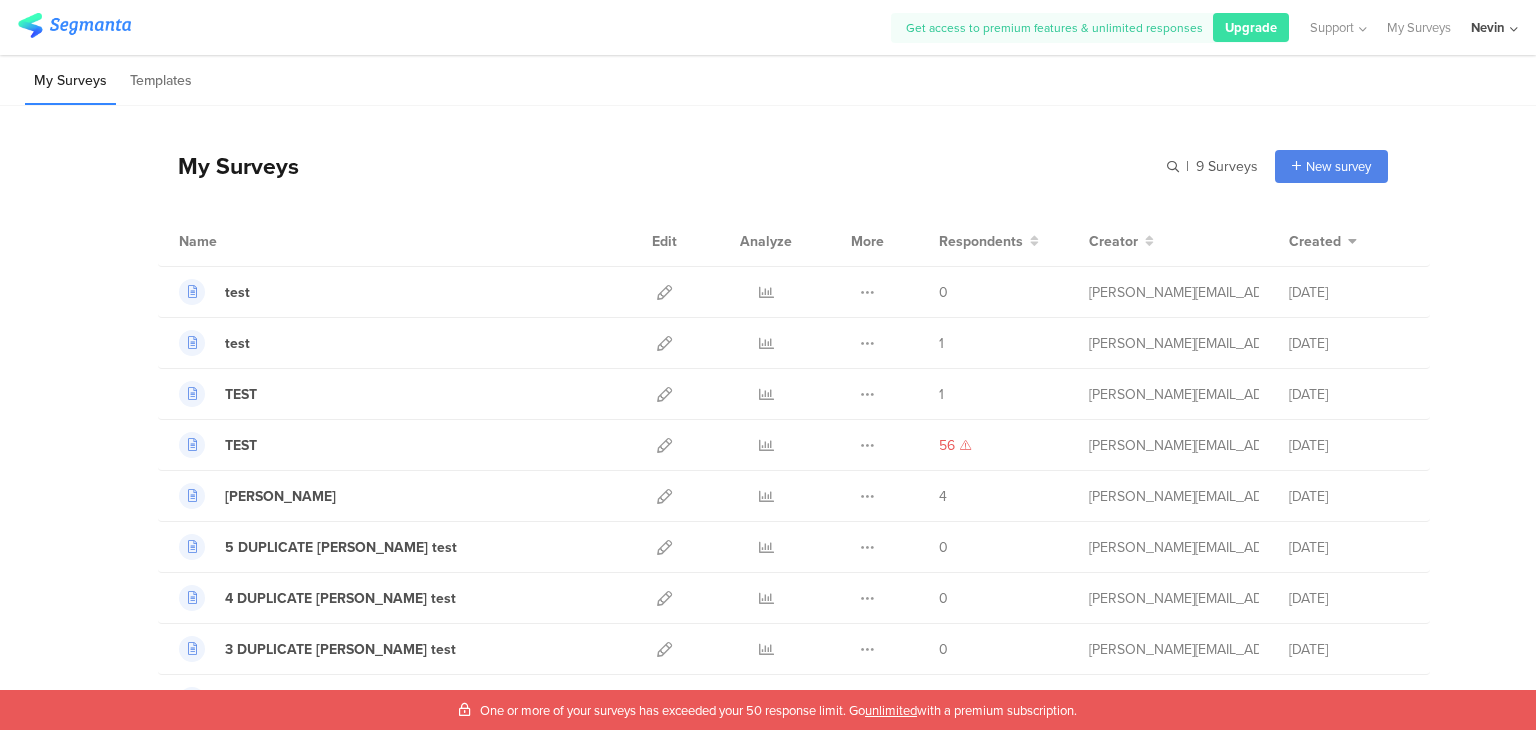 click on "Nevin" 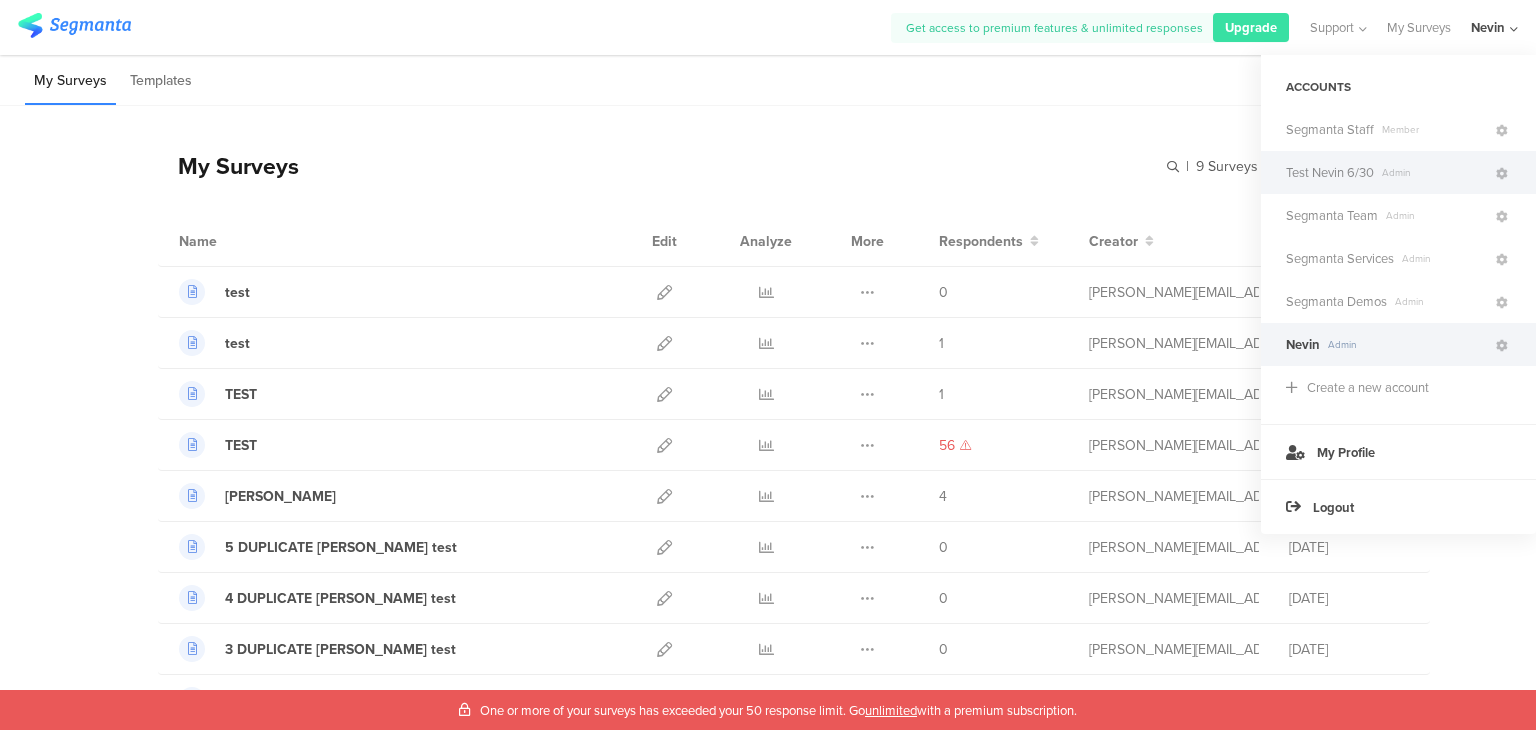 click on "Admin" 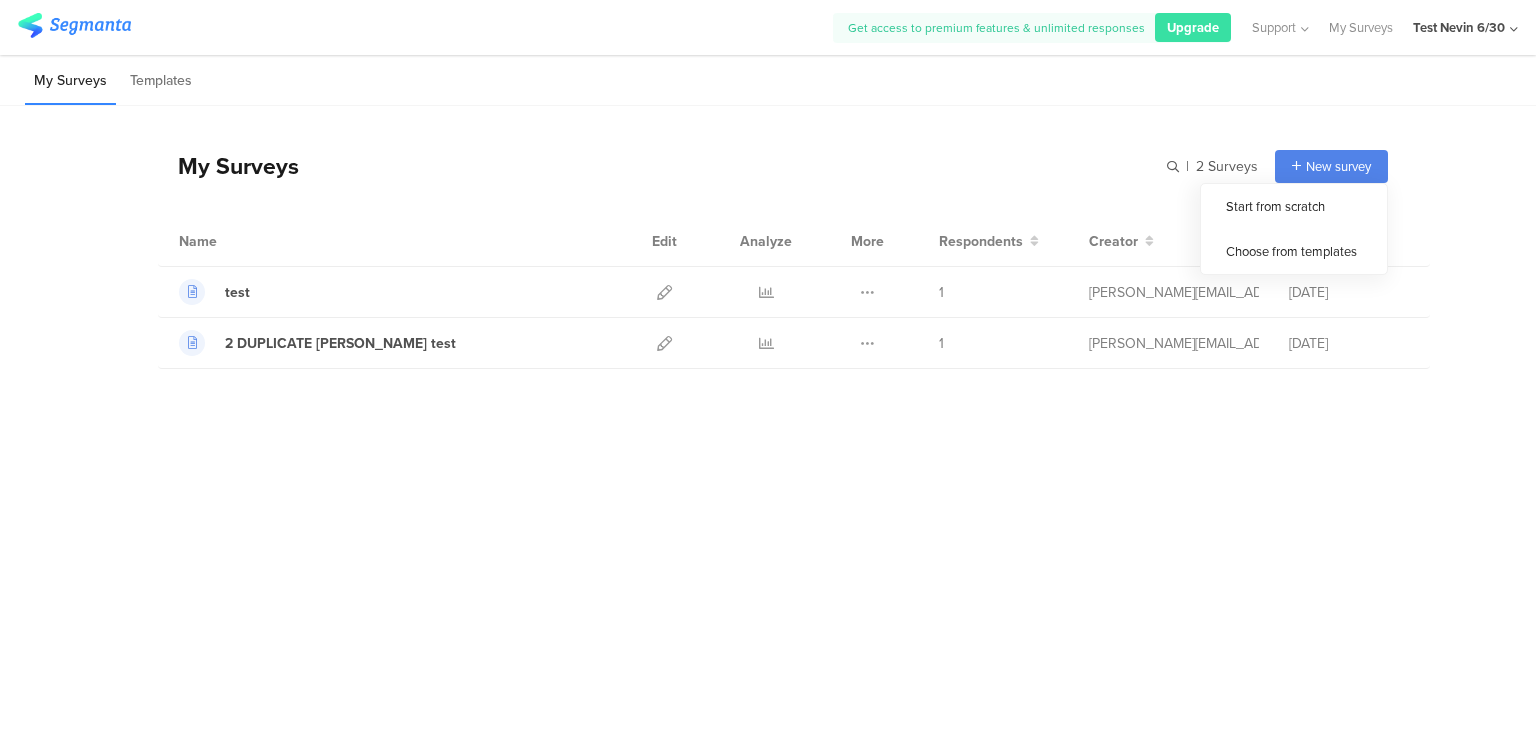 click 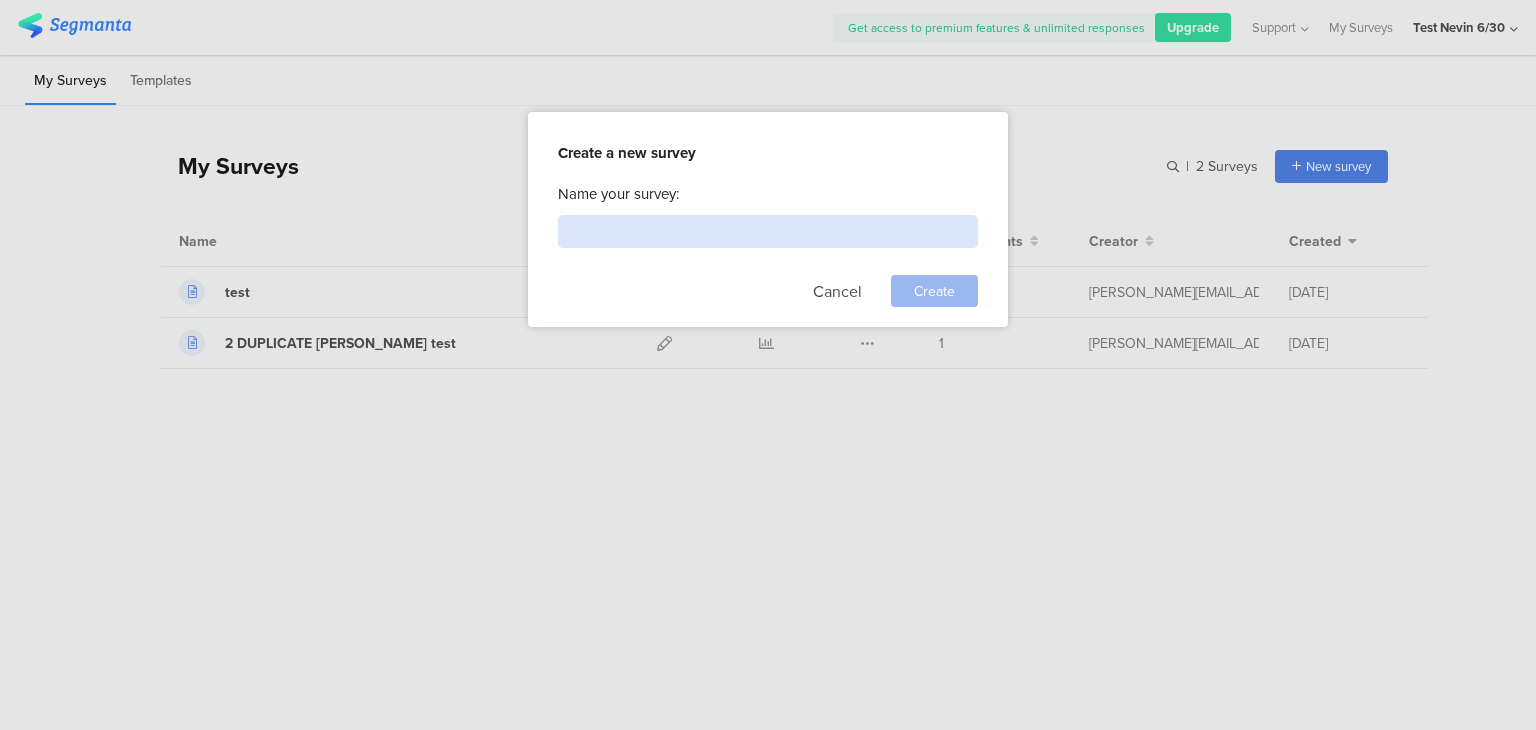 click at bounding box center (768, 231) 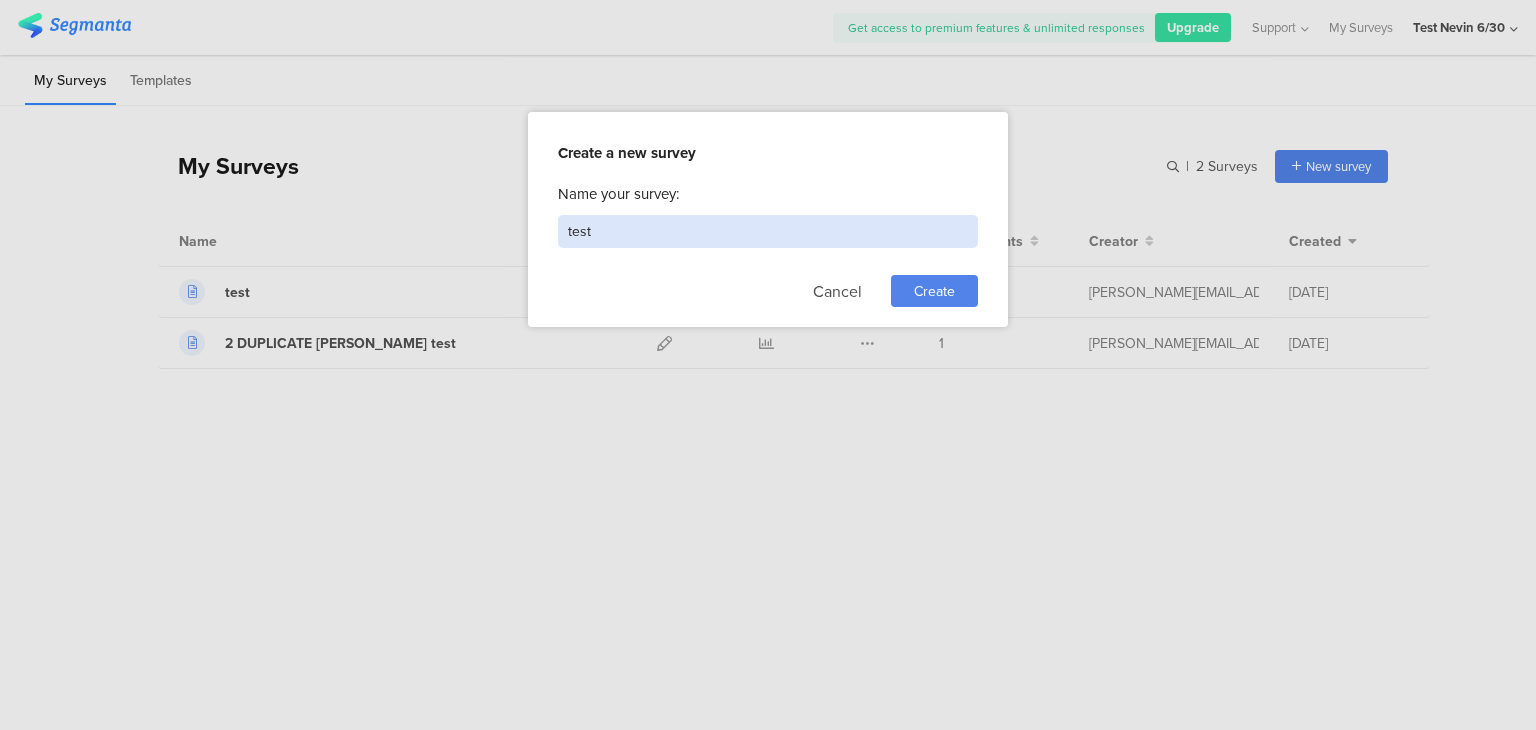 type on "test" 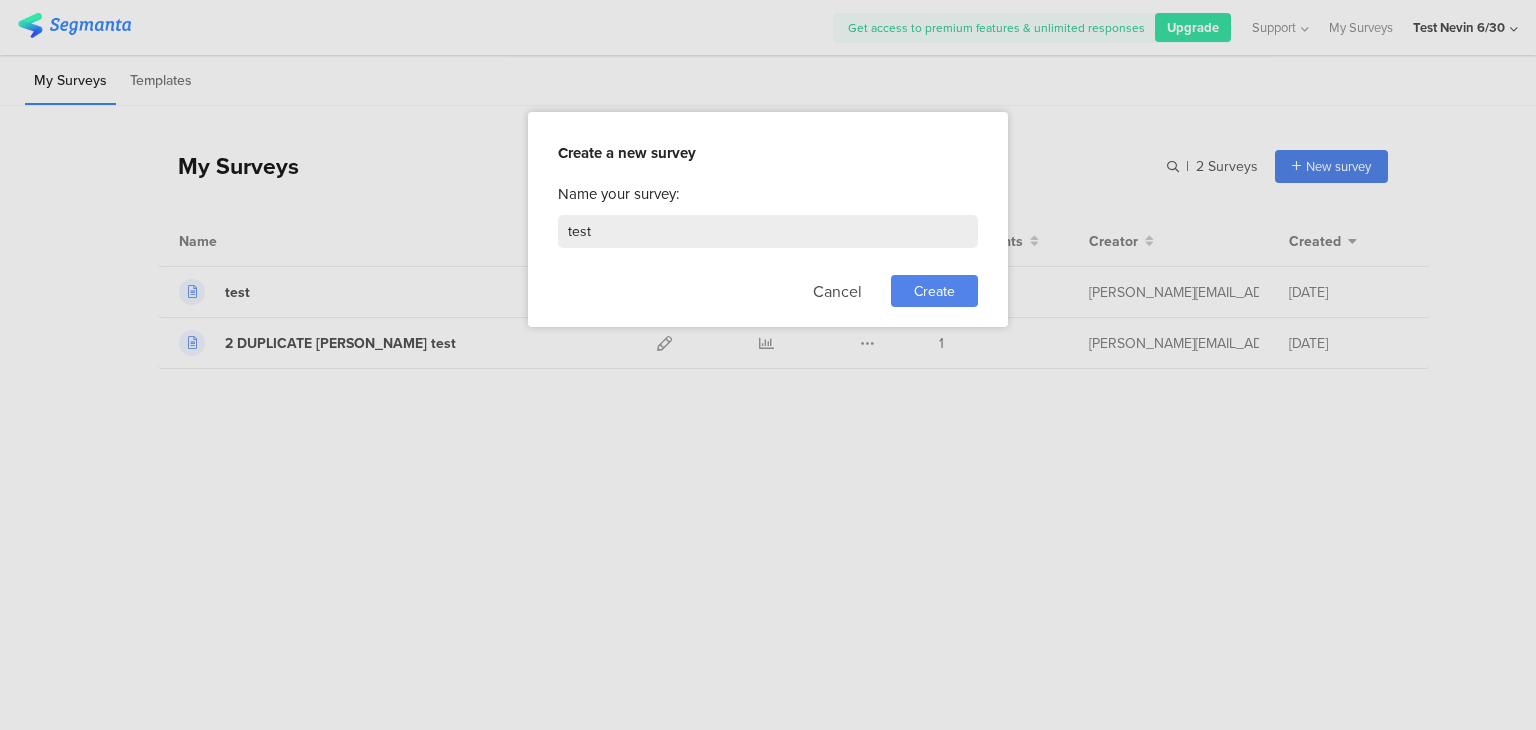 click on "Create" at bounding box center [934, 291] 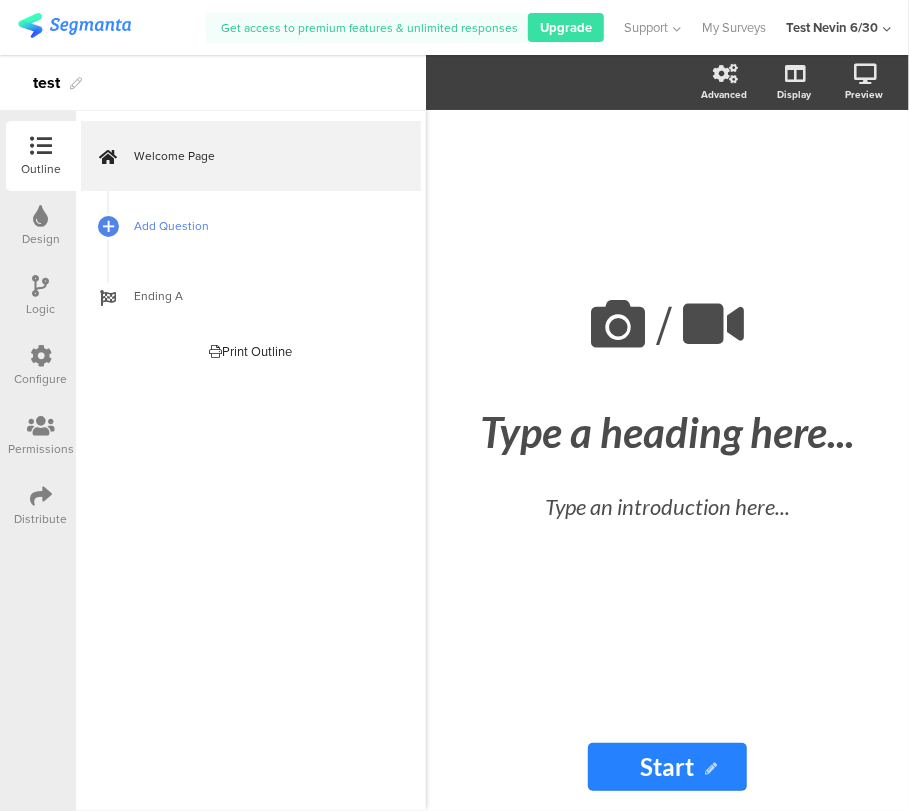 click on "Add Question" at bounding box center [251, 226] 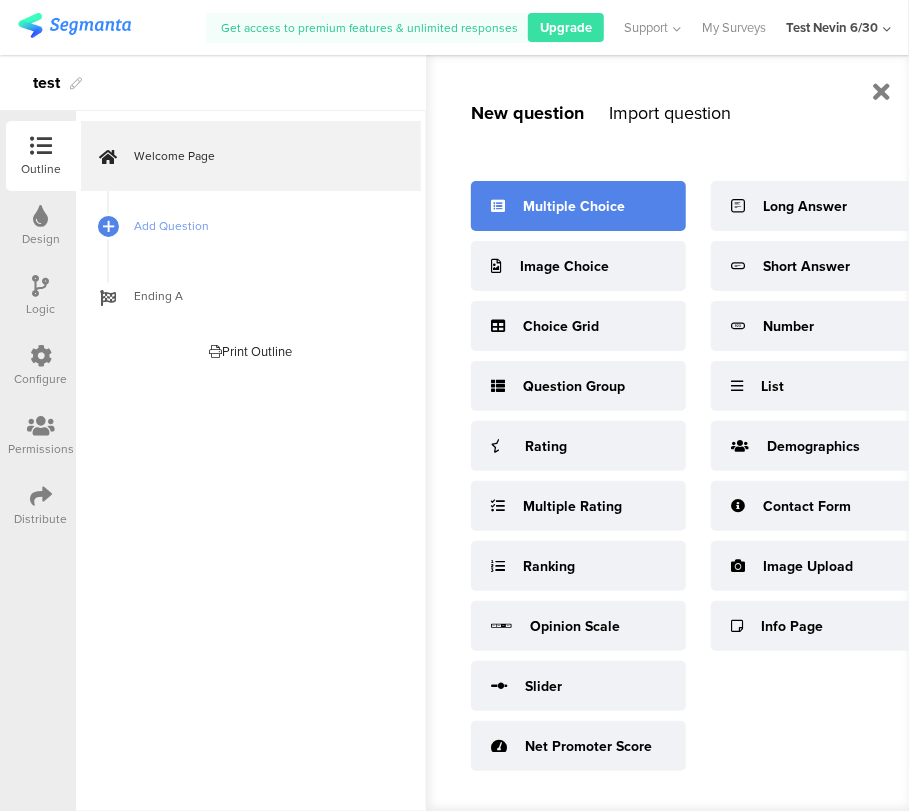 click on "Multiple Choice" at bounding box center [574, 206] 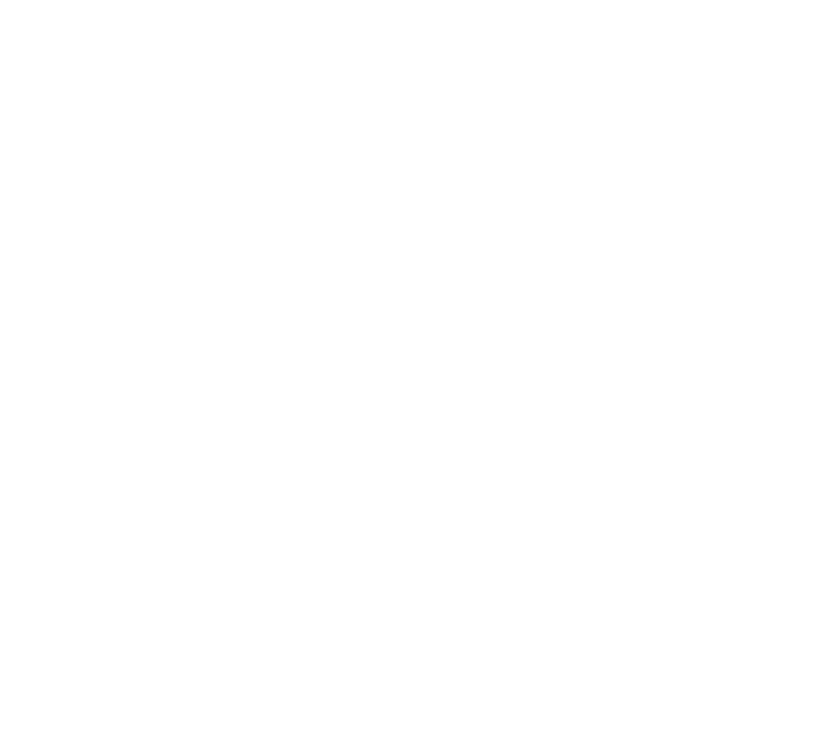 scroll, scrollTop: 0, scrollLeft: 0, axis: both 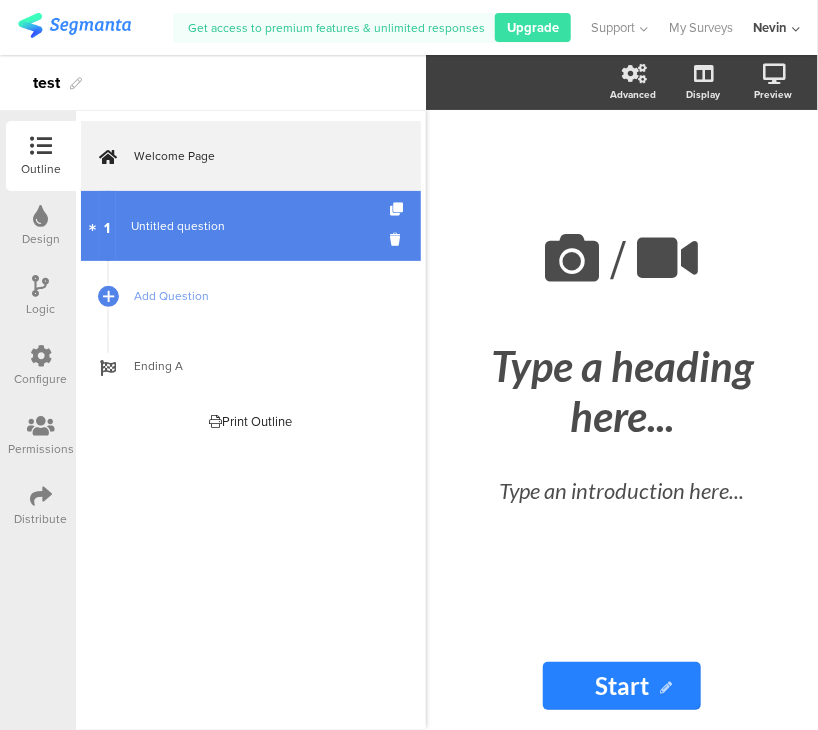click on "Untitled question" at bounding box center (178, 226) 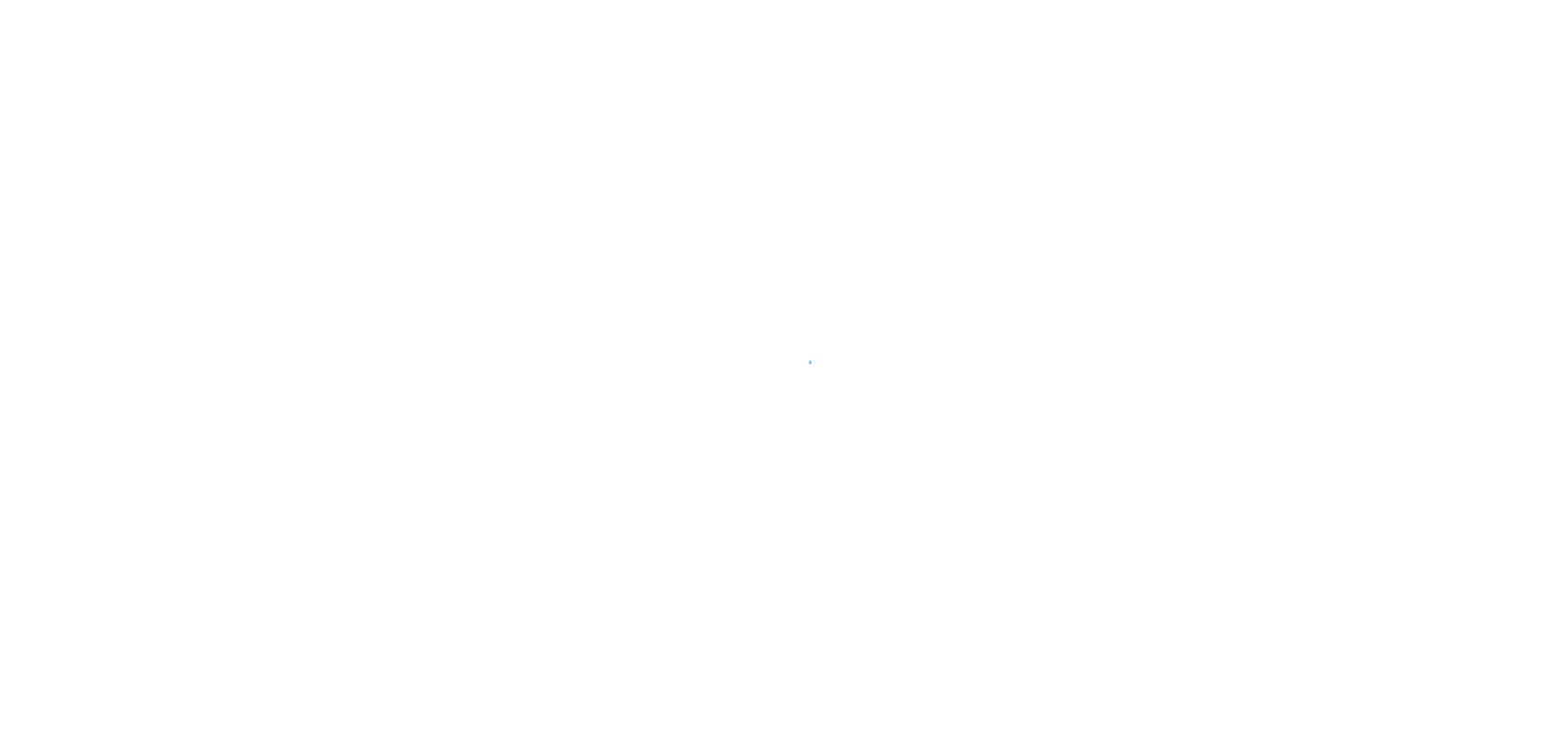 scroll, scrollTop: 0, scrollLeft: 0, axis: both 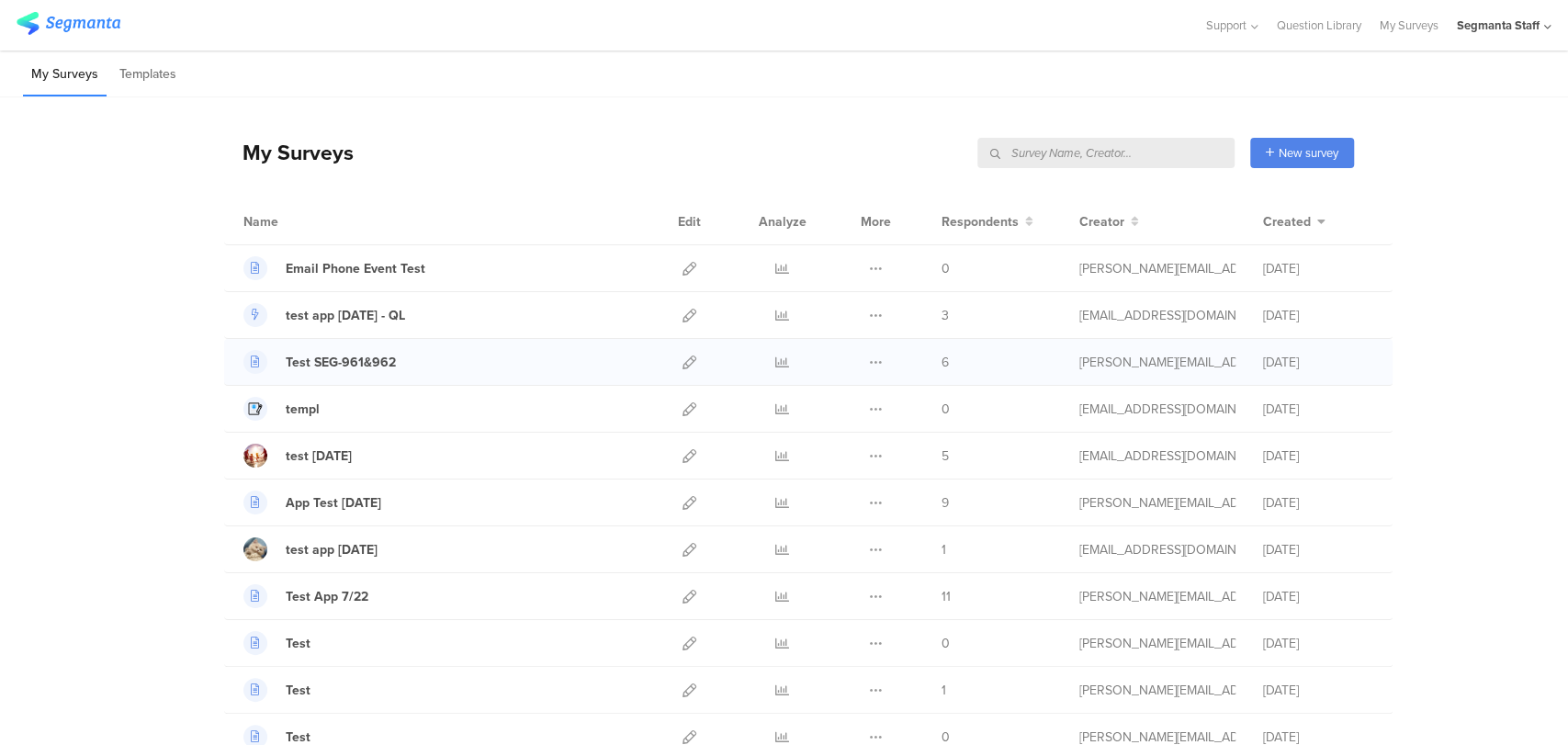 click at bounding box center [689, 362] 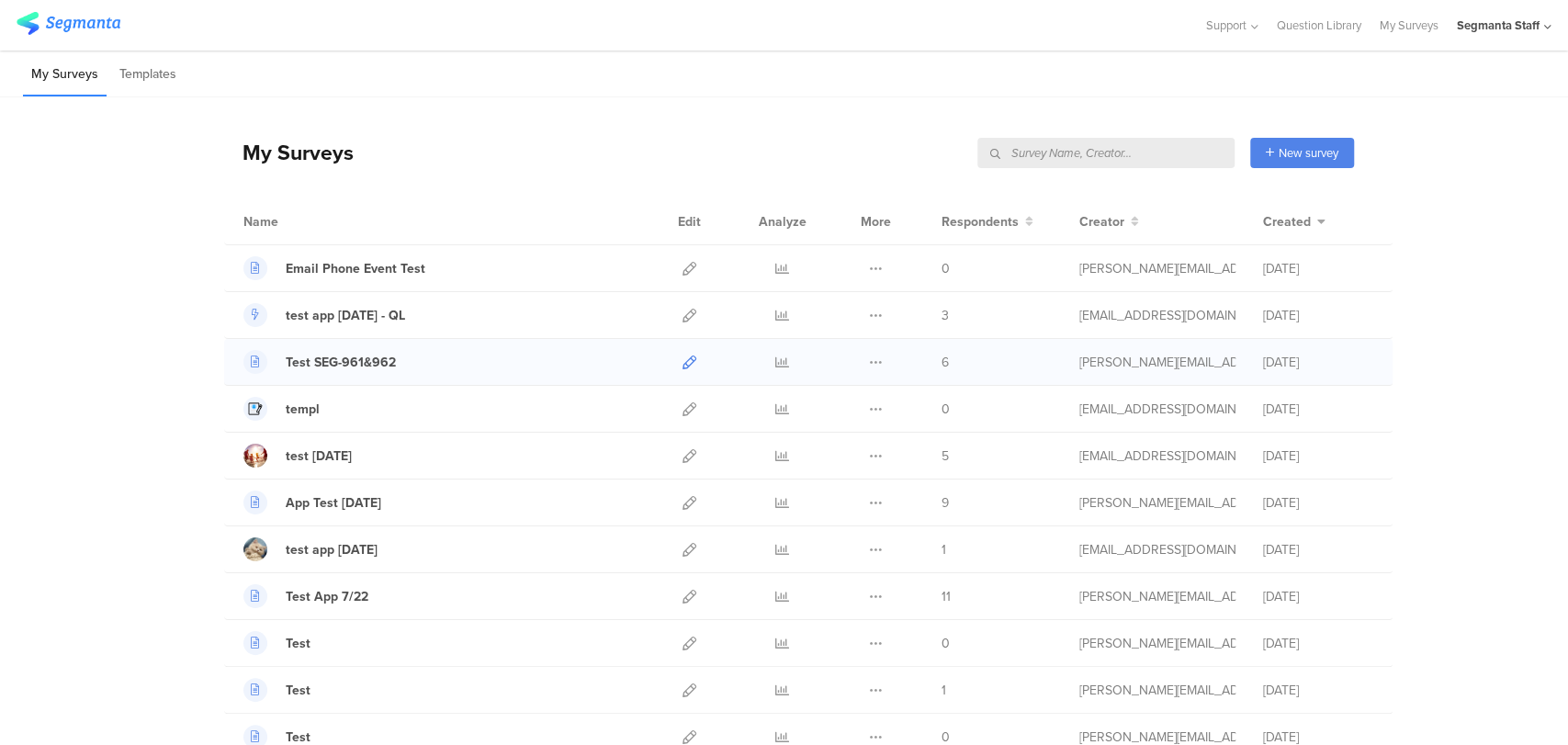 click at bounding box center [689, 362] 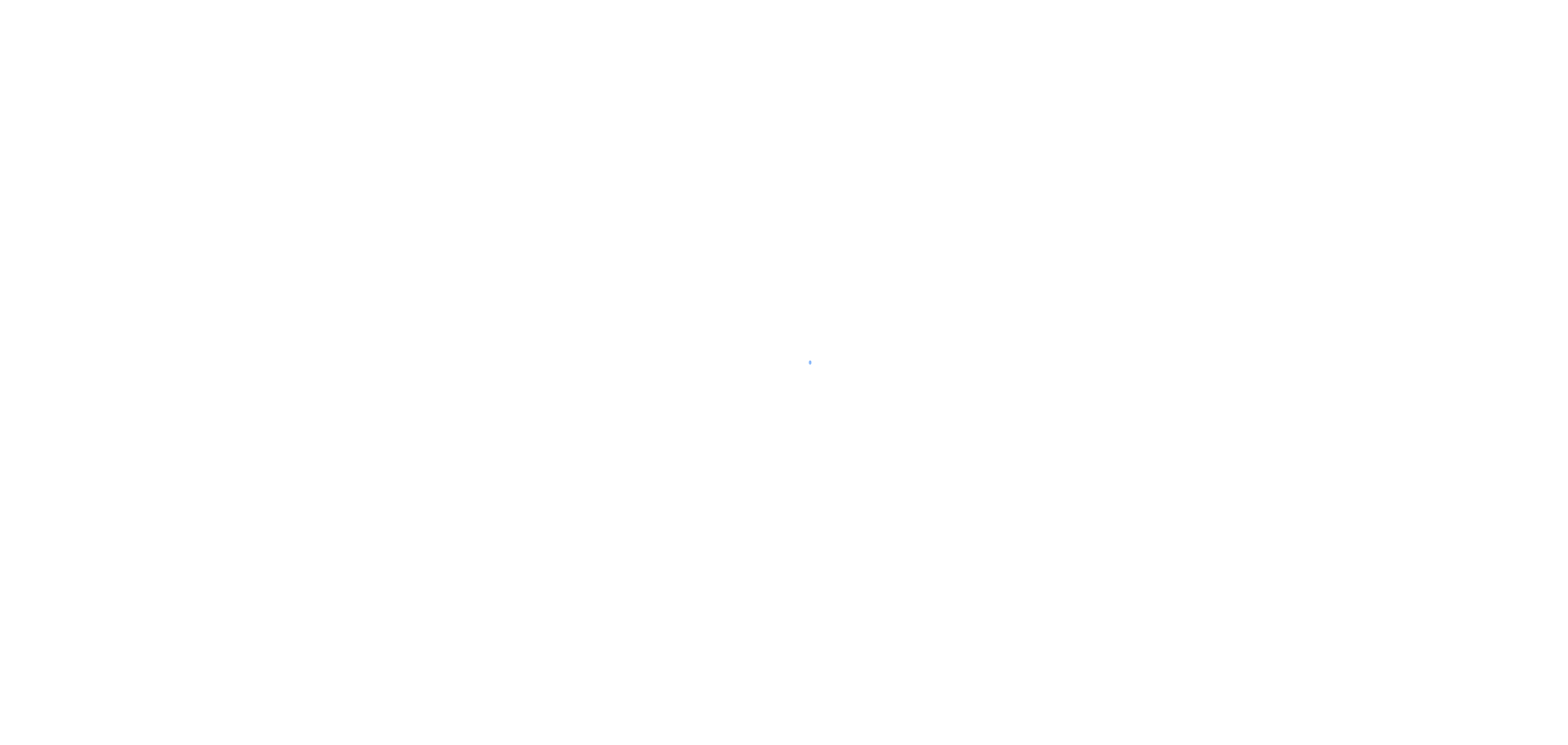 scroll, scrollTop: 0, scrollLeft: 0, axis: both 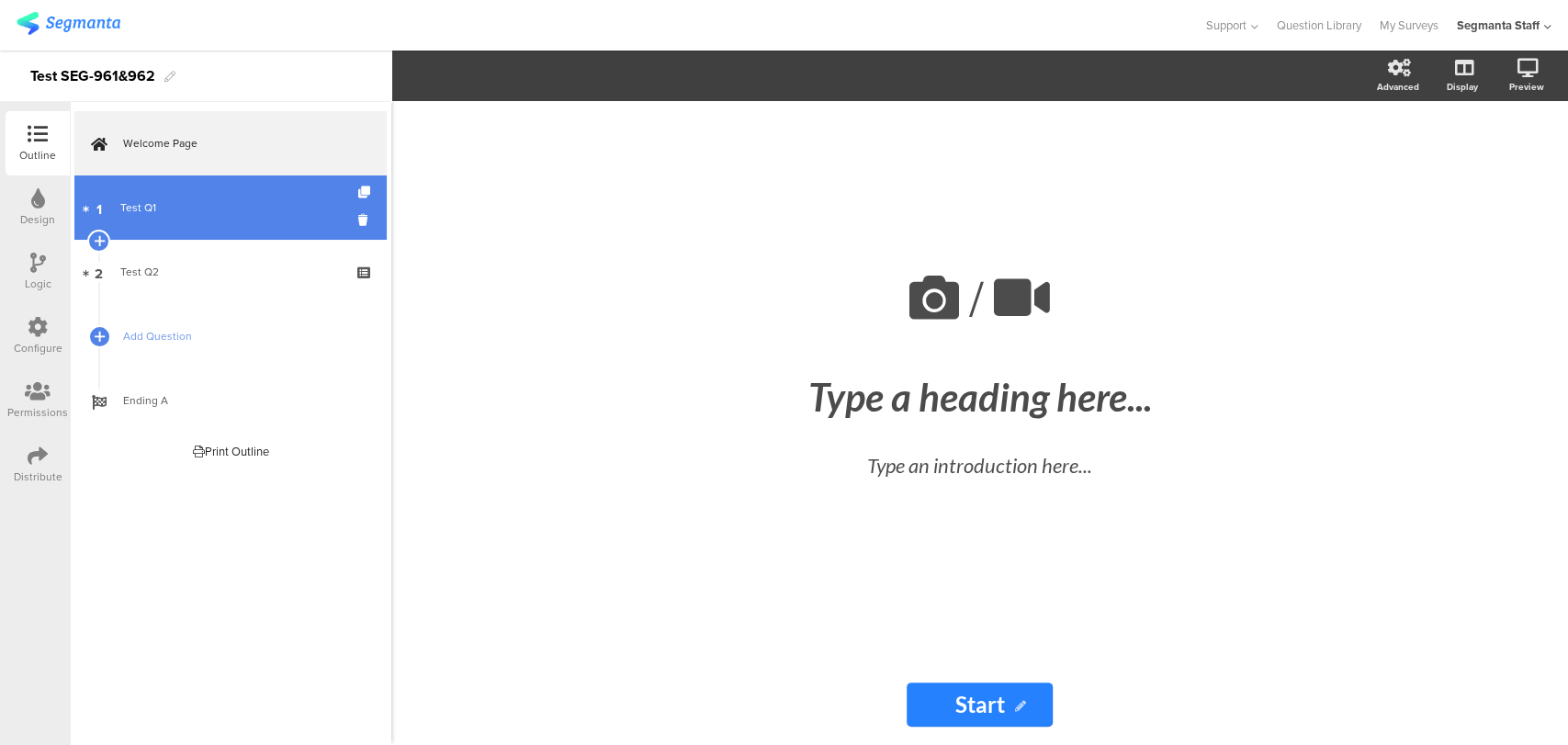 click on "1
Test Q1" at bounding box center [231, 208] 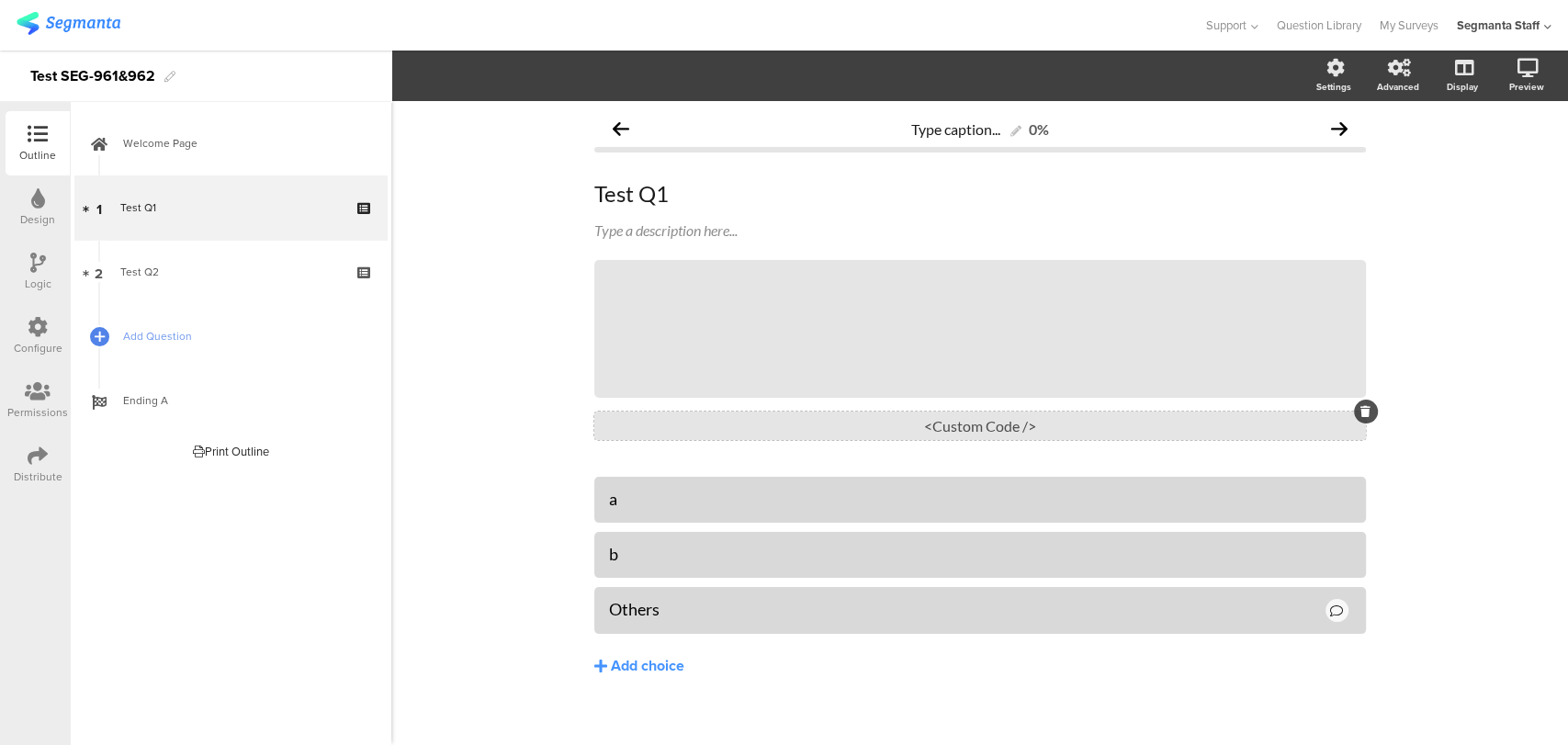 click on "<Custom Code />" 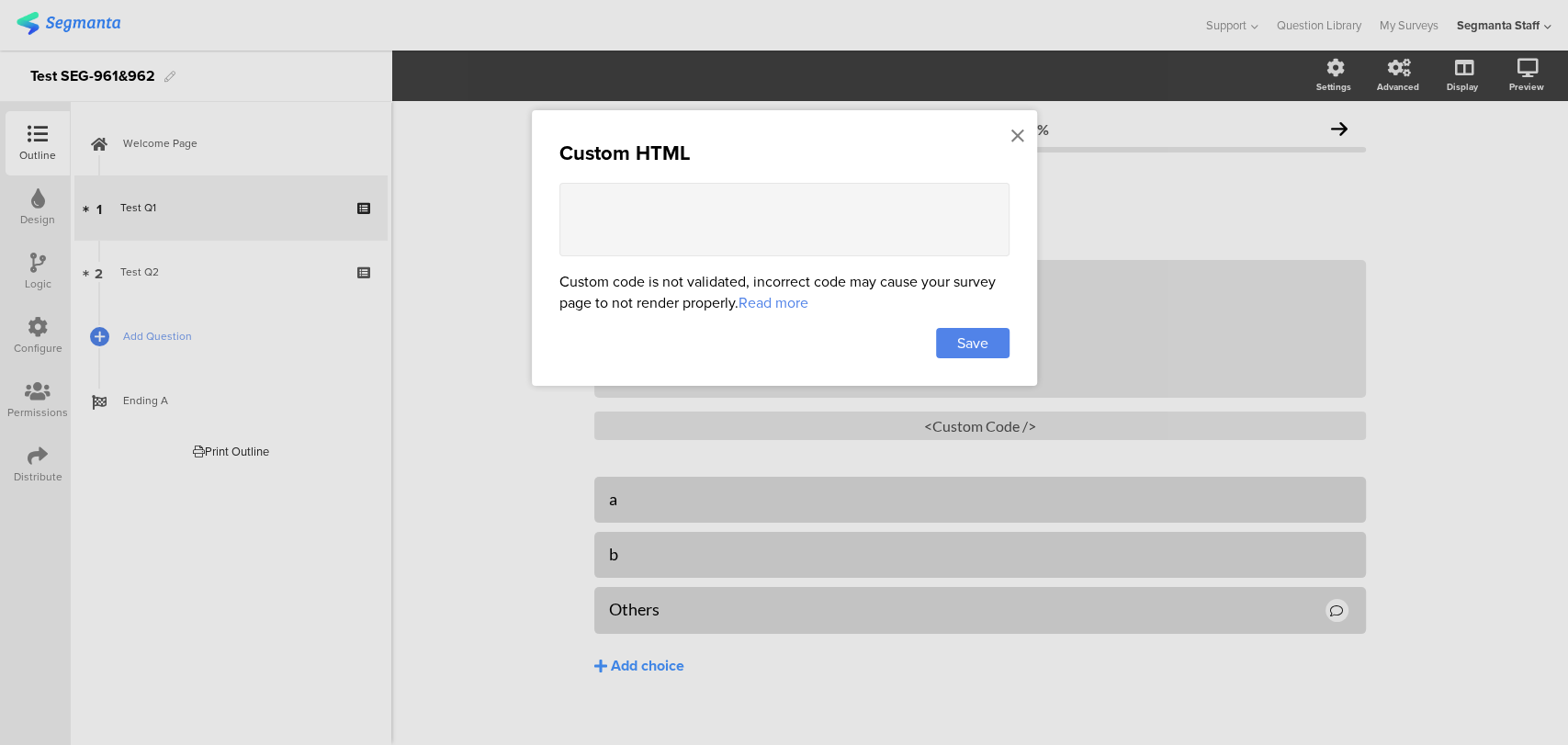 click at bounding box center [784, 220] 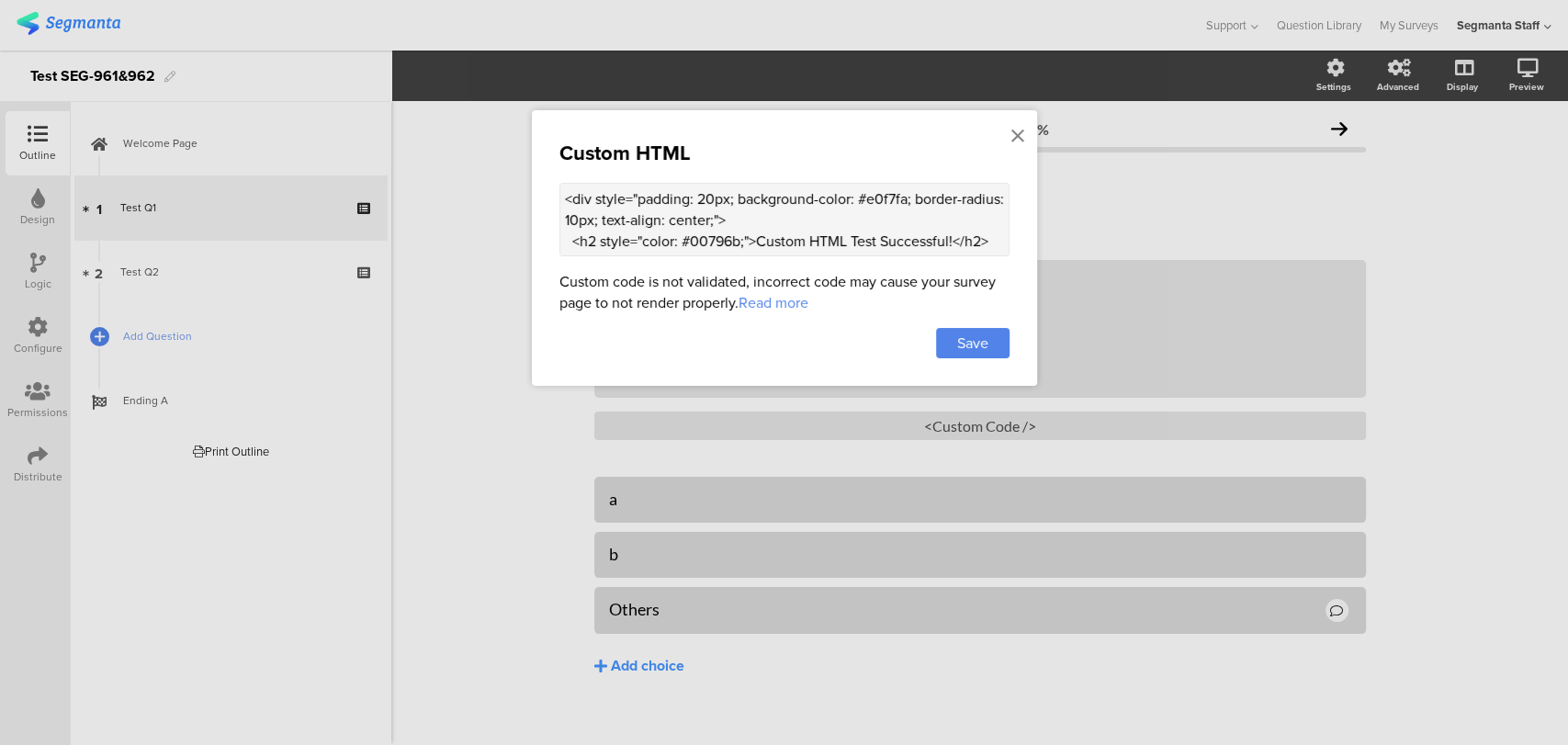 scroll, scrollTop: 198, scrollLeft: 0, axis: vertical 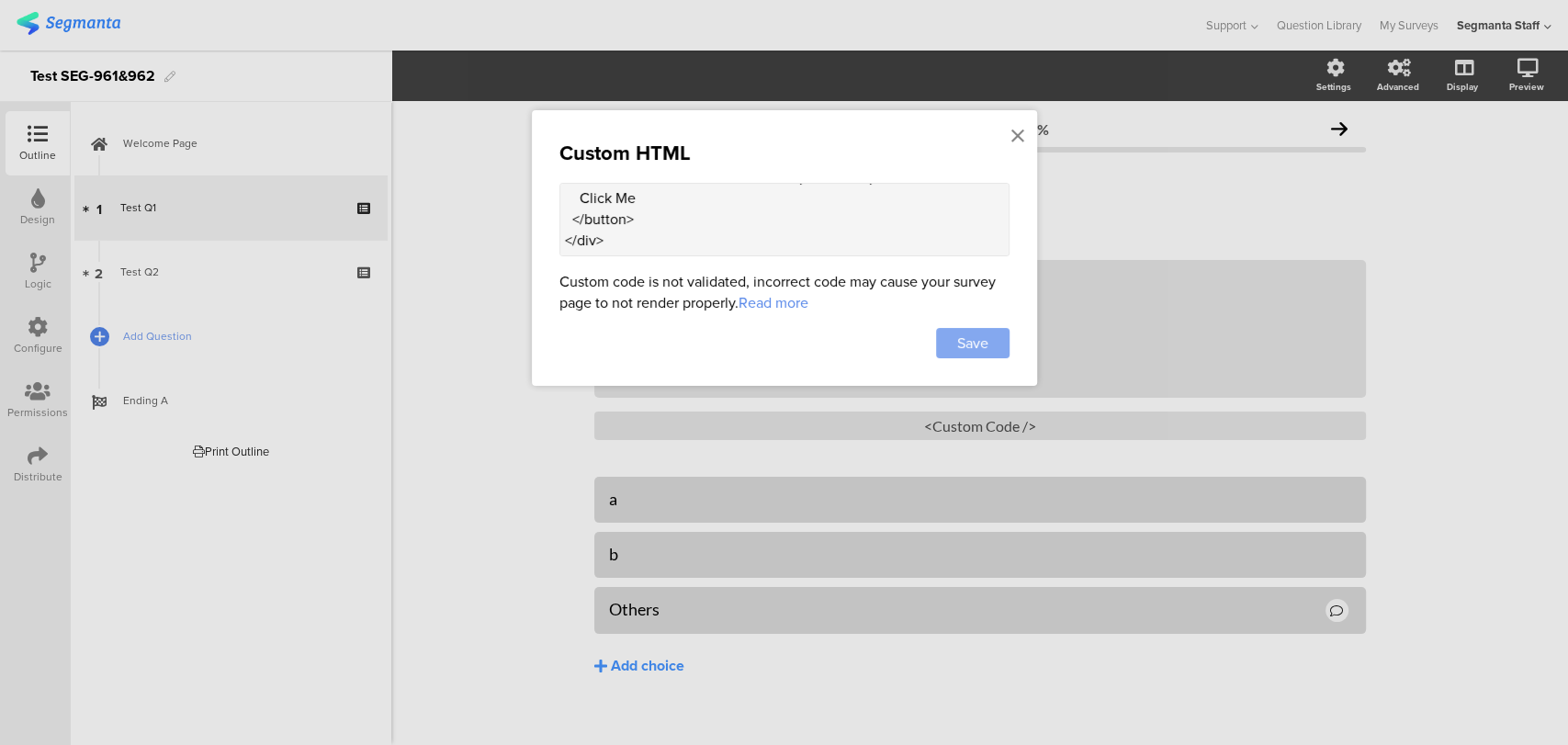 type on "<div style="padding: 20px; background-color: #e0f7fa; border-radius: 10px; text-align: center;">
<h2 style="color: #00796b;">Custom HTML Test Successful!</h2>
<p>This is a test to confirm that custom HTML rendering works inside Segmanta.</p>
<button onclick="alert('Custom HTML and JavaScript are working!')" style="padding: 10px 20px; background-color: #00796b; color: white; border: none; border-radius: 5px; cursor: pointer;">
Click Me
</button>
</div>" 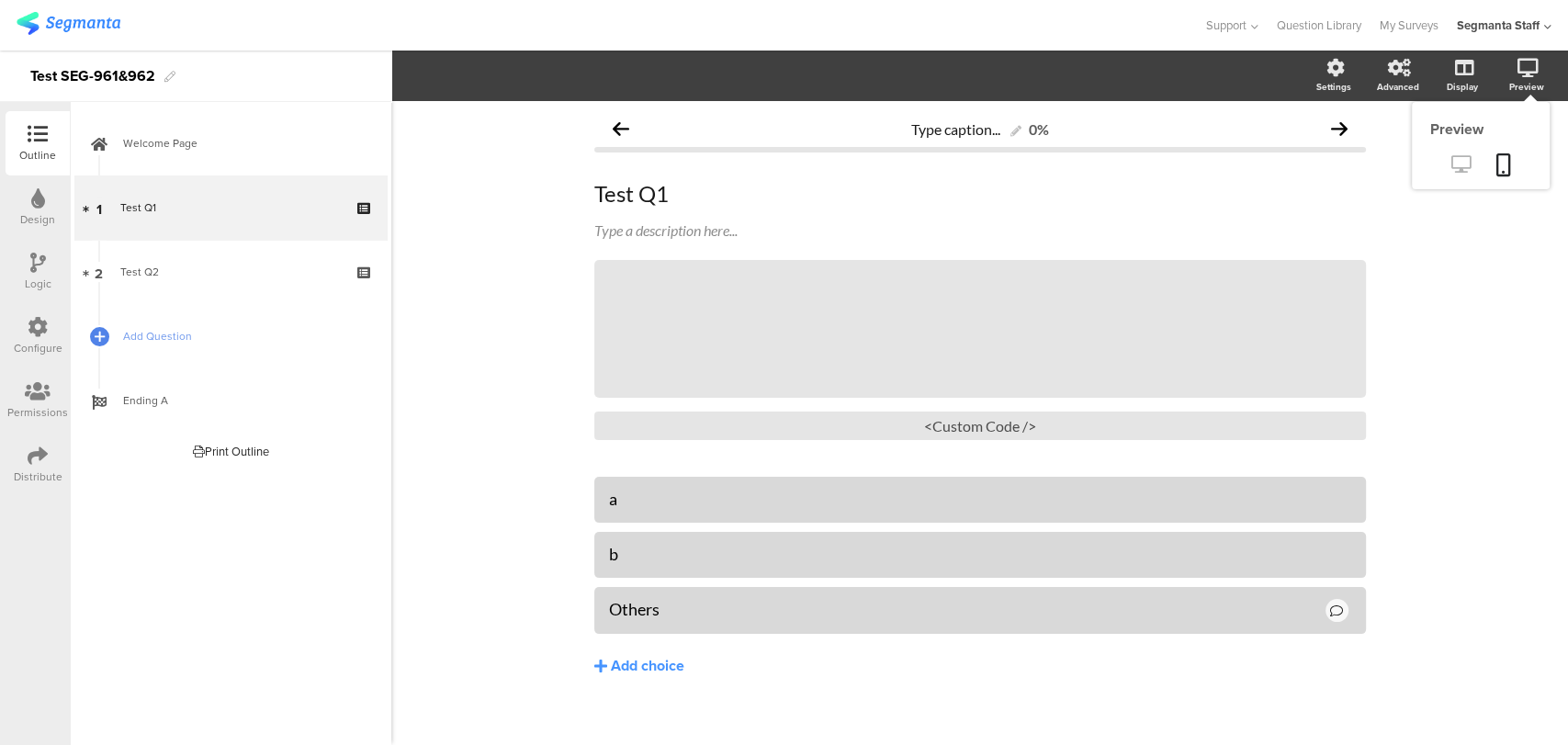 click 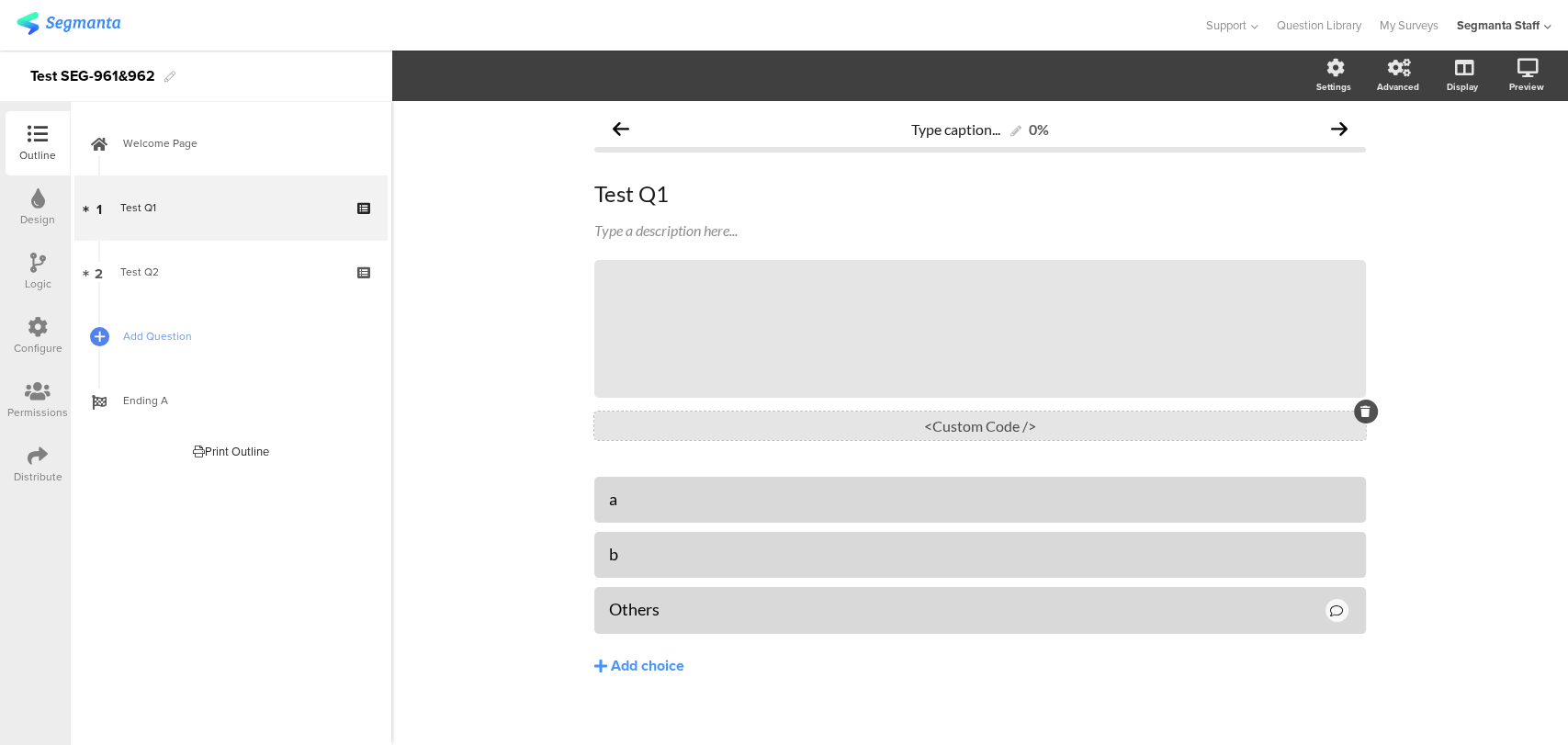 drag, startPoint x: 874, startPoint y: 448, endPoint x: 875, endPoint y: 433, distance: 15.033296 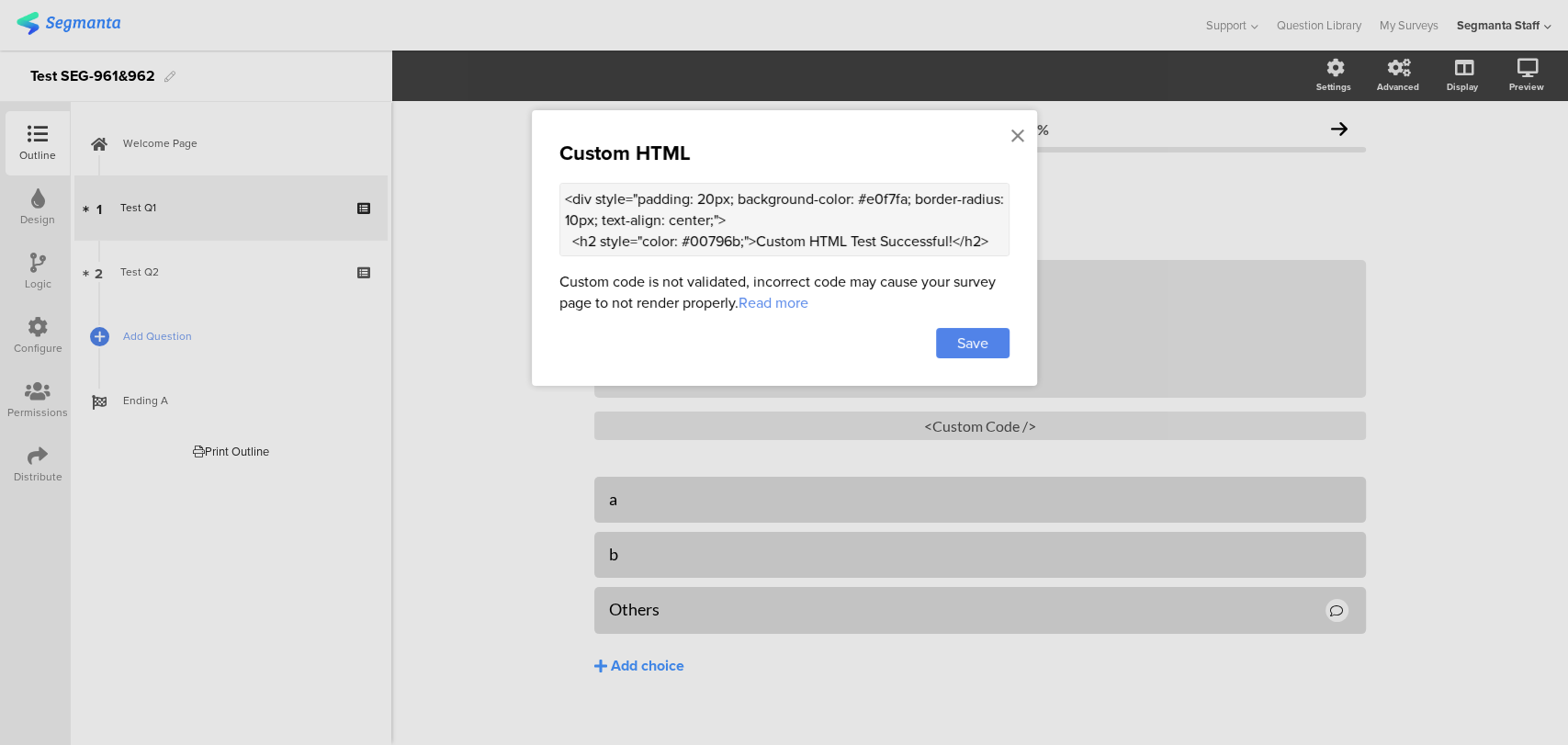 click on "<div style="padding: 20px; background-color: #e0f7fa; border-radius: 10px; text-align: center;">
<h2 style="color: #00796b;">Custom HTML Test Successful!</h2>
<p>This is a test to confirm that custom HTML rendering works inside Segmanta.</p>
<button onclick="alert('Custom HTML and JavaScript are working!')" style="padding: 10px 20px; background-color: #00796b; color: white; border: none; border-radius: 5px; cursor: pointer;">
Click Me
</button>
</div>" at bounding box center [784, 220] 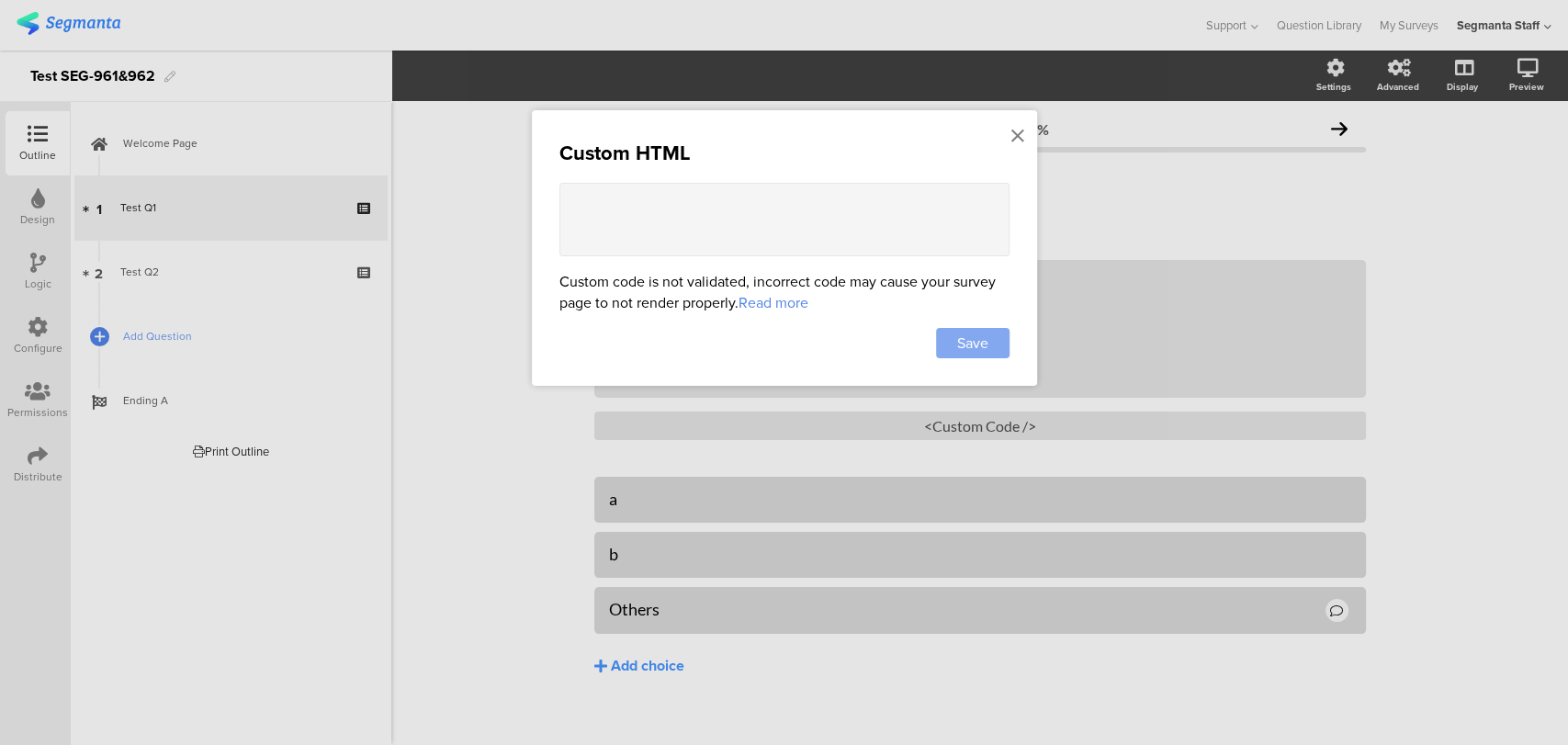 type 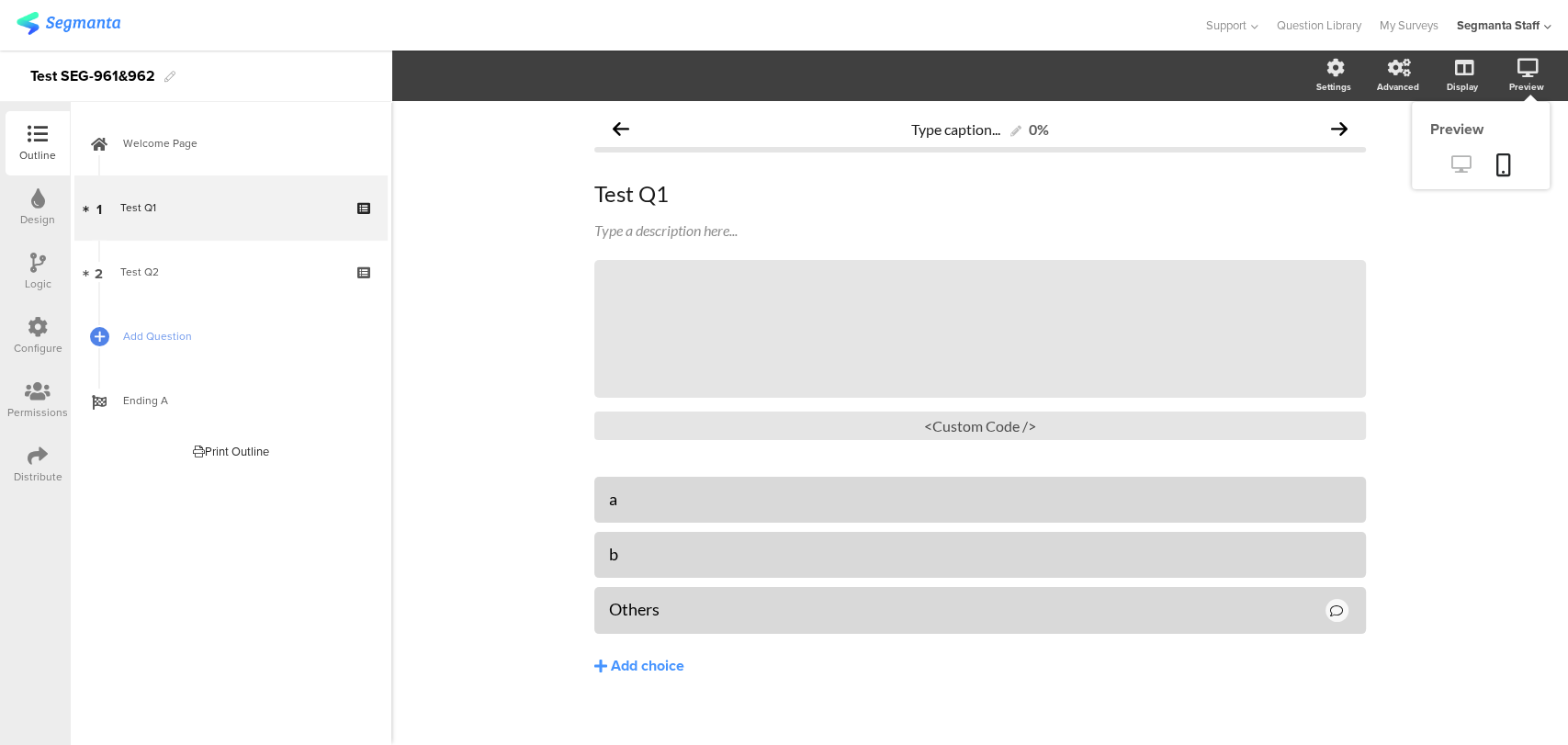 click 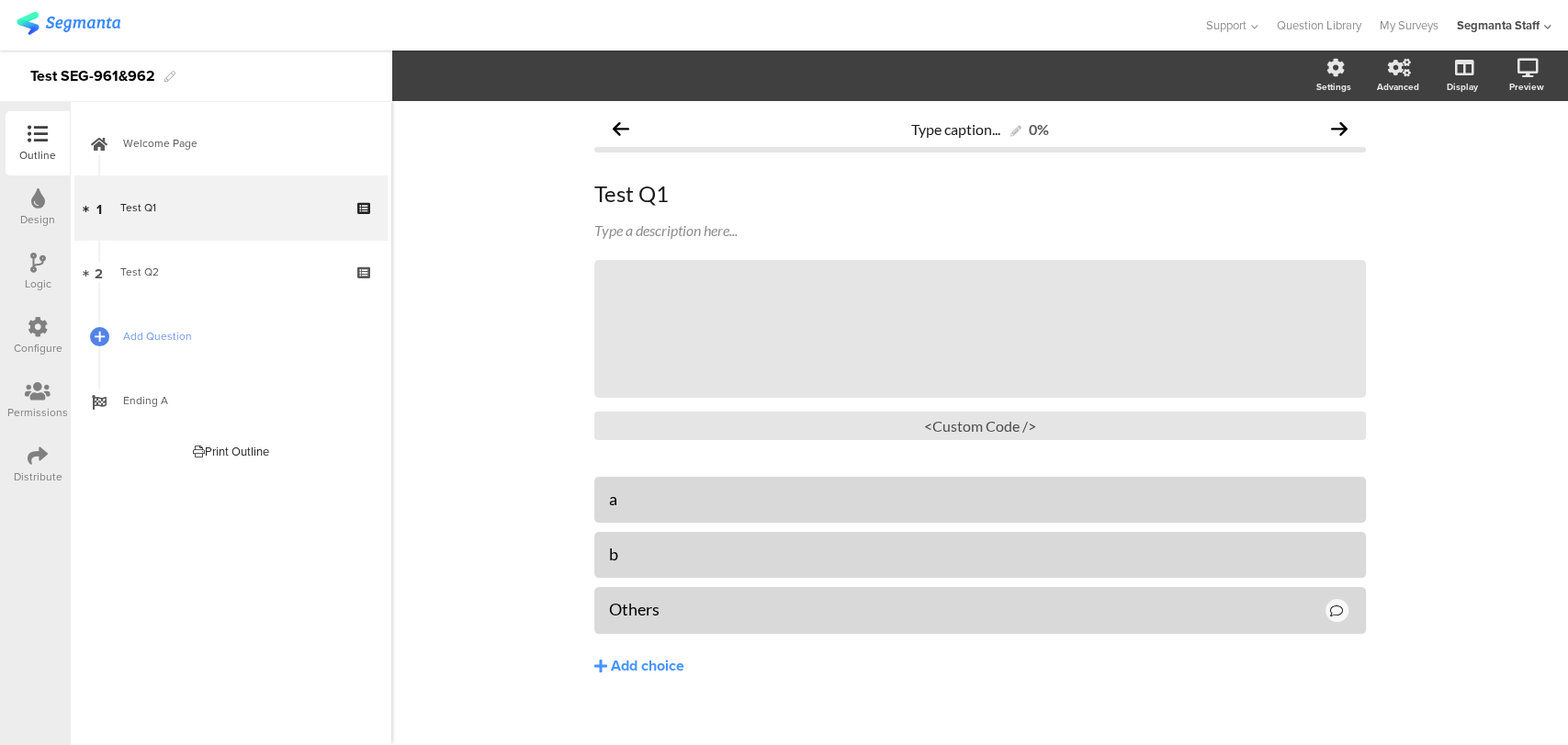 click on "Segmanta Staff" 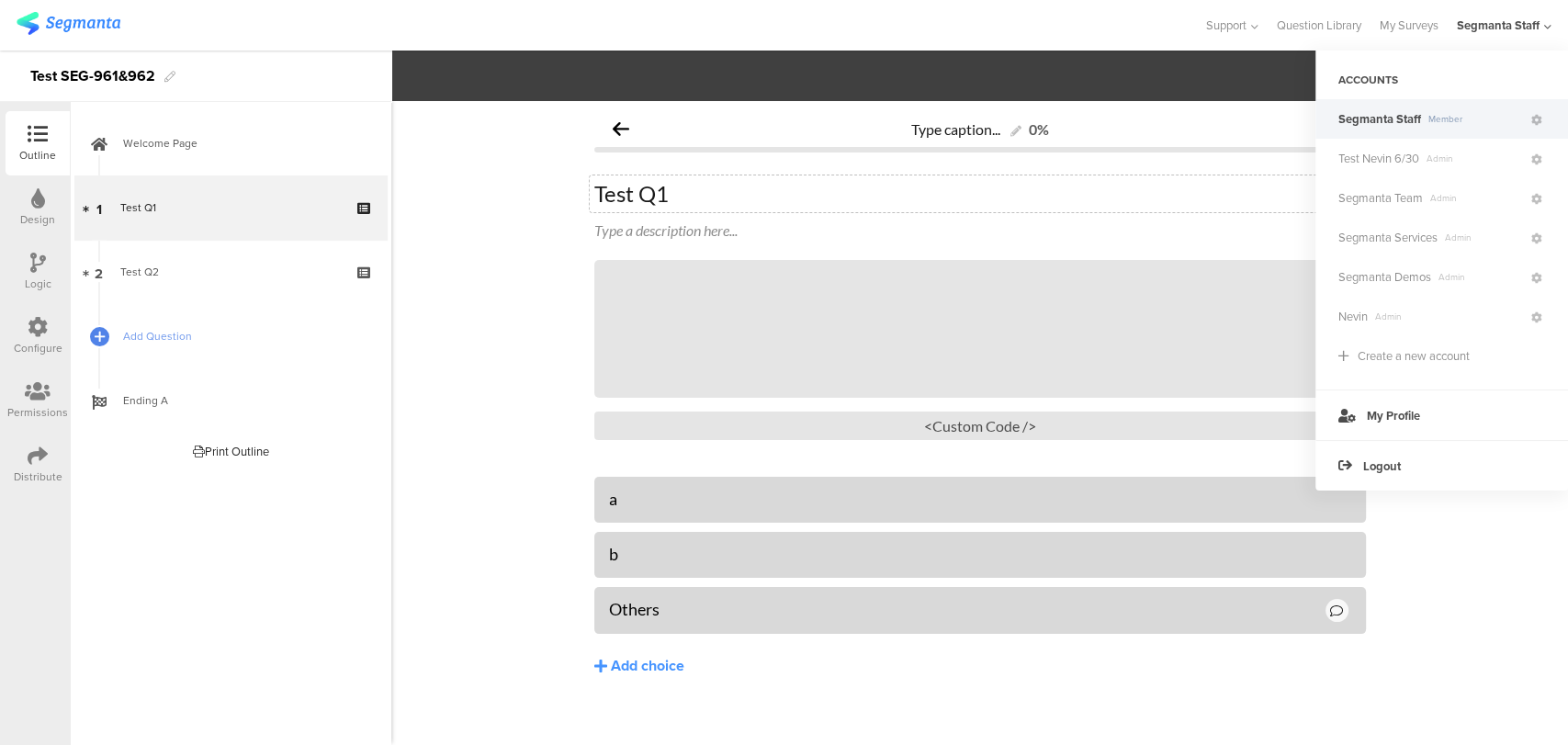 click on "Test Q1" 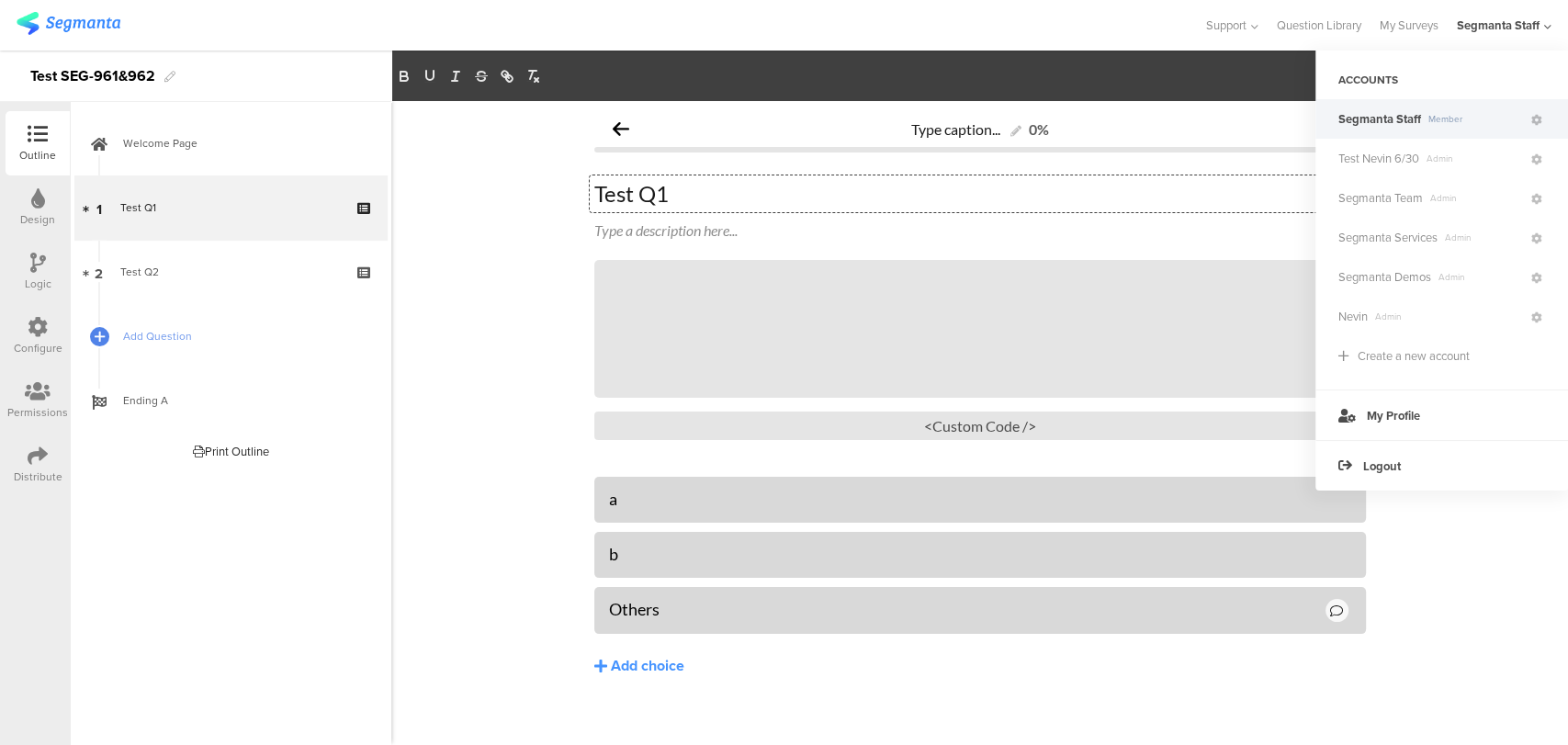 click on "Settings
Advanced
Display
Preview" 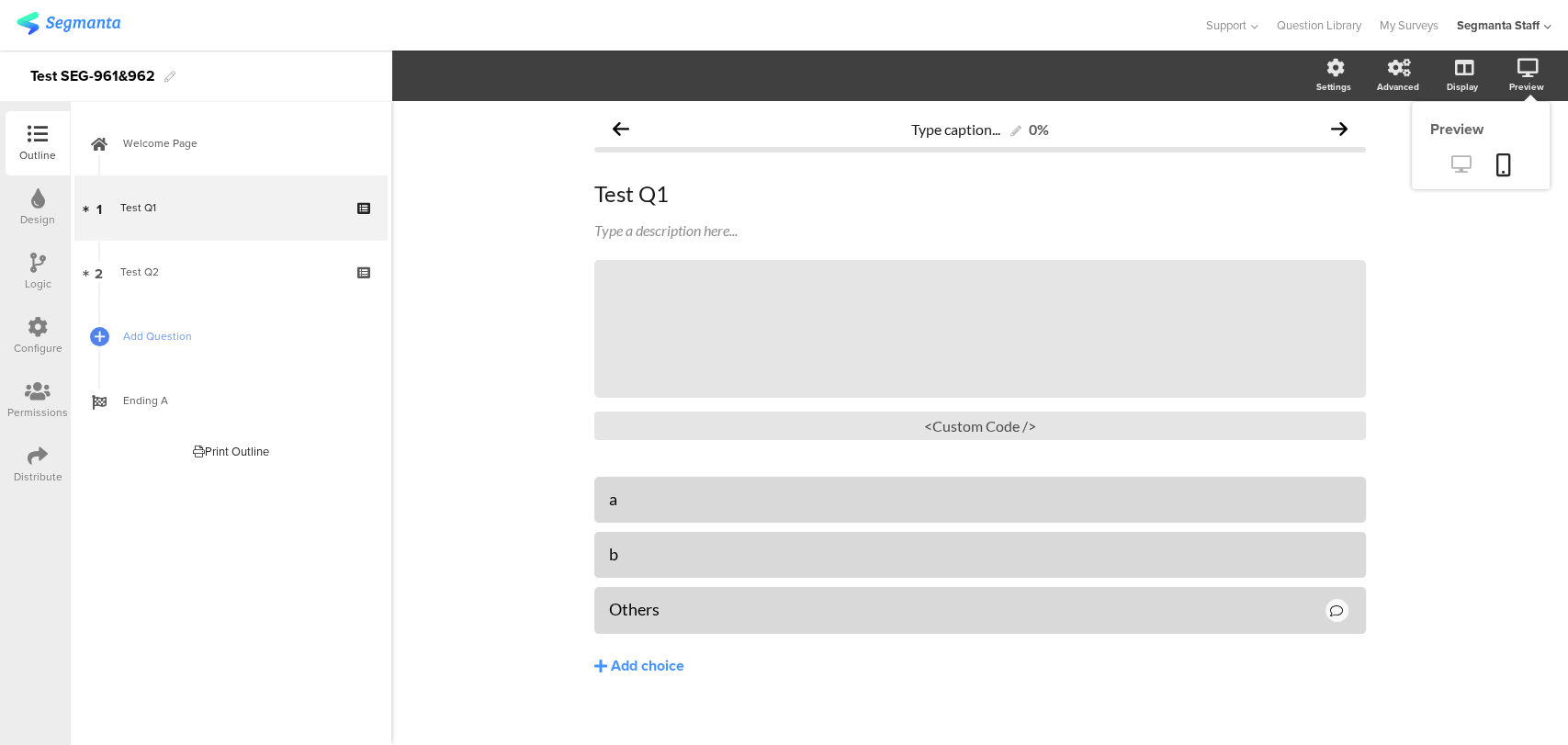 click 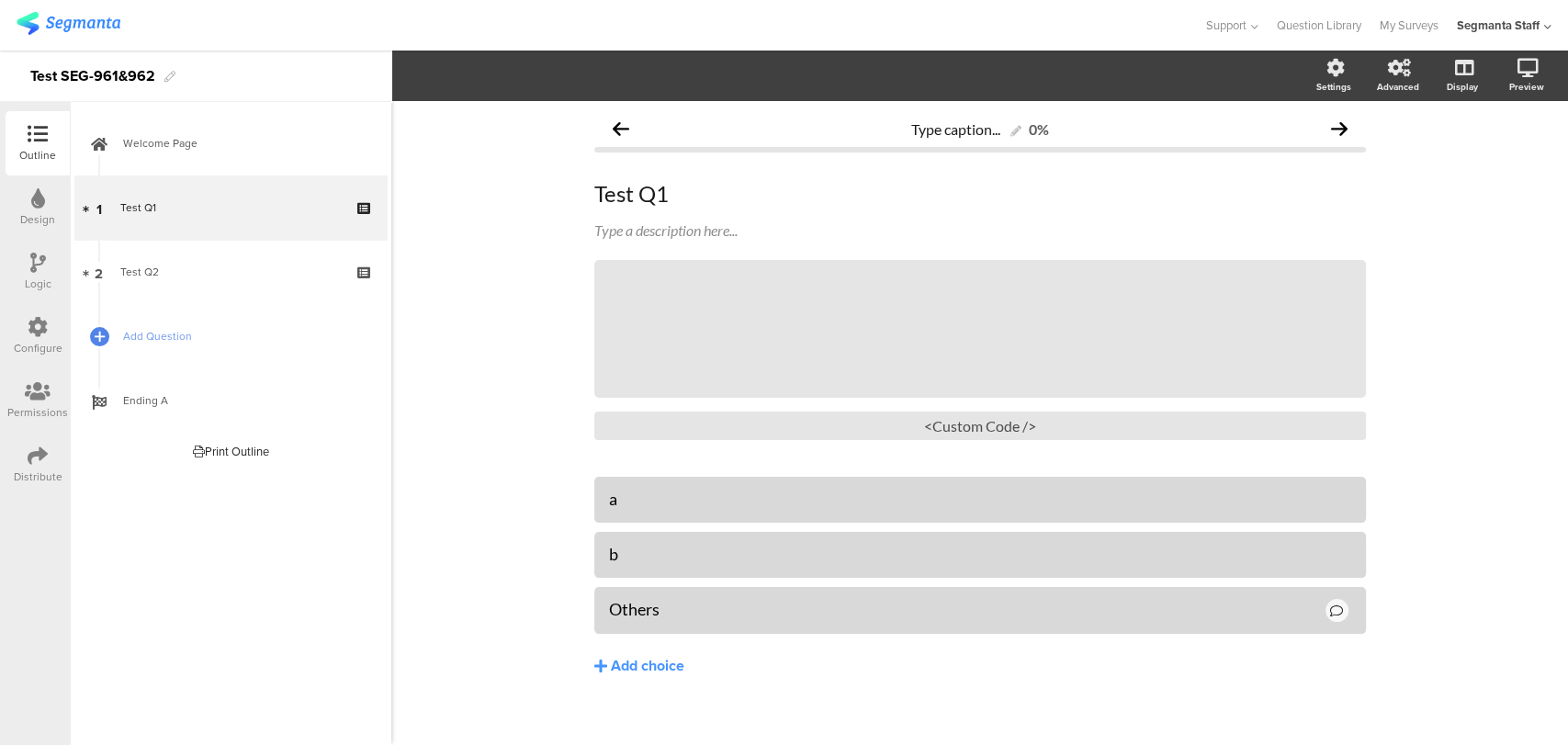 click on "Distribute" at bounding box center (38, 465) 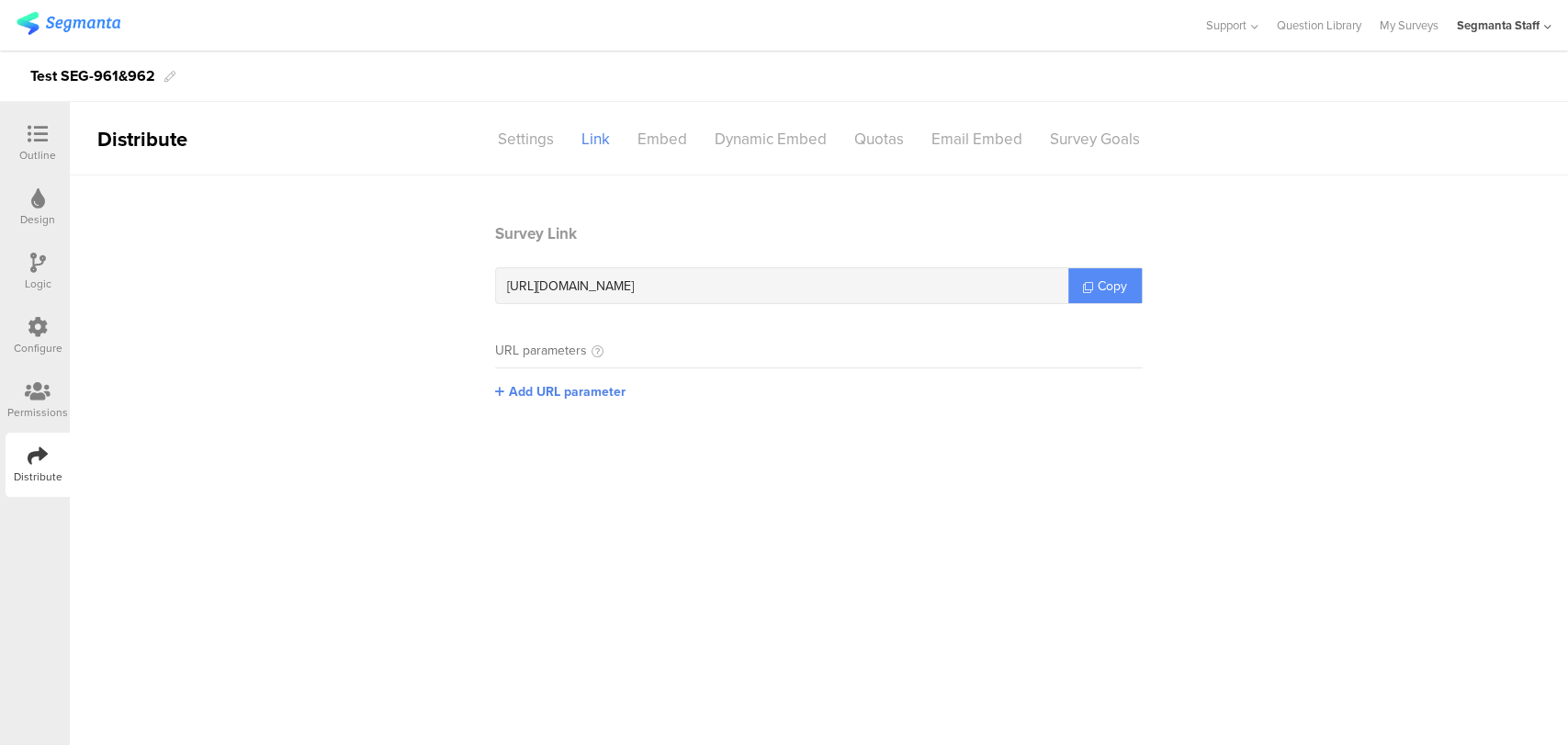 click on "Copy" at bounding box center (1112, 286) 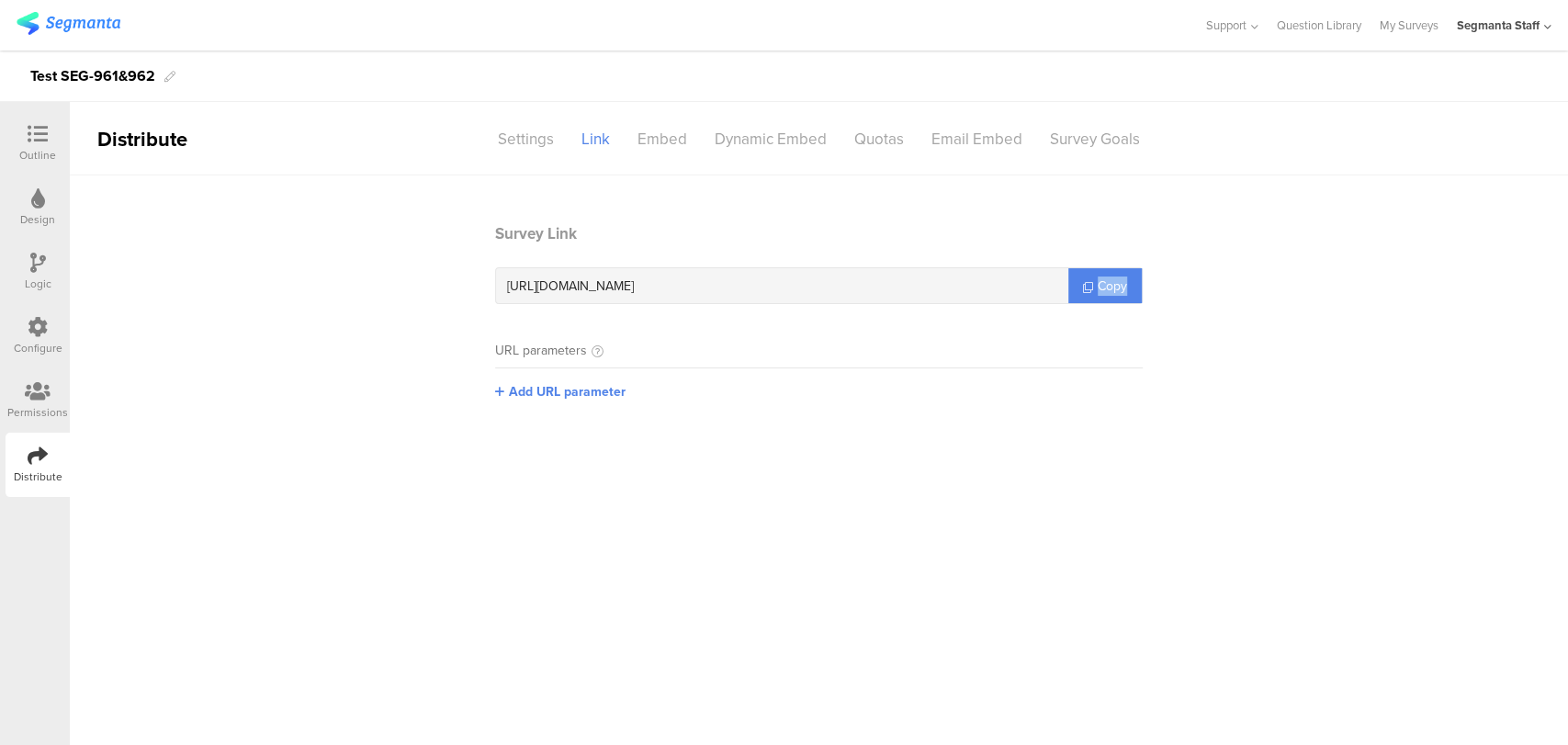 drag, startPoint x: 1111, startPoint y: 288, endPoint x: 1024, endPoint y: 30, distance: 272.27376 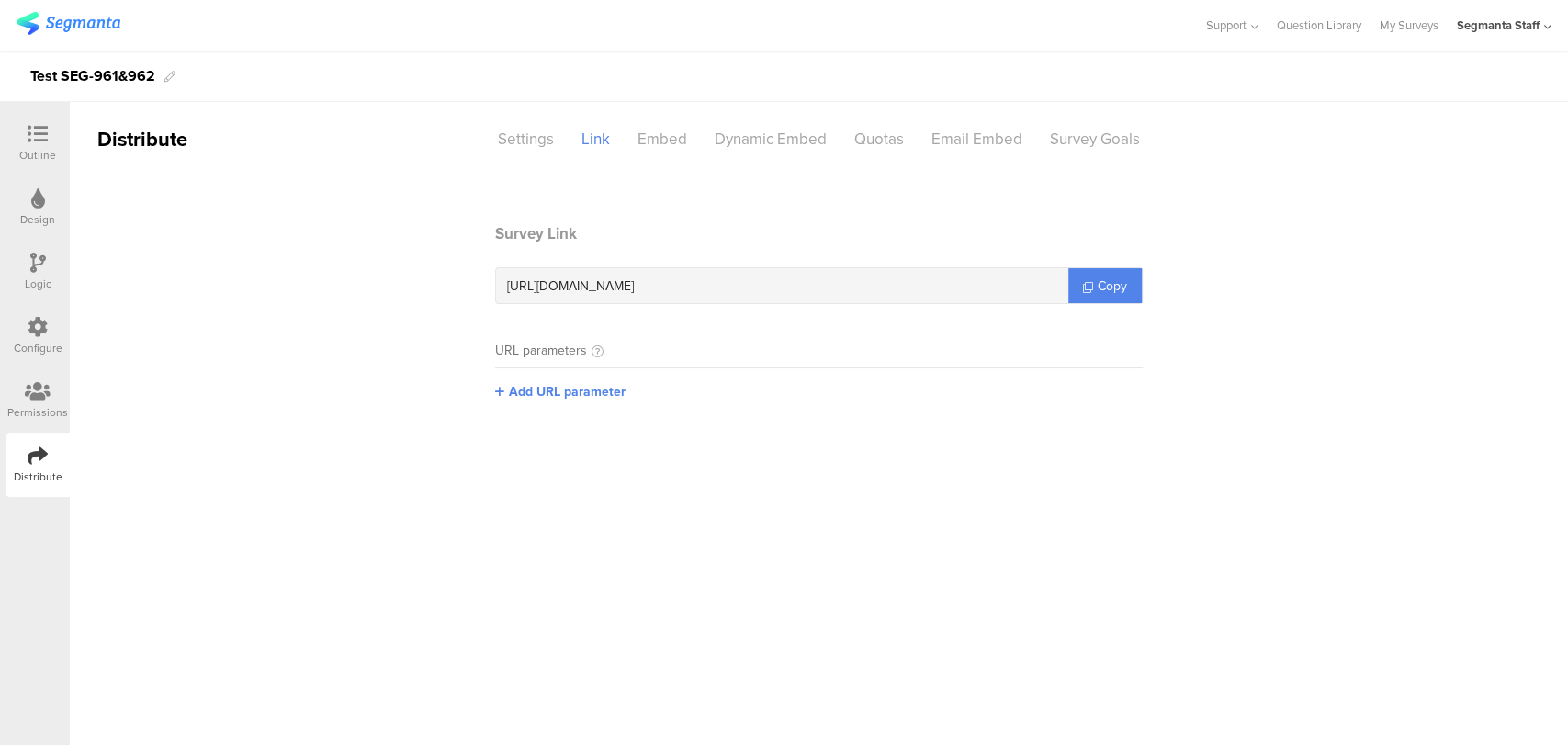 click on "Configure" at bounding box center [38, 336] 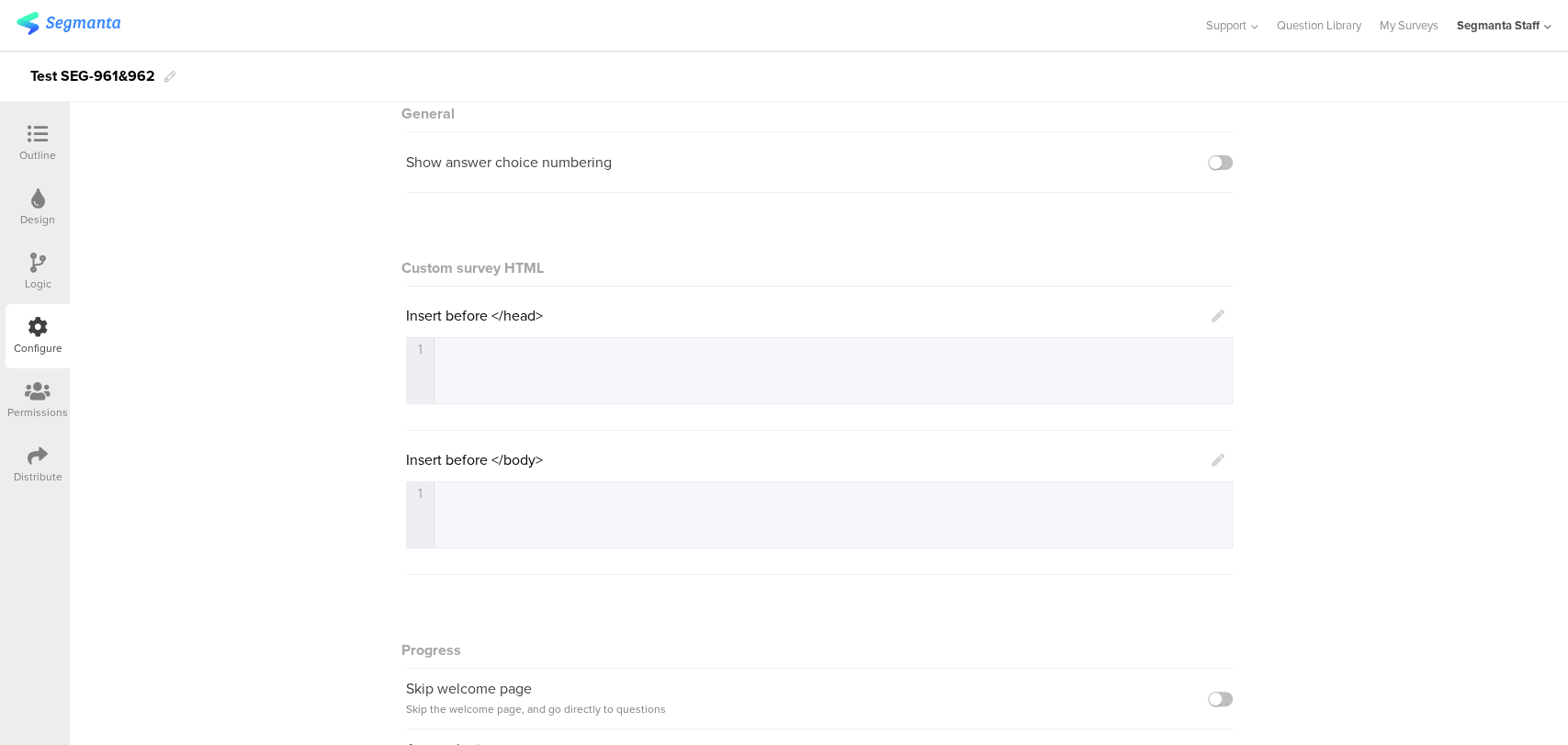 scroll, scrollTop: 292, scrollLeft: 0, axis: vertical 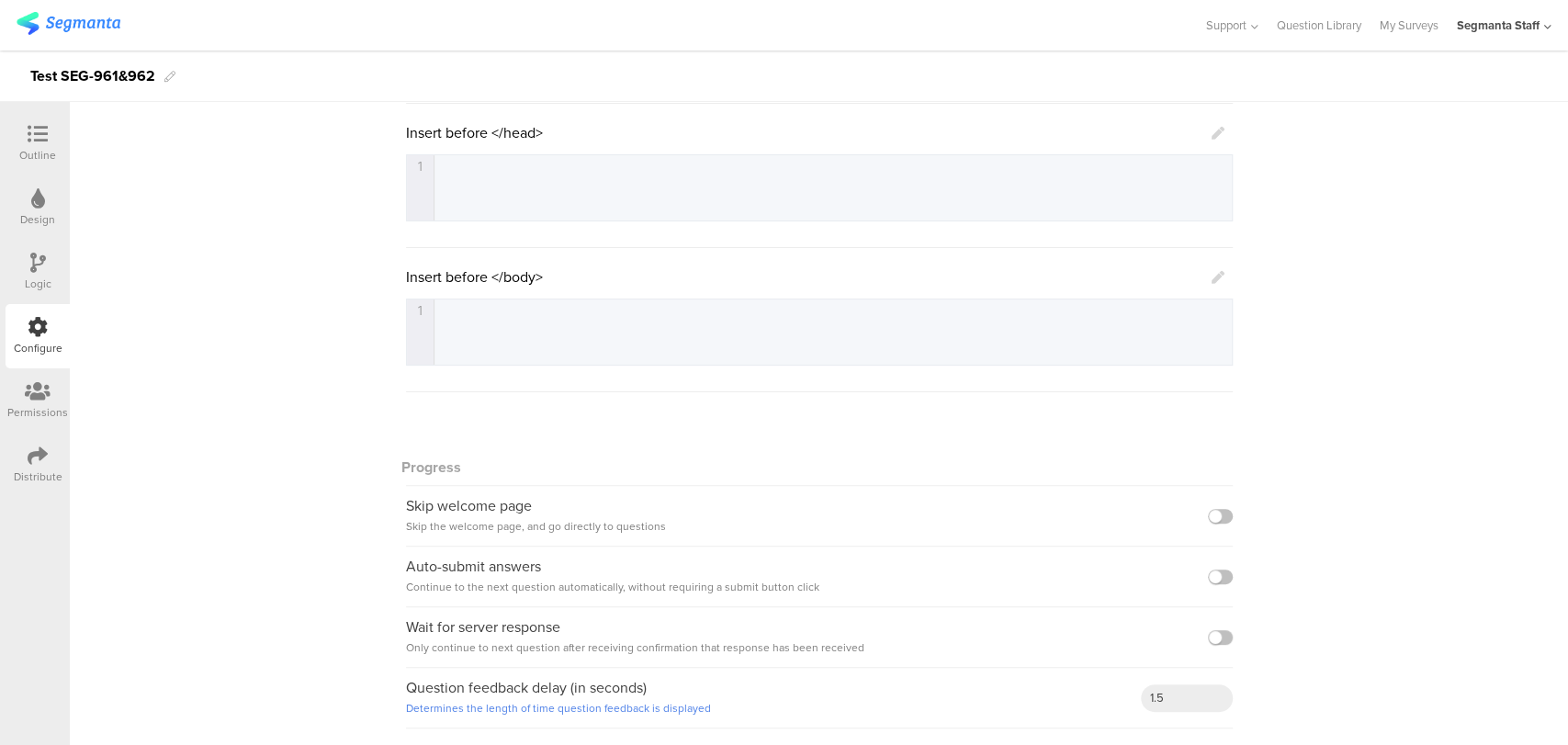 click on "Auto-submit answers Continue to the next question automatically, without requiring a submit button click" at bounding box center [819, 577] 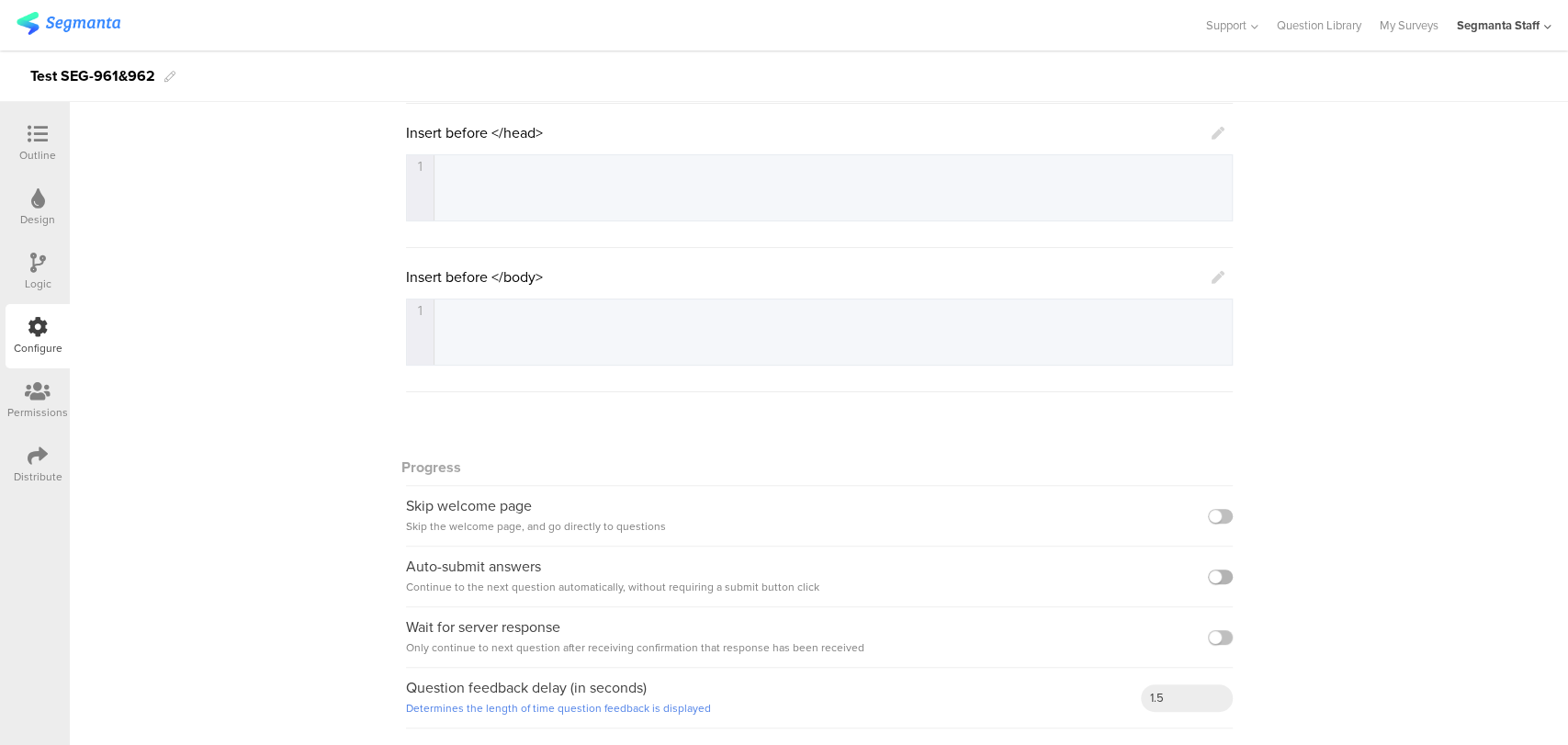 click at bounding box center (1220, 577) 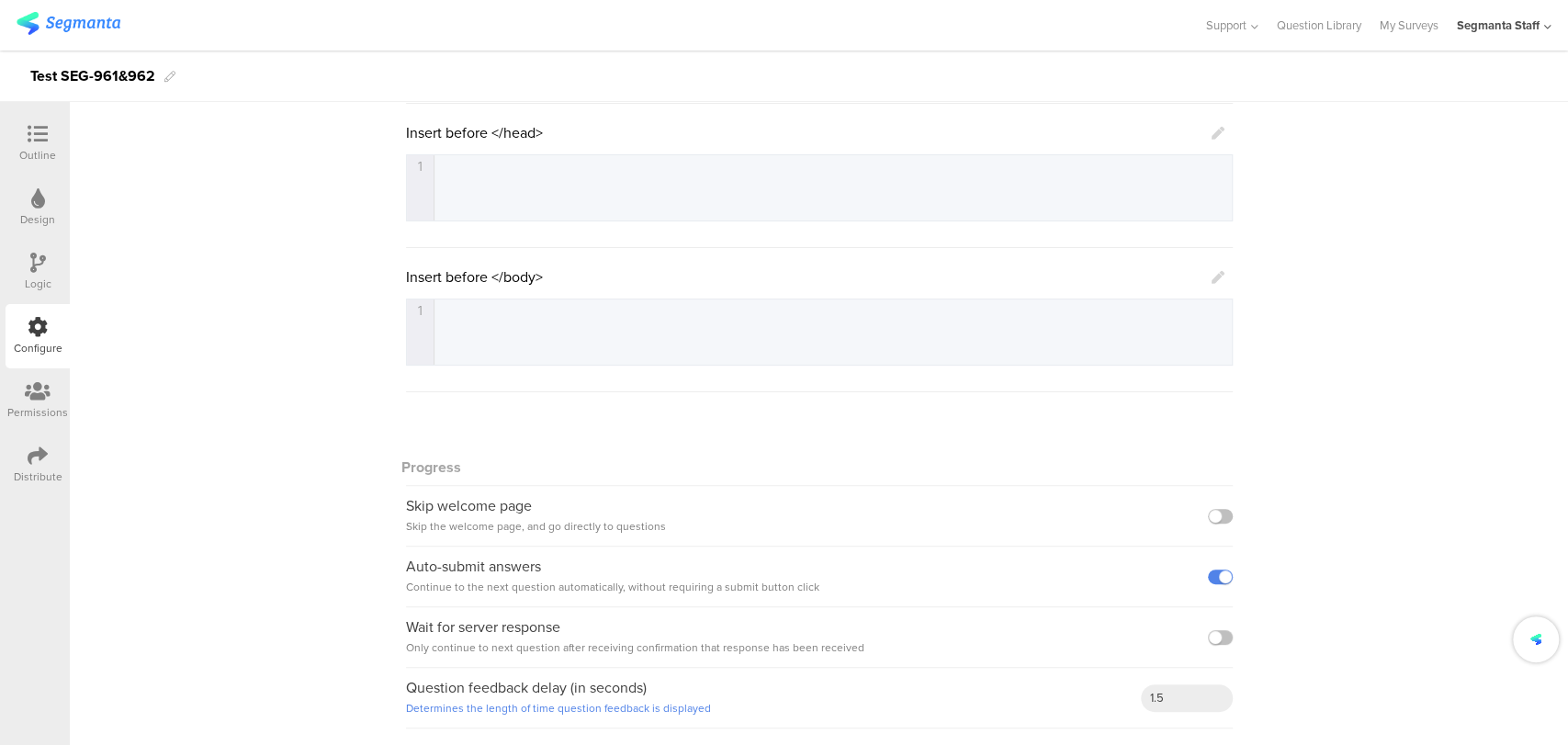 click at bounding box center (38, 134) 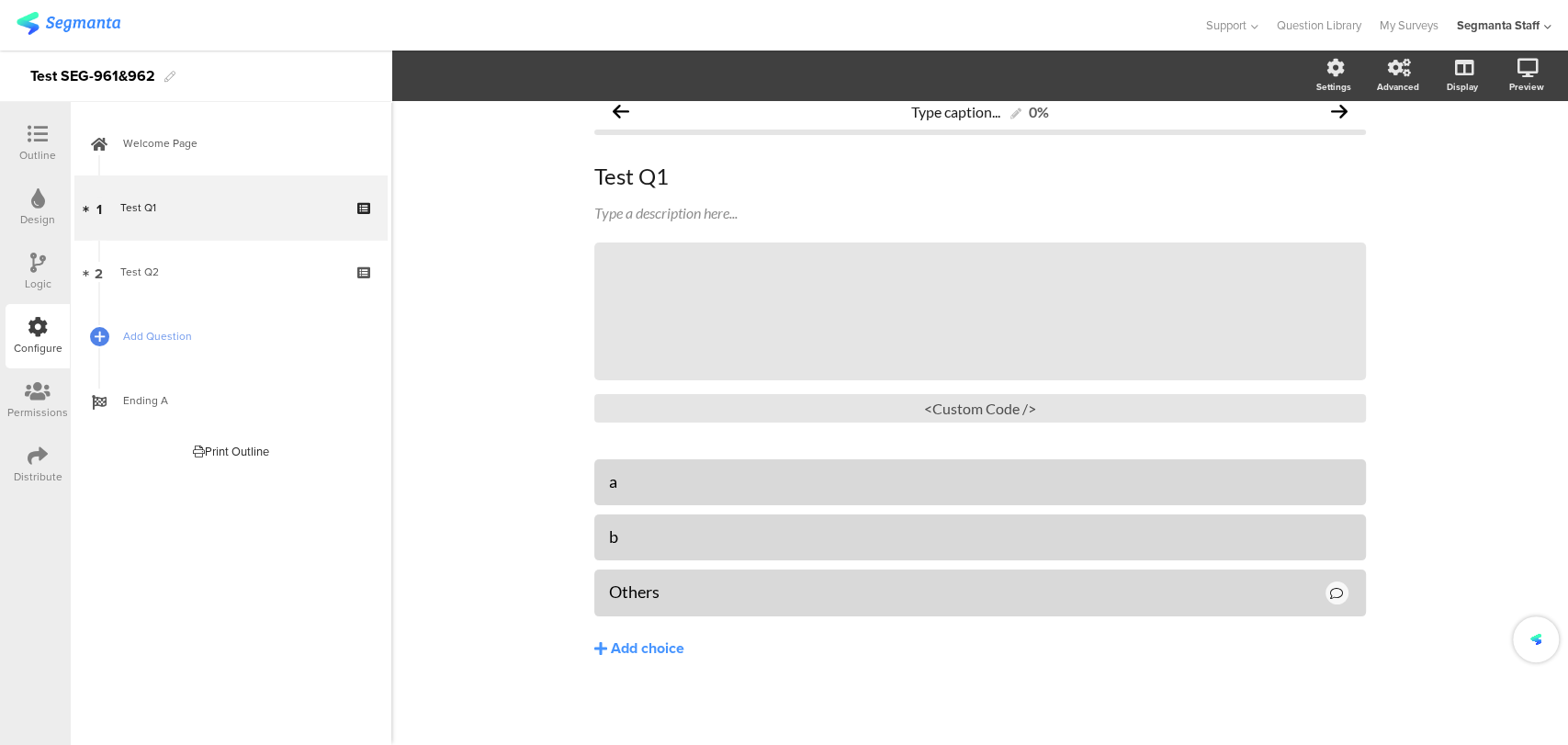 scroll, scrollTop: 18, scrollLeft: 0, axis: vertical 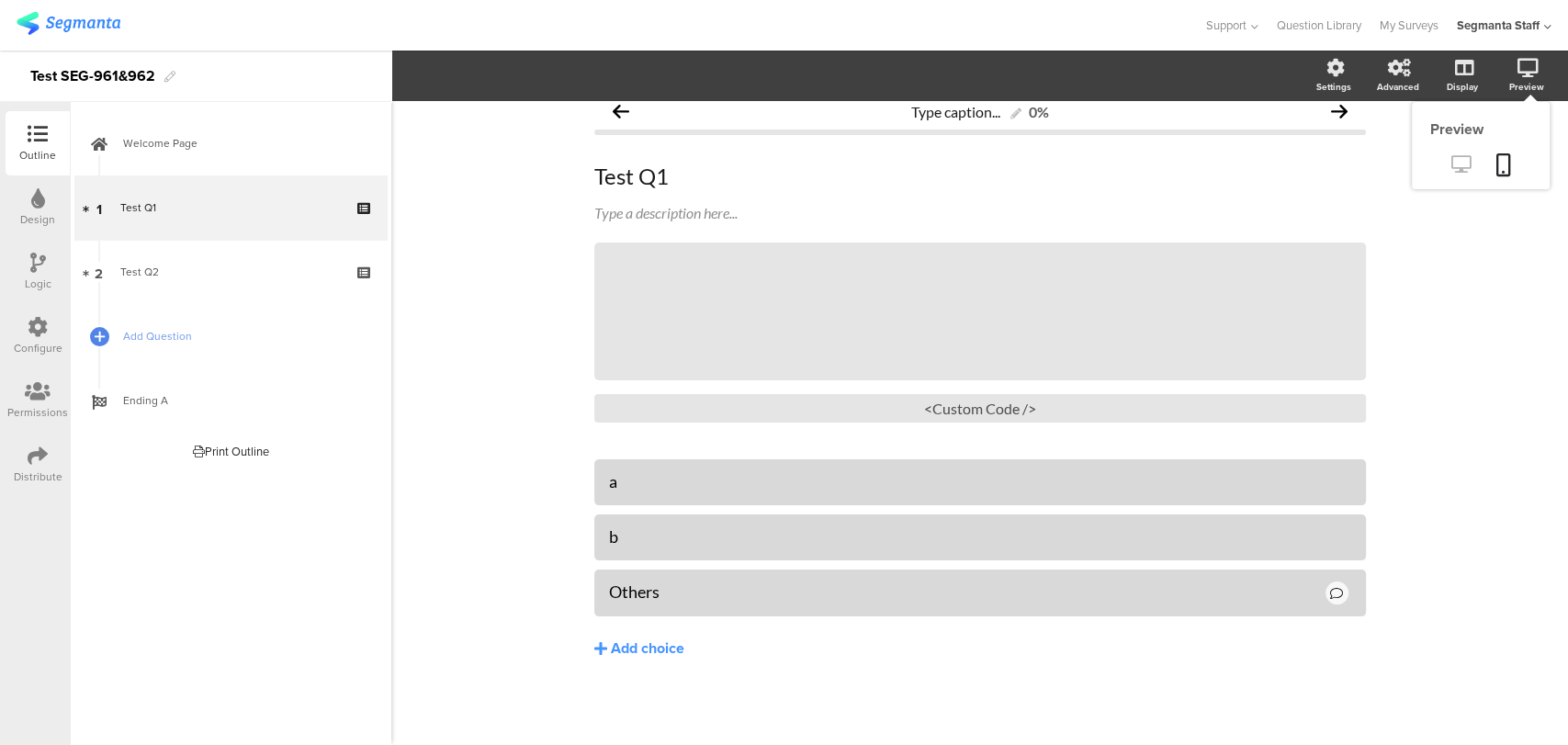 click 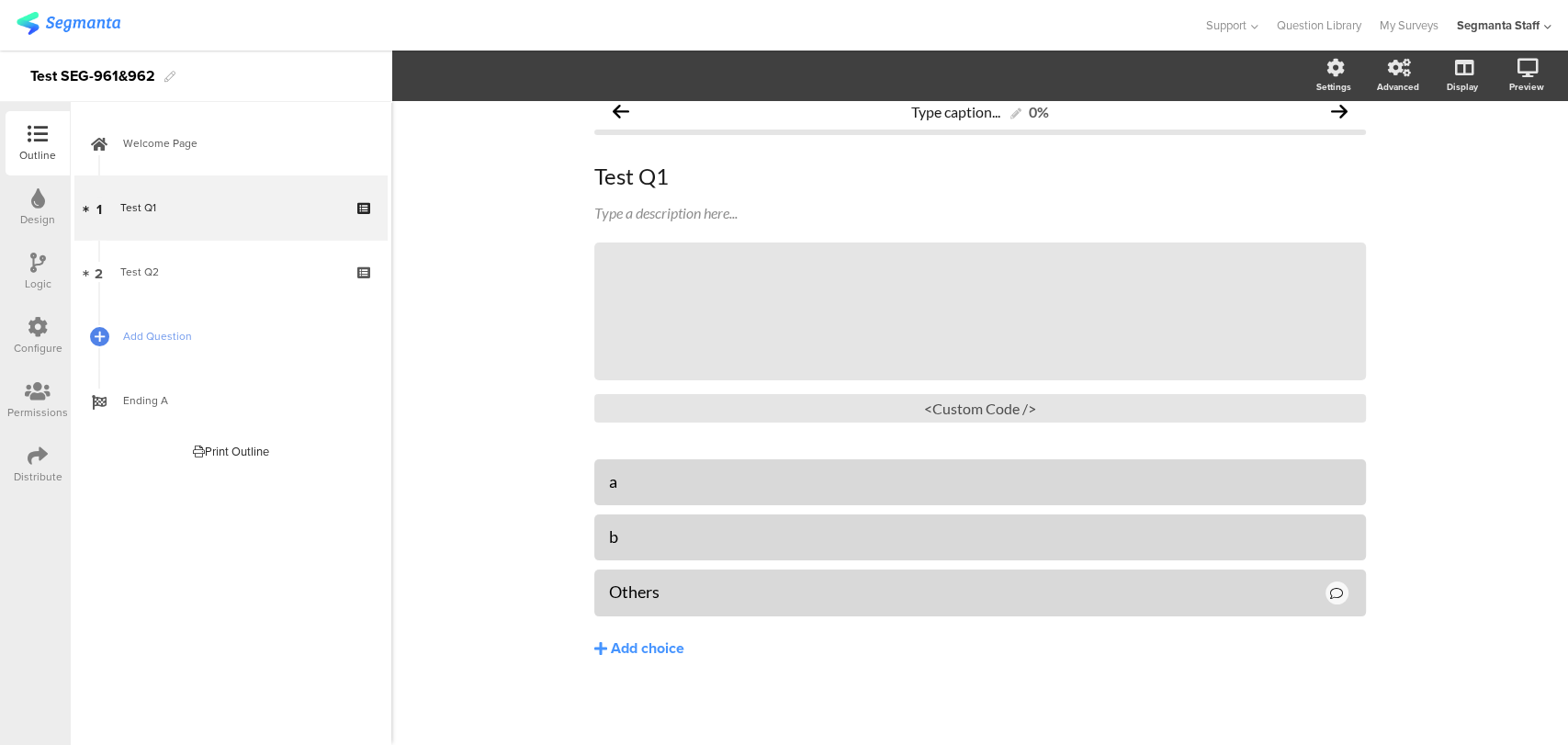click at bounding box center (38, 456) 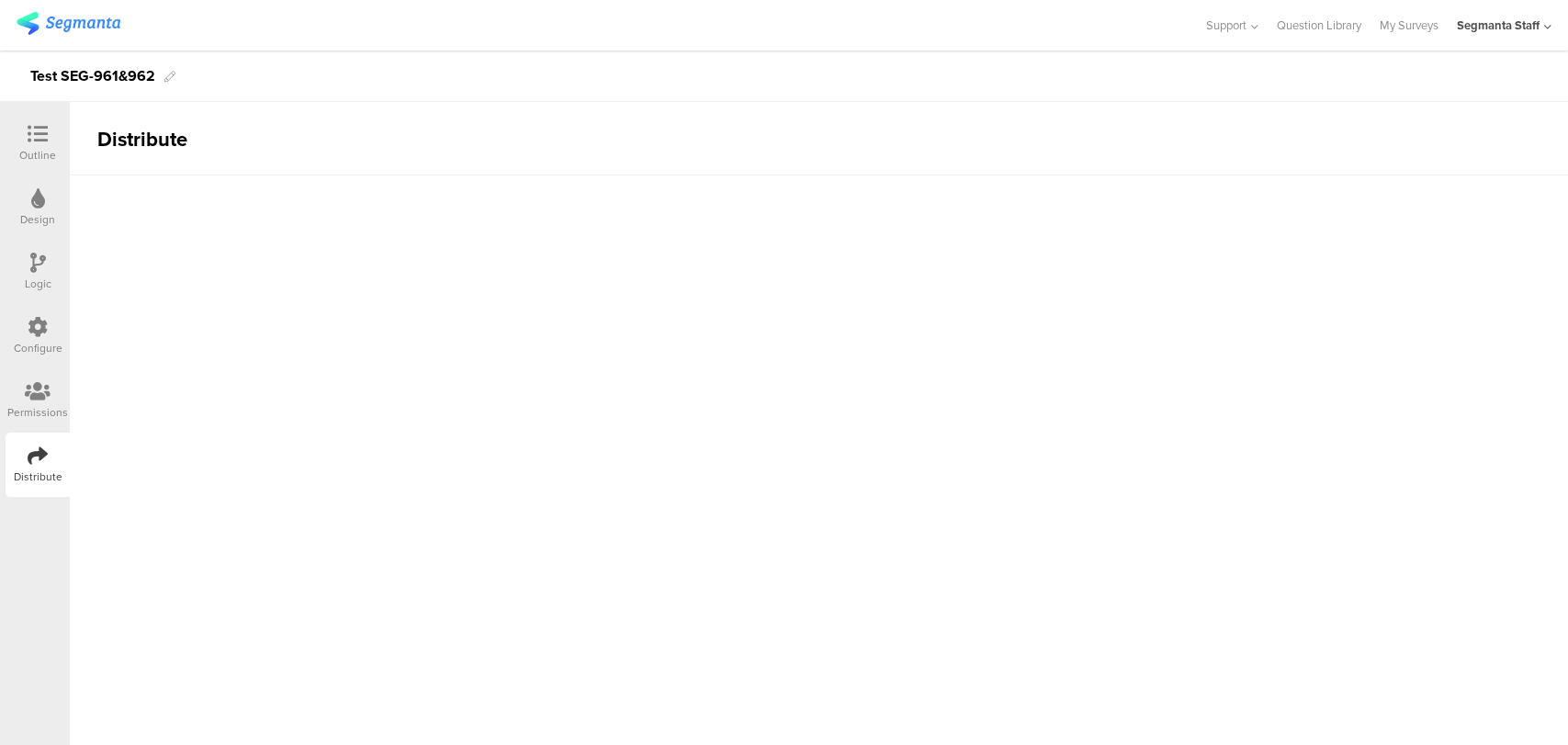 scroll, scrollTop: 0, scrollLeft: 0, axis: both 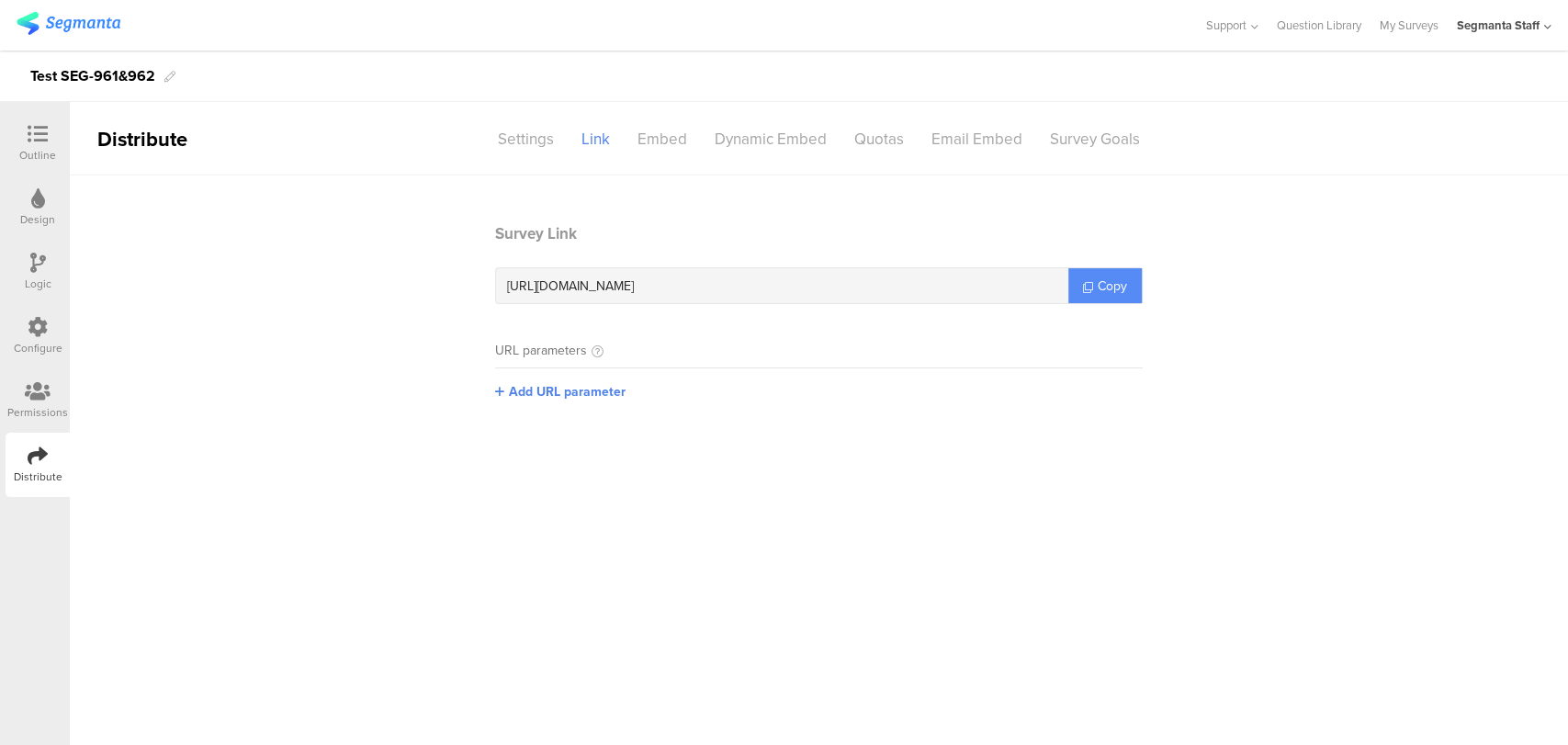 click on "Copy" at bounding box center (1105, 286) 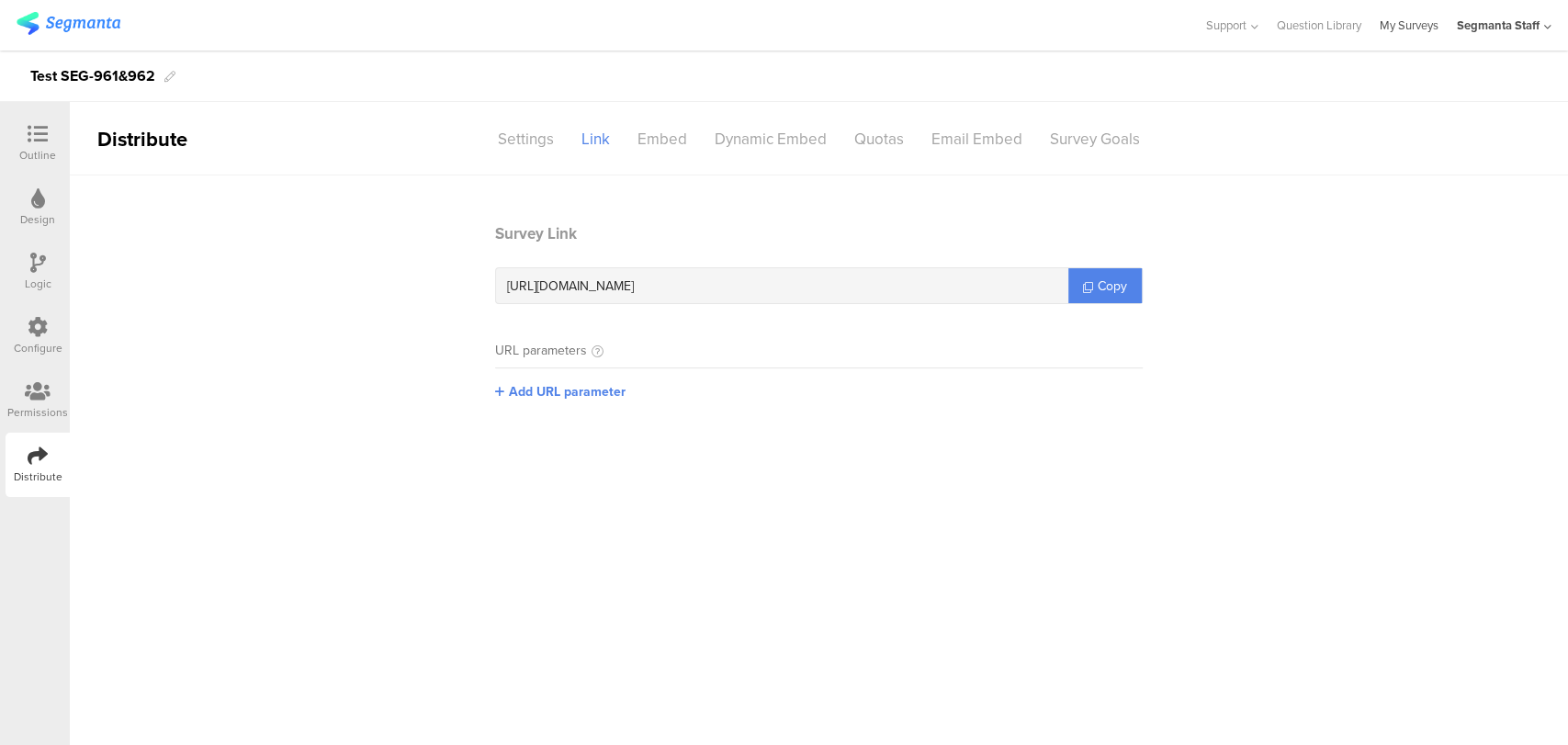 click on "My Surveys" at bounding box center [1409, 25] 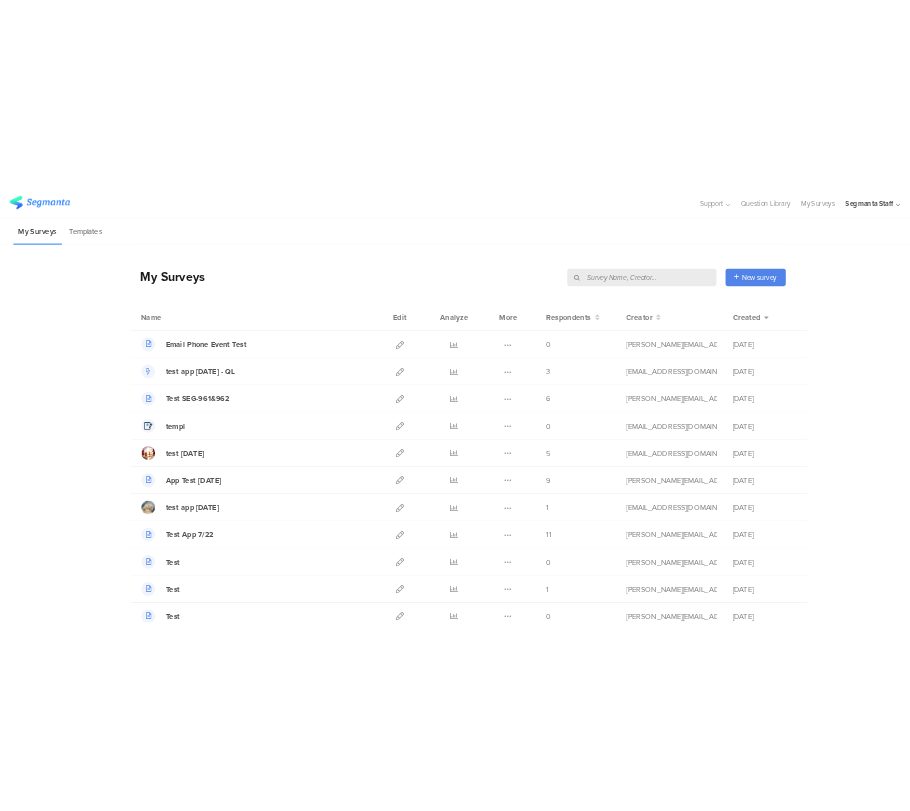 scroll, scrollTop: 0, scrollLeft: 0, axis: both 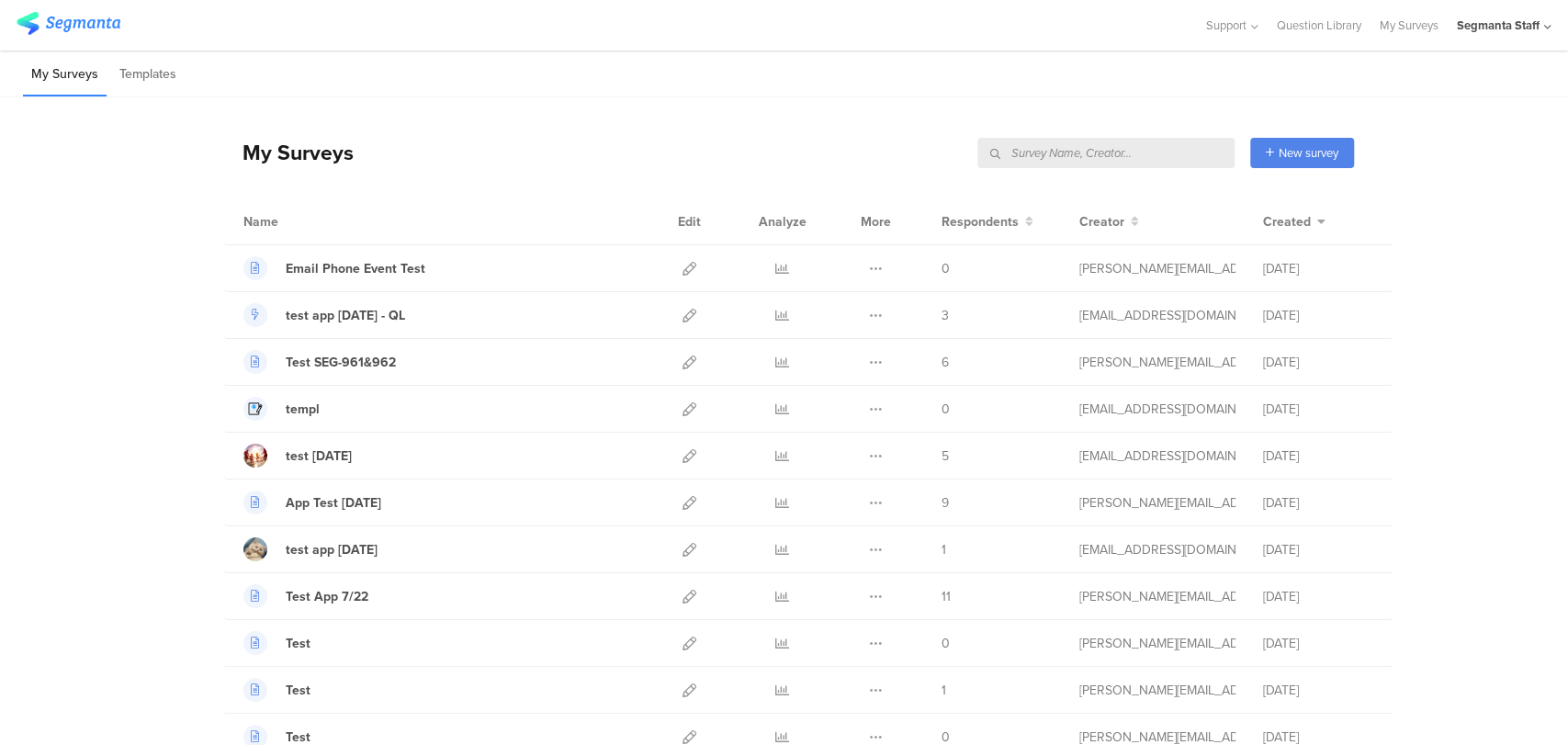 click on "Segmanta Staff" 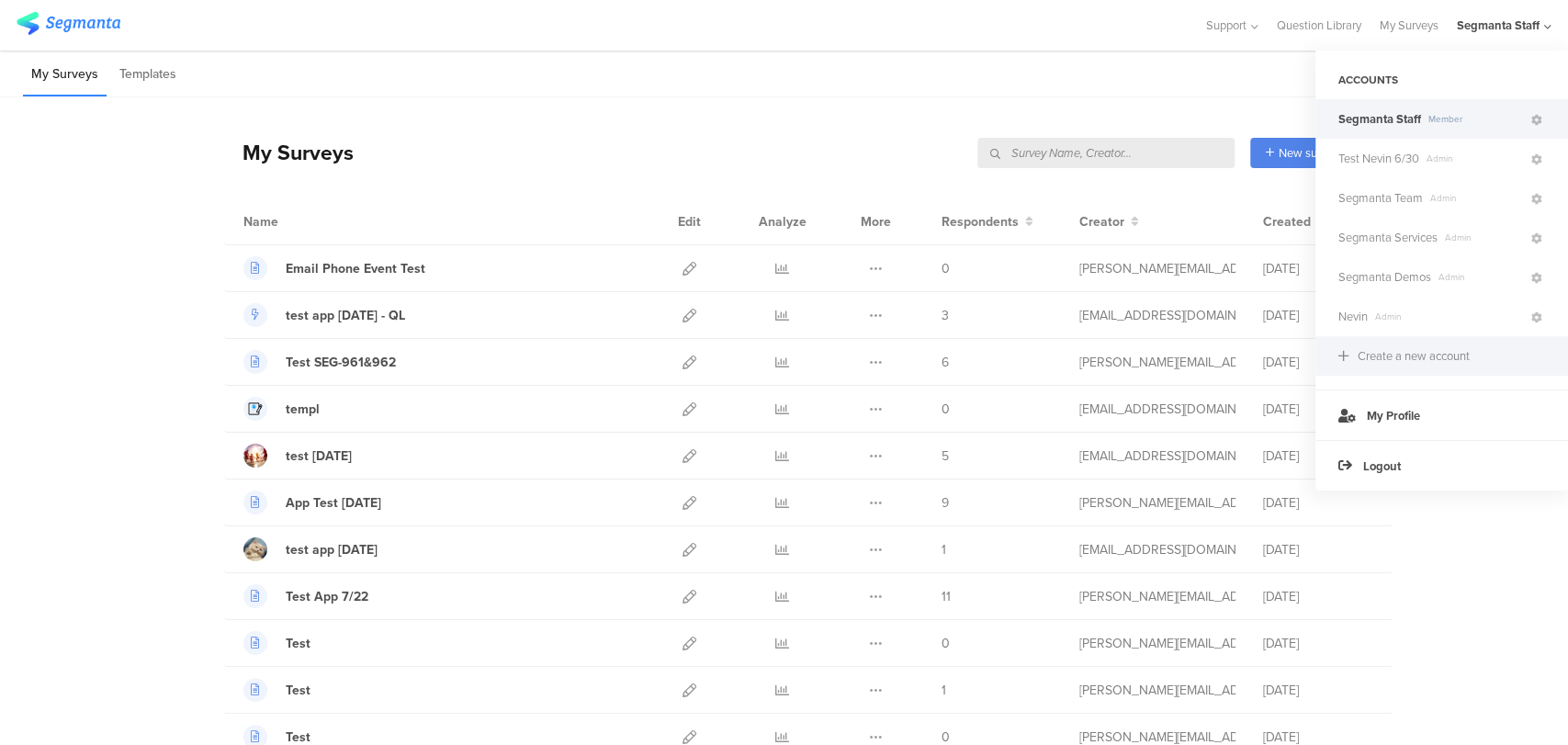 click on "Create a new account" 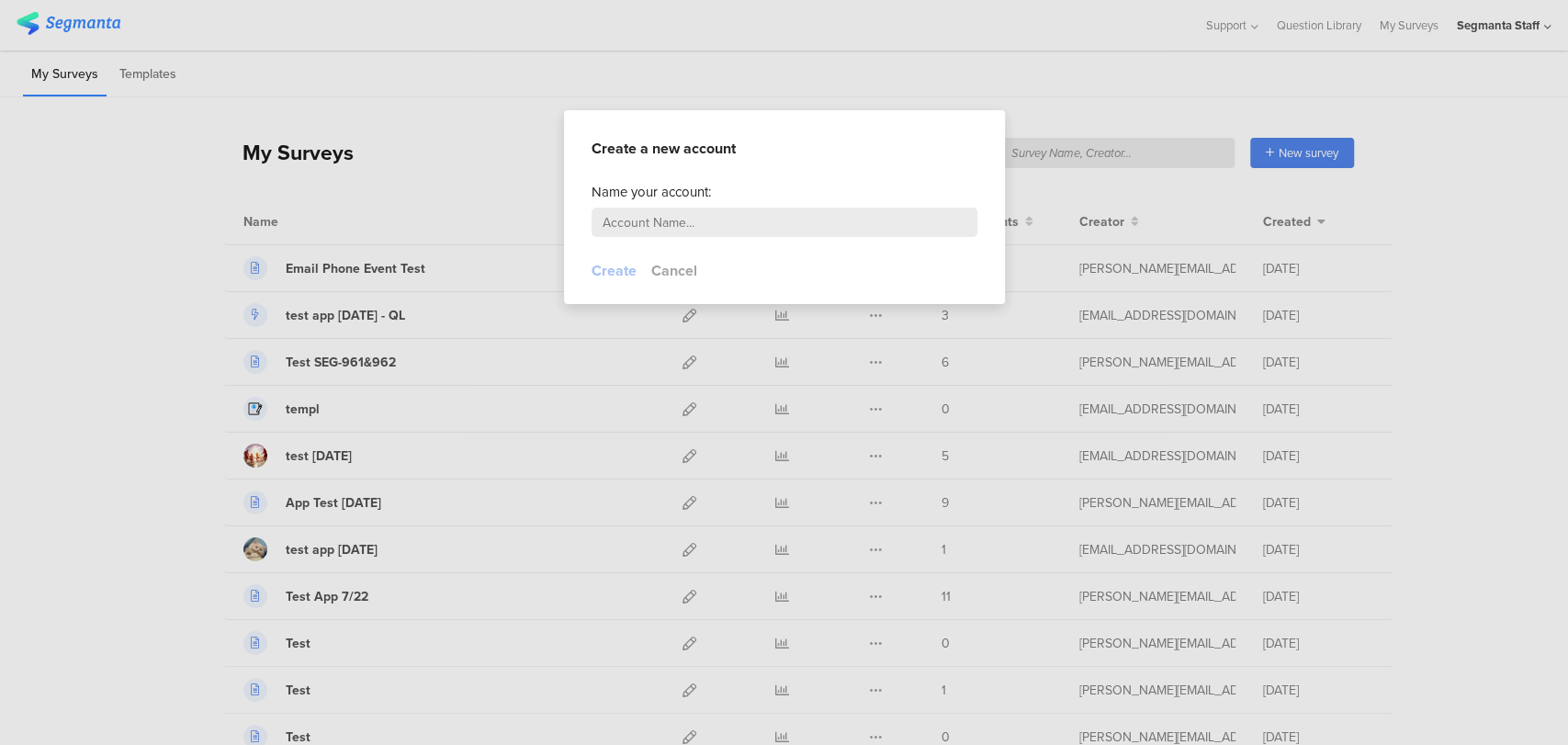 click on "Cancel" at bounding box center [674, 270] 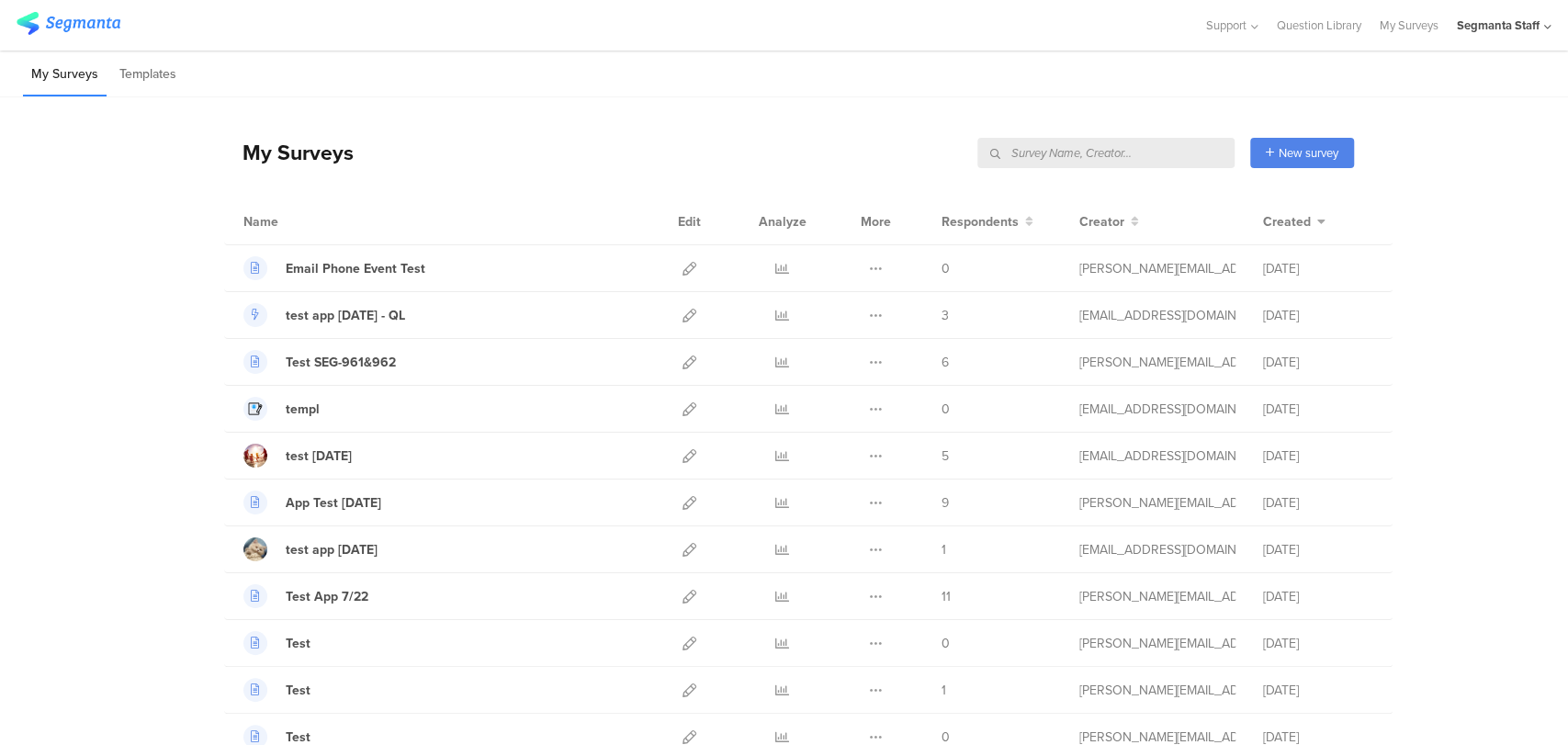 click on "Segmanta Staff" 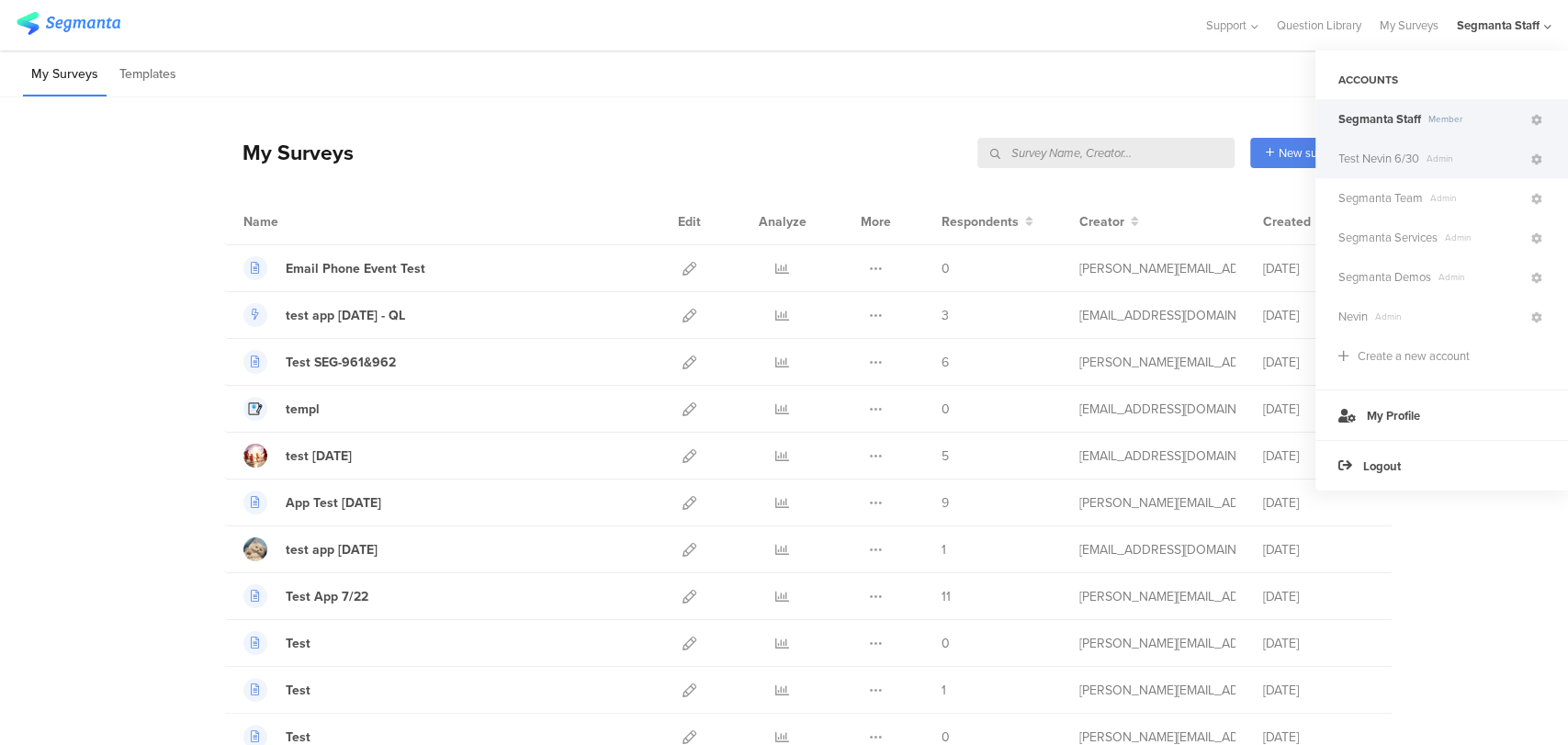 click on "Admin" 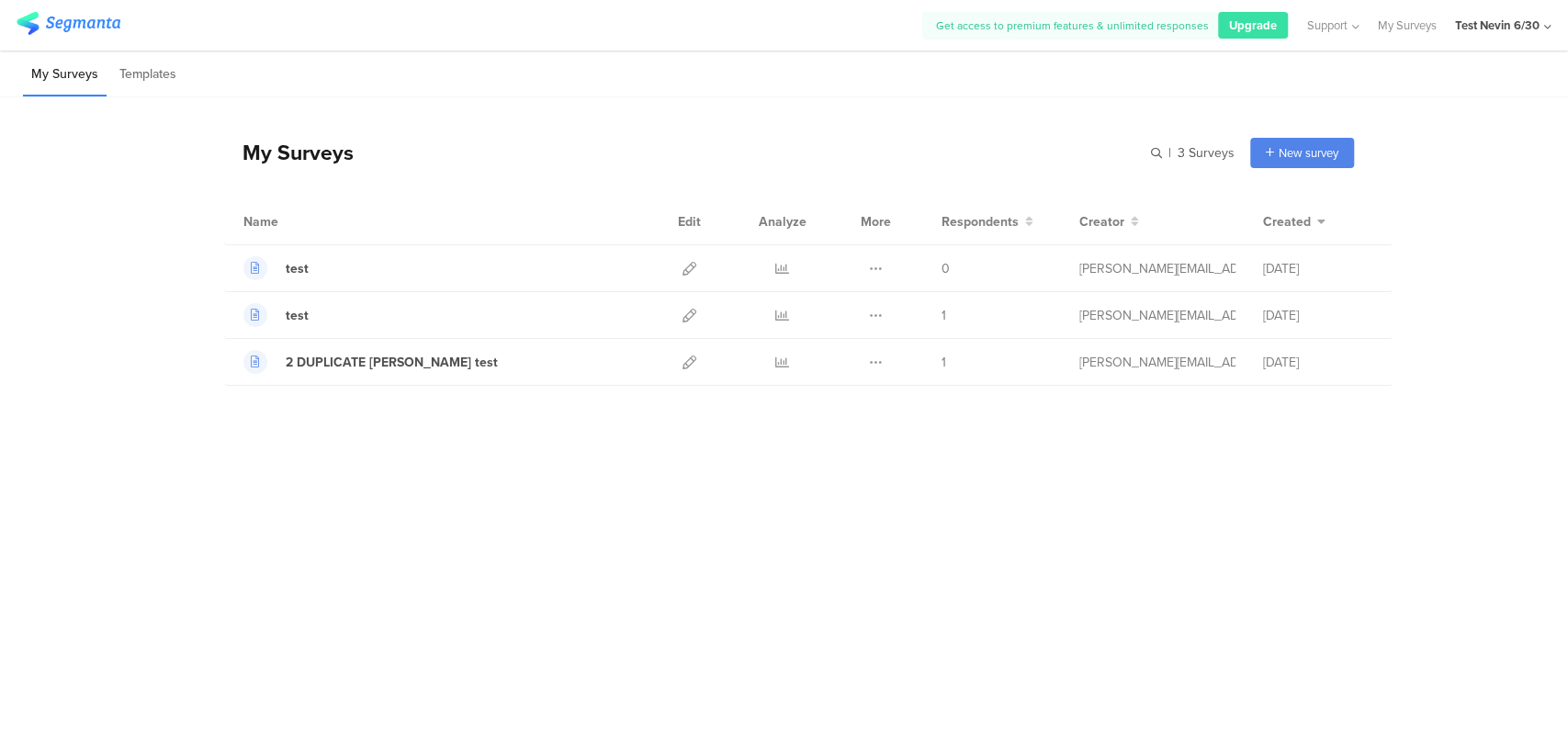 click on "New survey
Start from scratch
Choose from templates" 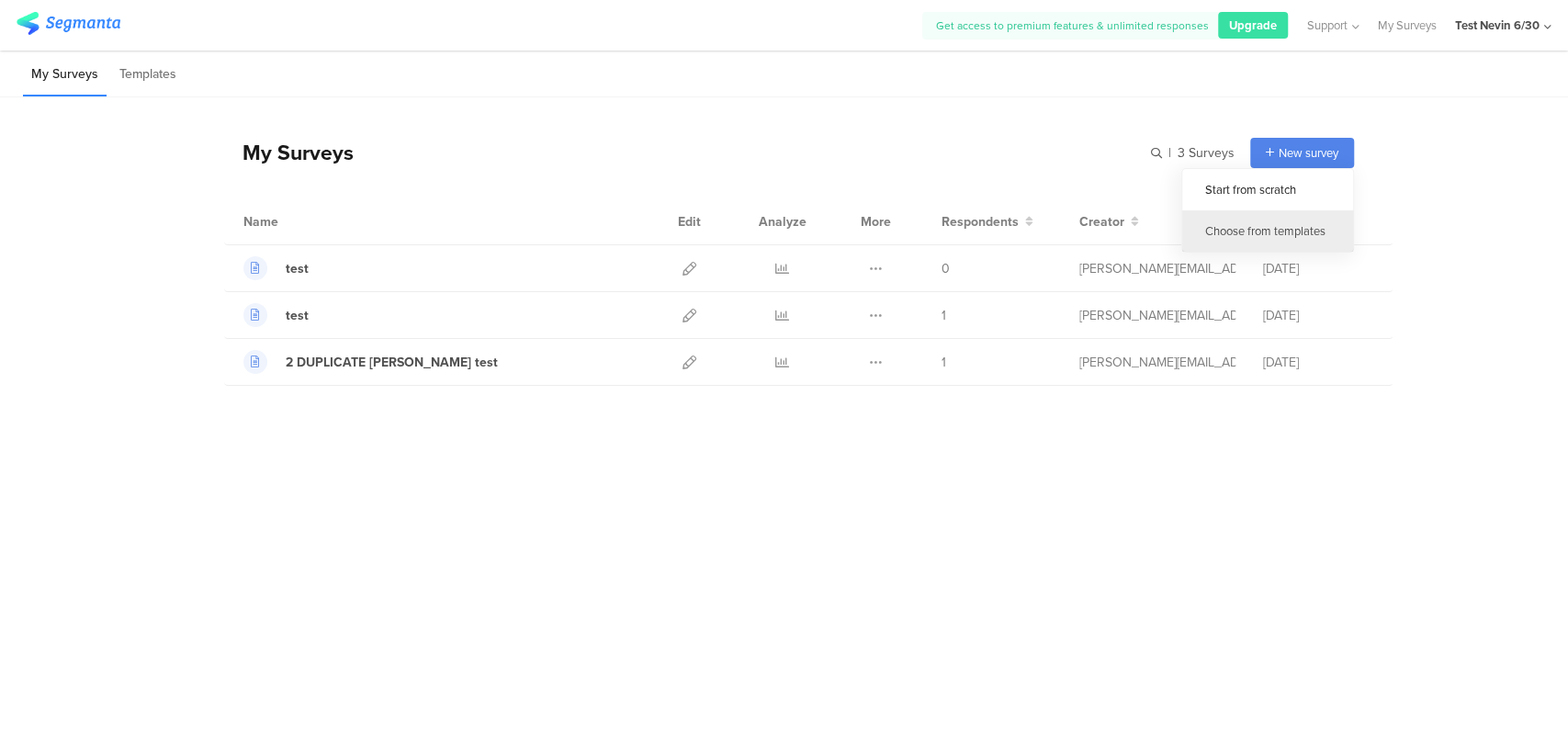 click on "Choose from templates" 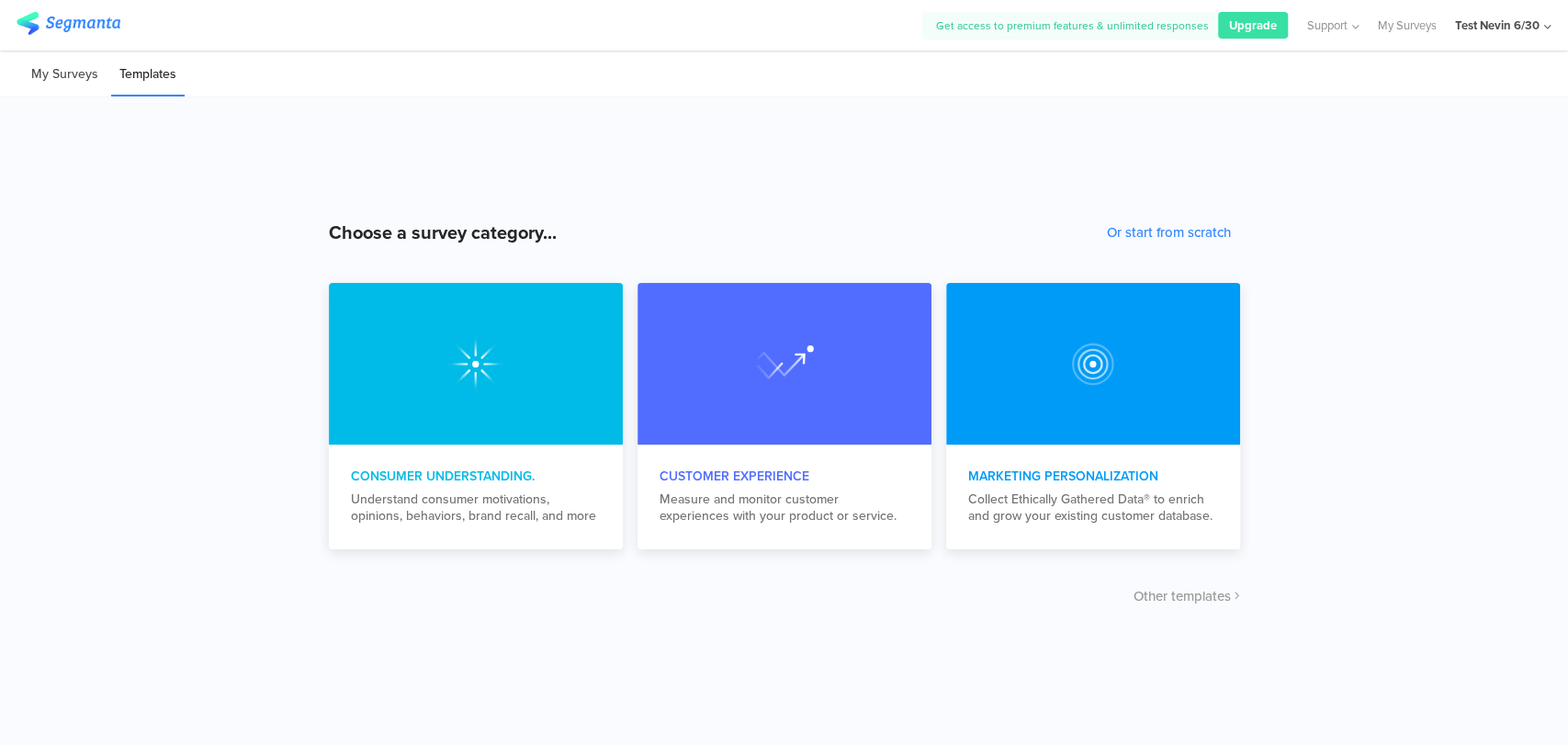click on "My Surveys" at bounding box center (64, 74) 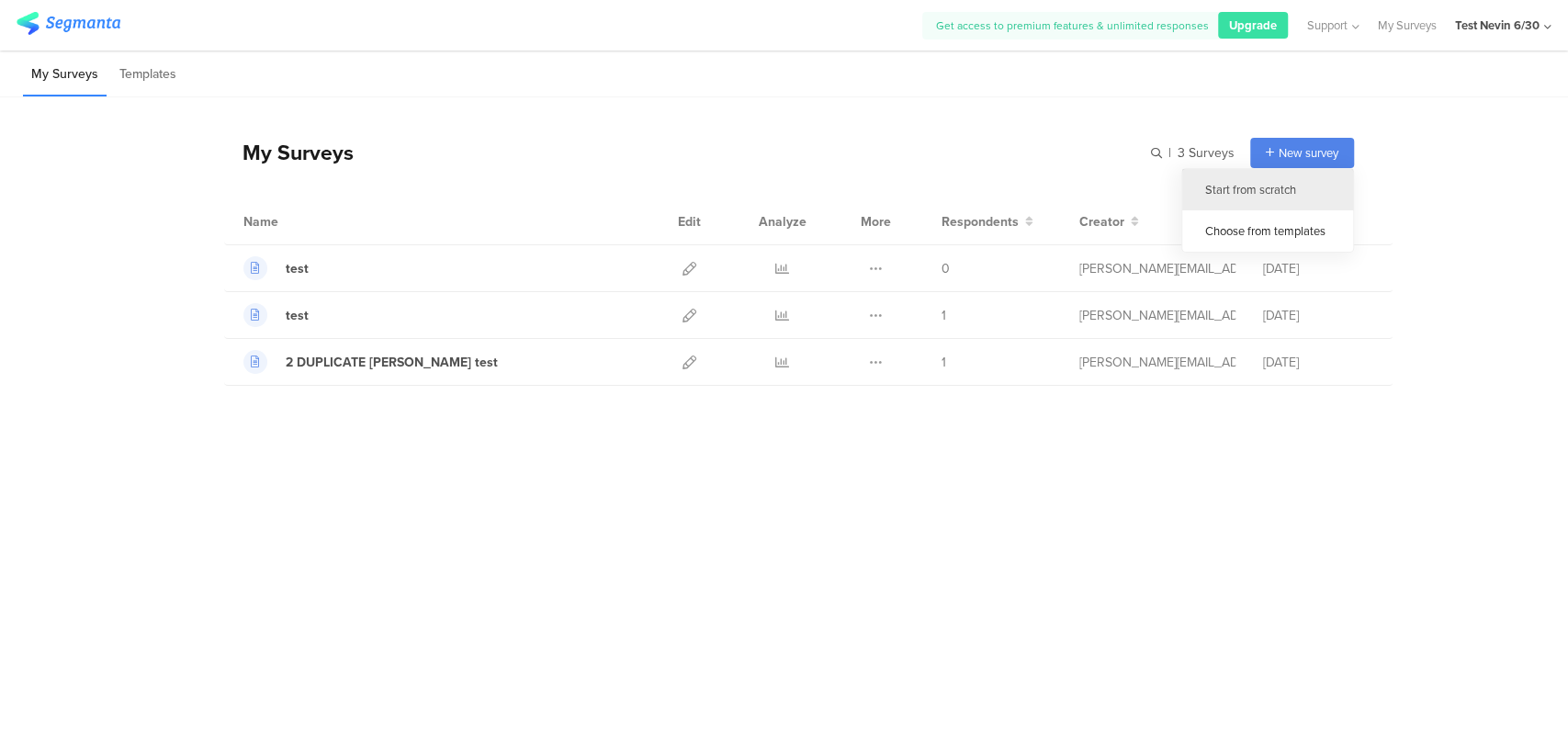 click on "Start from scratch" 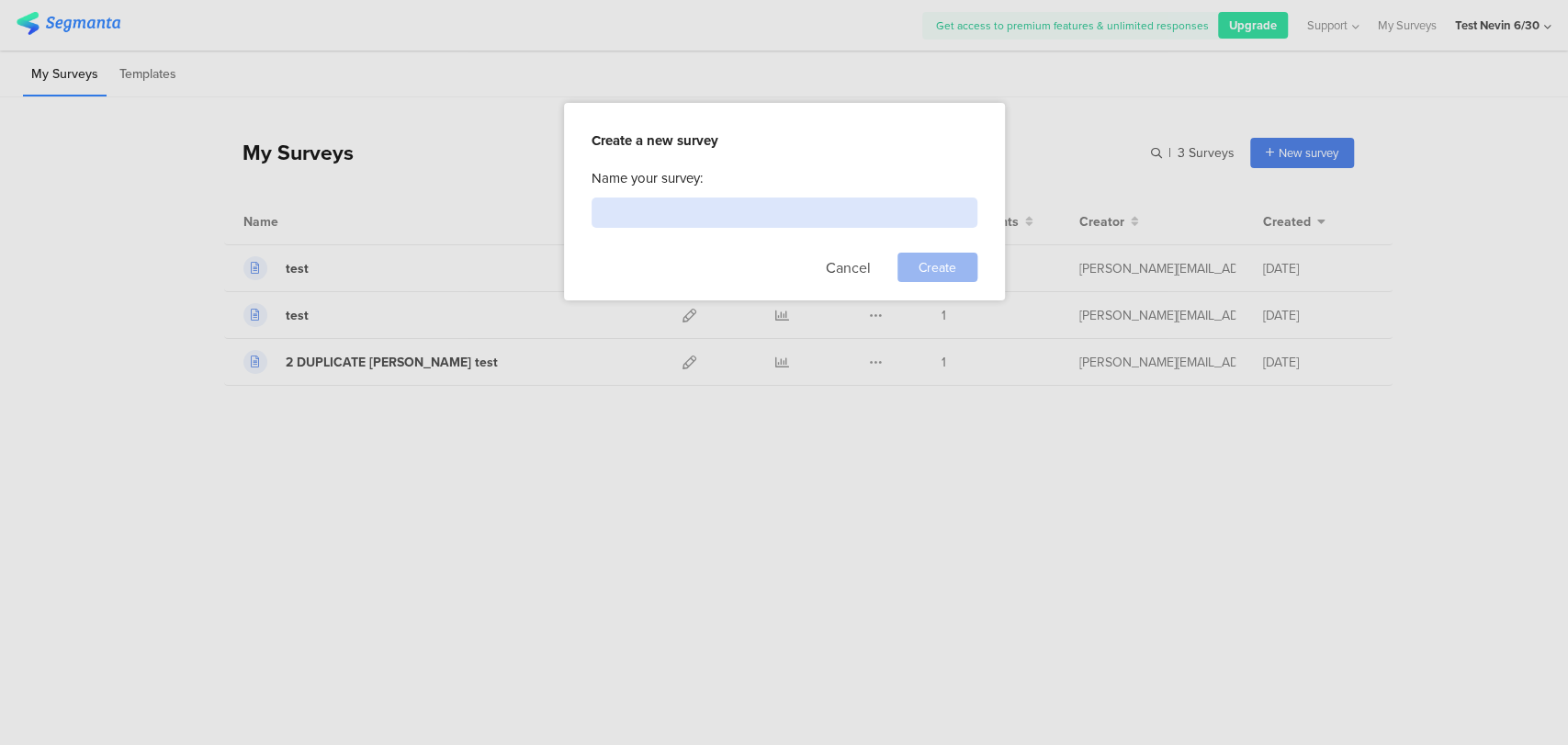 click at bounding box center [784, 212] 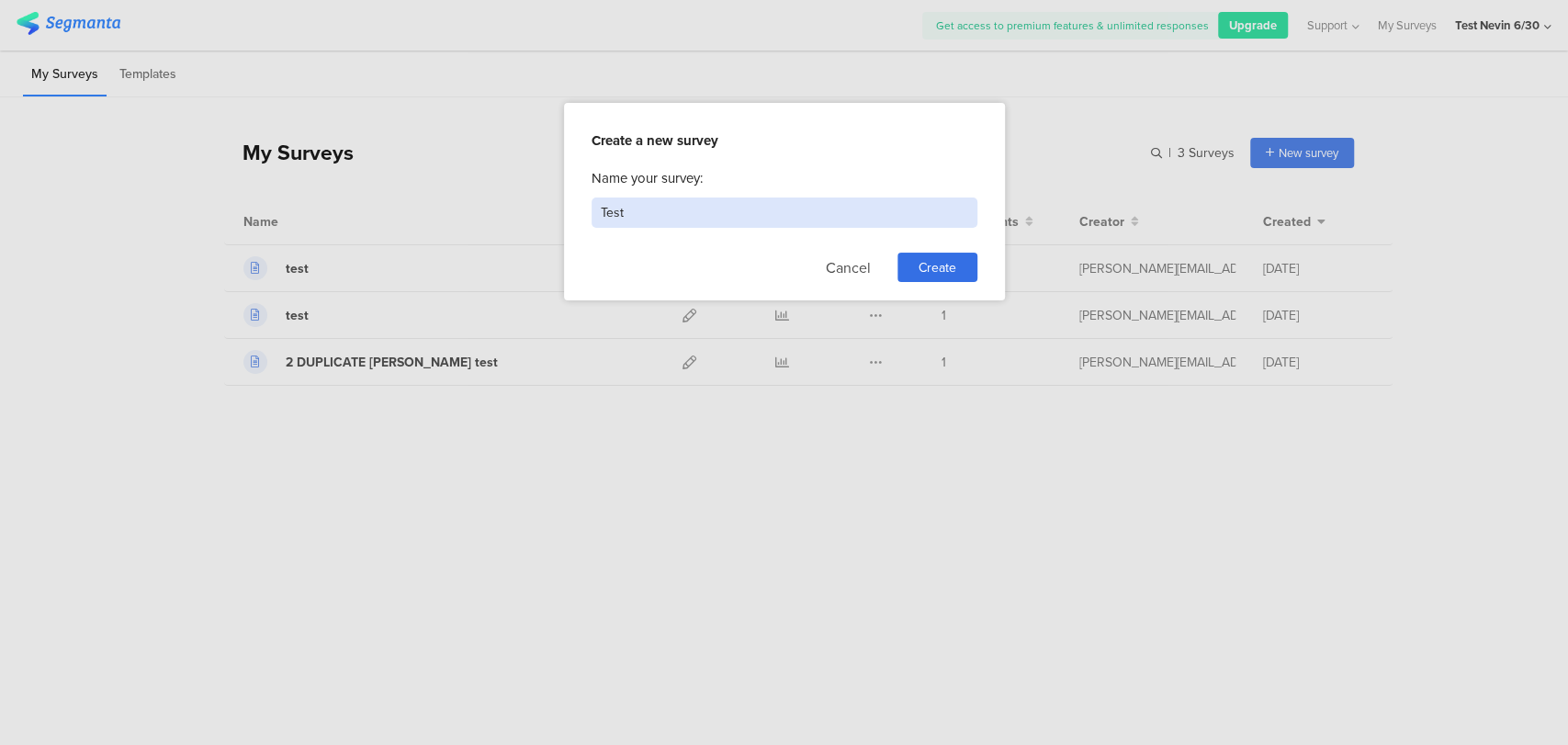 type on "Test" 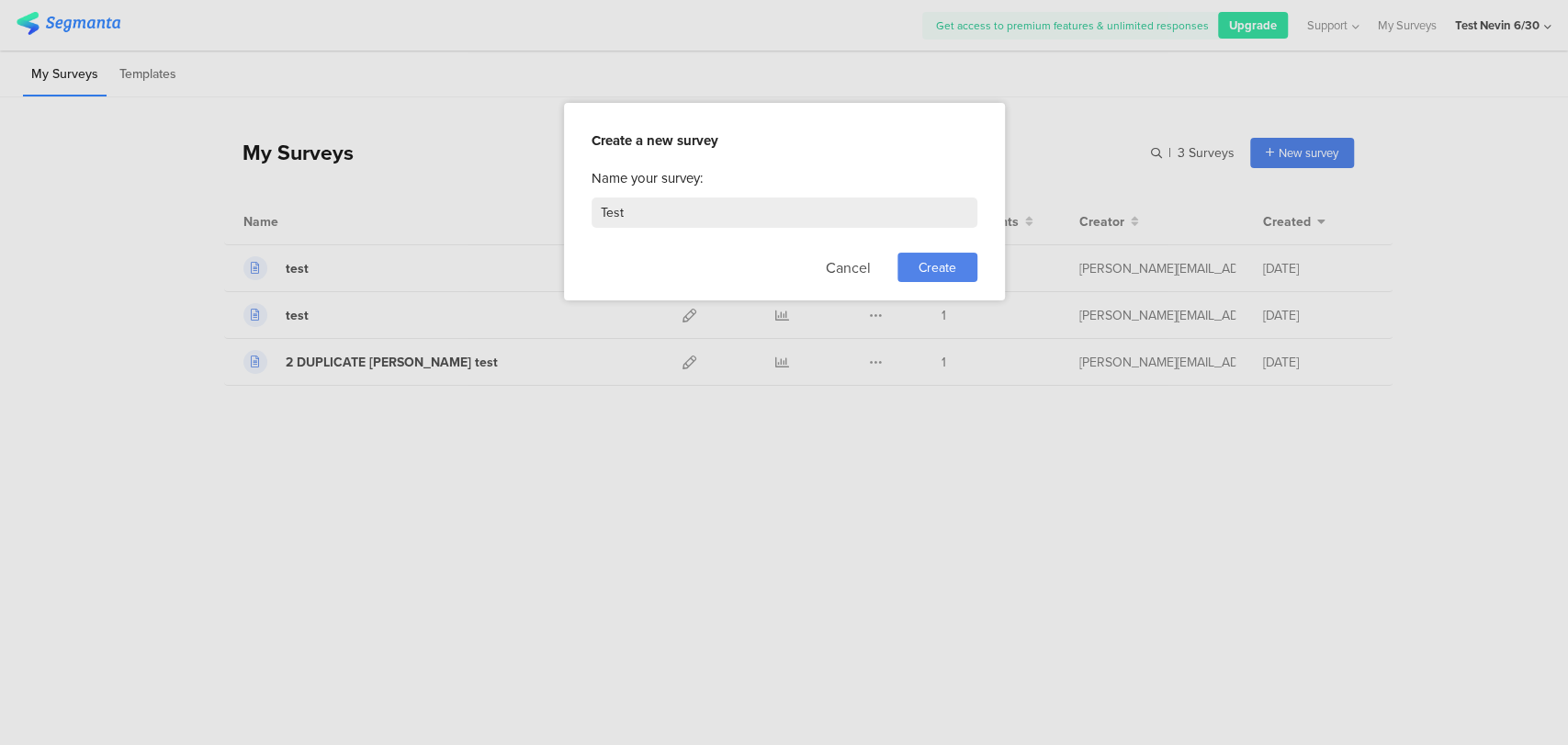 click on "Create" at bounding box center [937, 267] 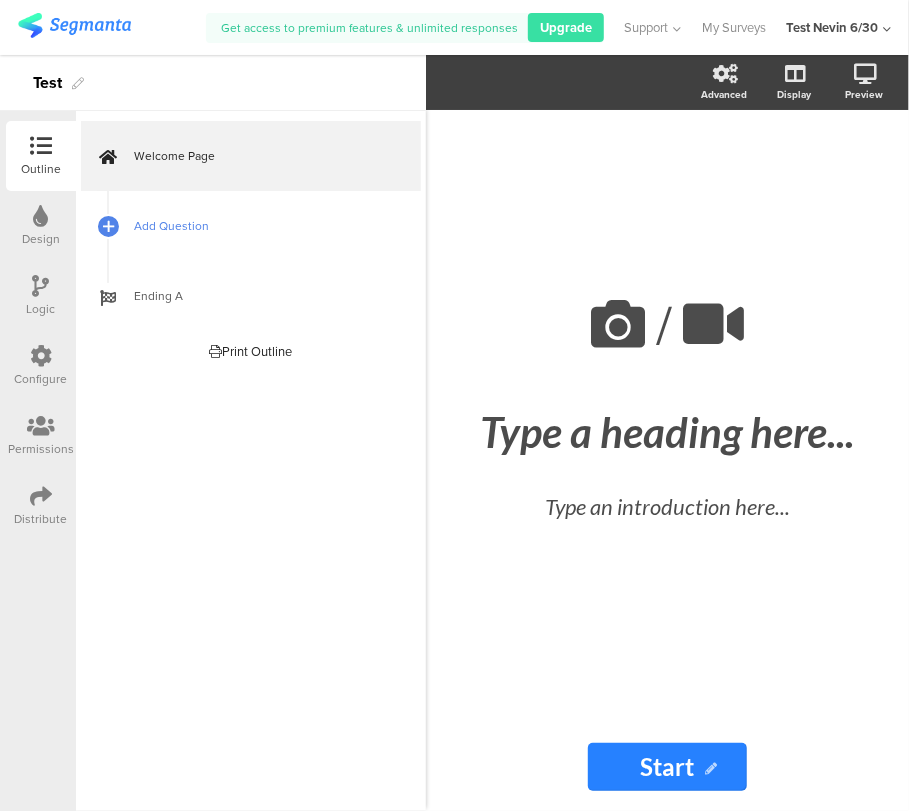 click on "Add Question" at bounding box center (251, 226) 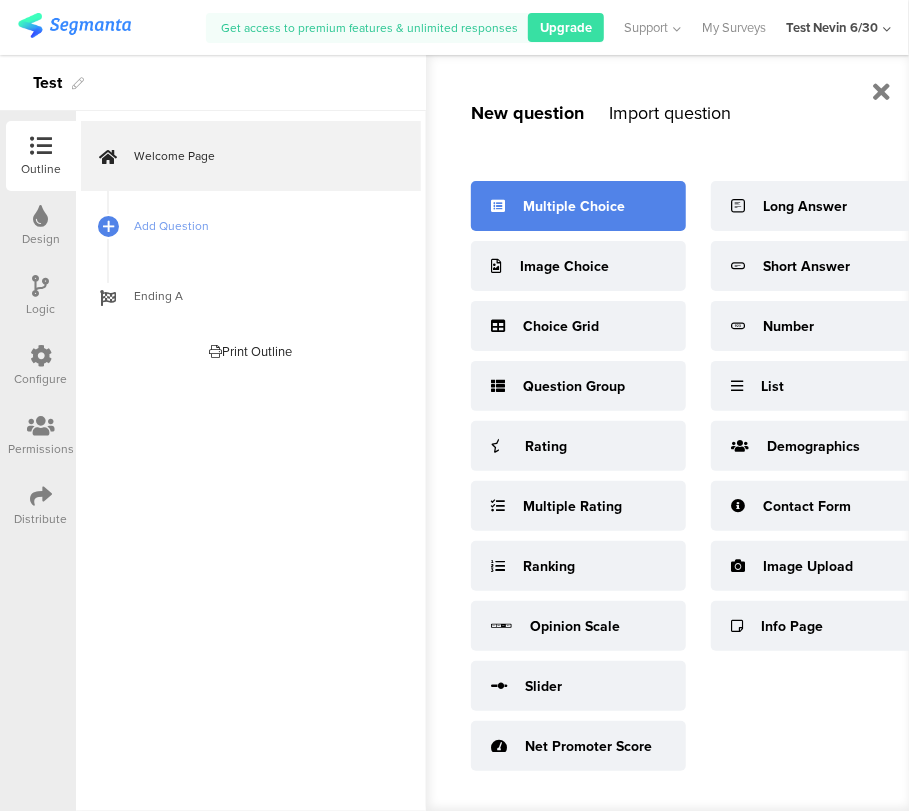 click on "Multiple Choice" at bounding box center (574, 206) 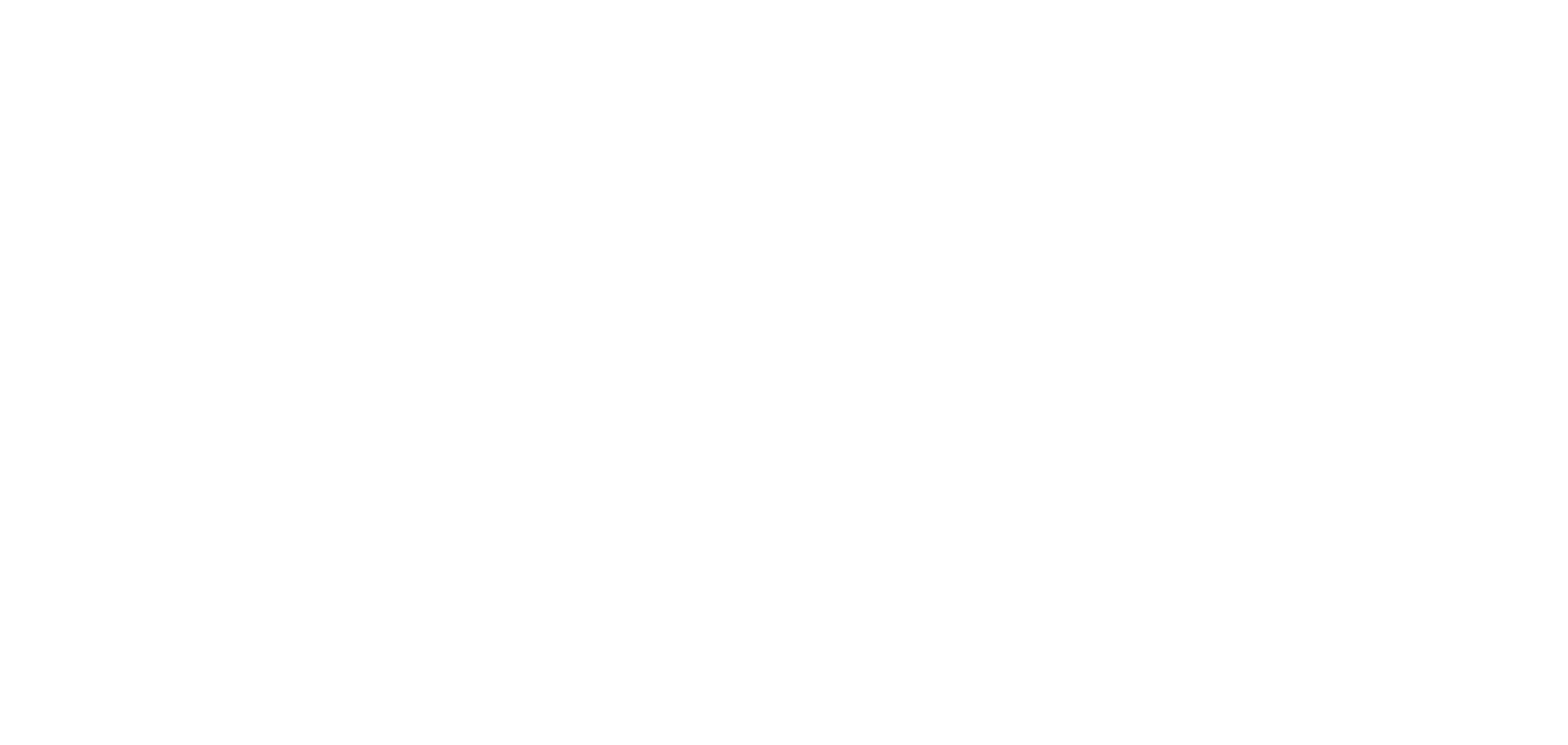 scroll, scrollTop: 0, scrollLeft: 0, axis: both 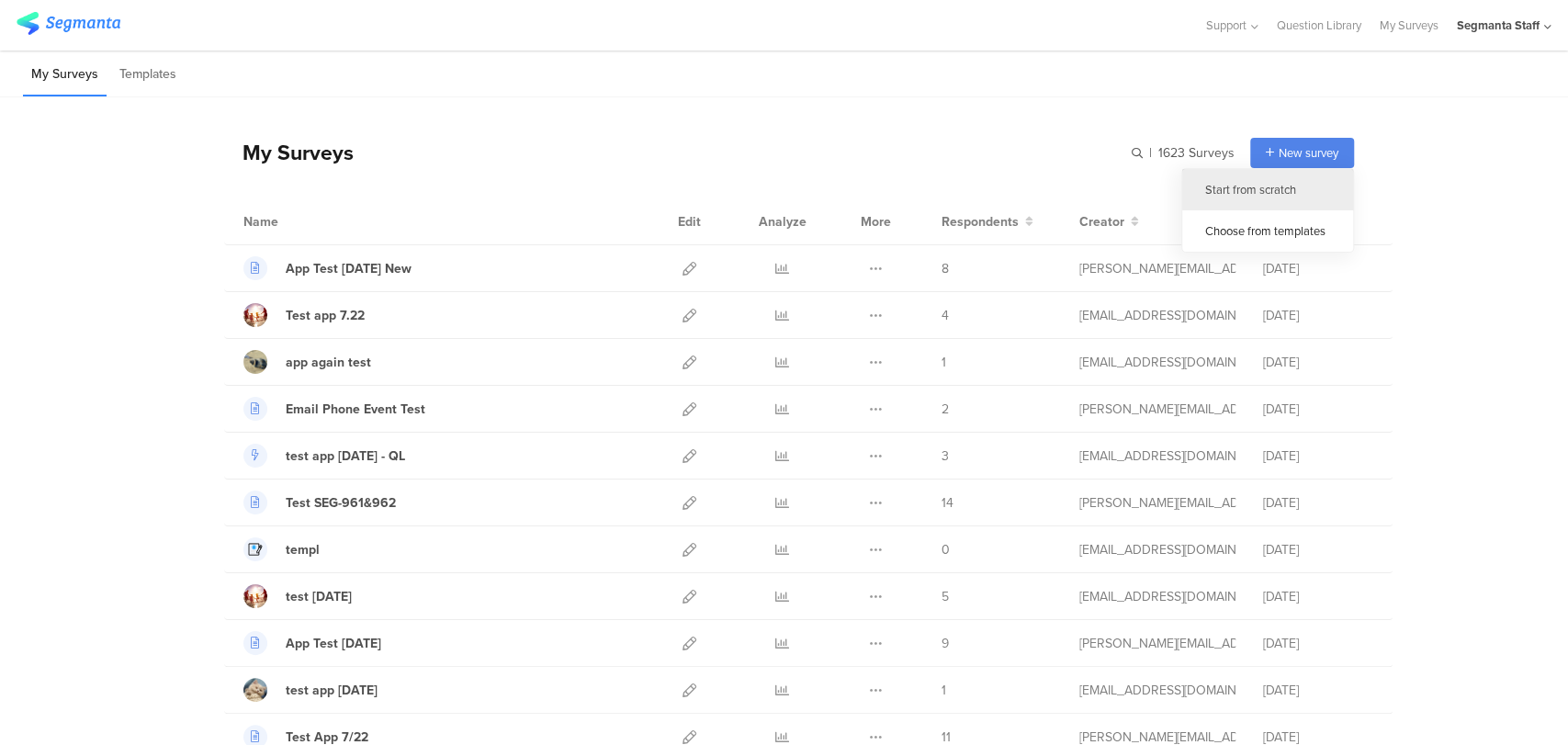 click on "Start from scratch" 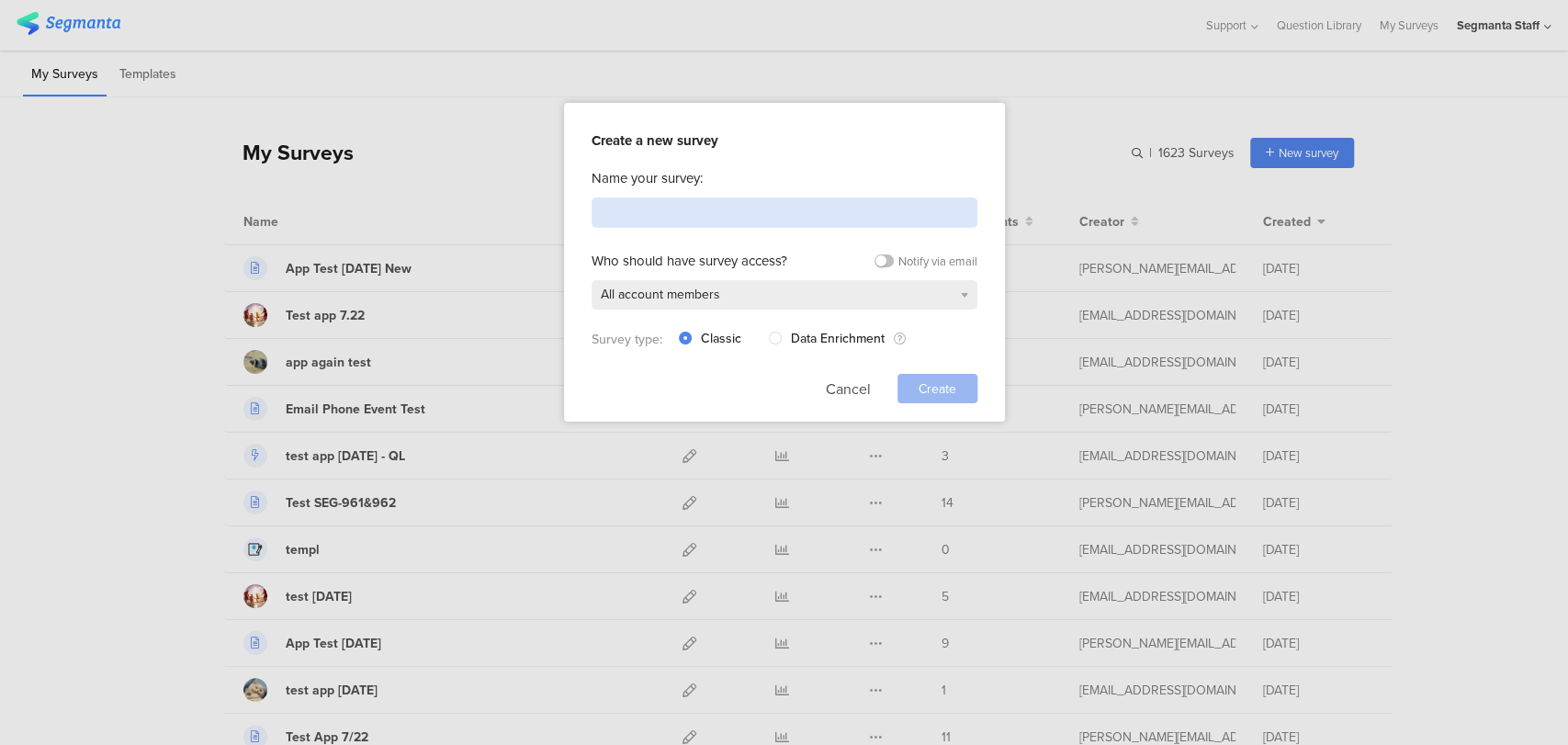 click at bounding box center [784, 212] 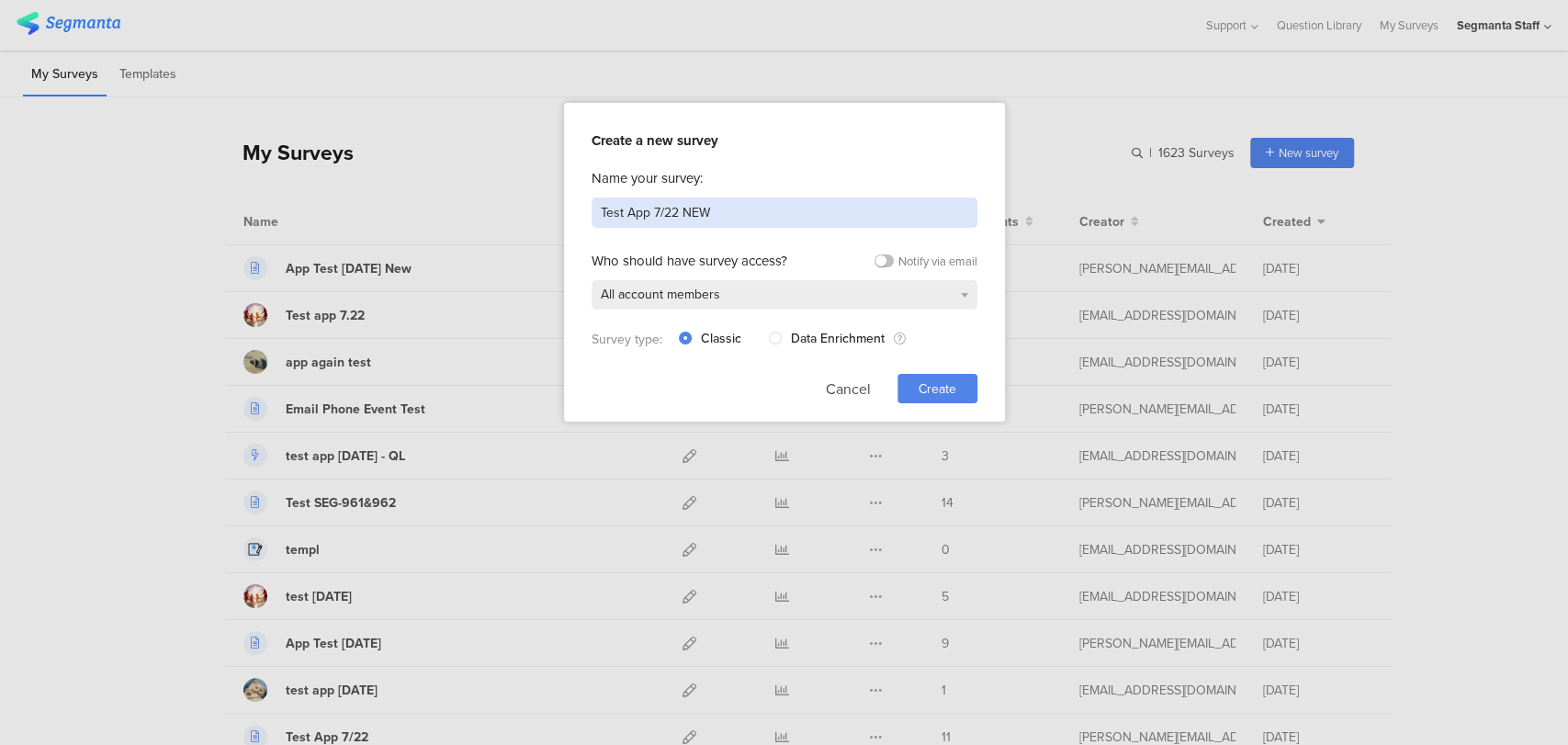 type on "Test App 7/22 NEW" 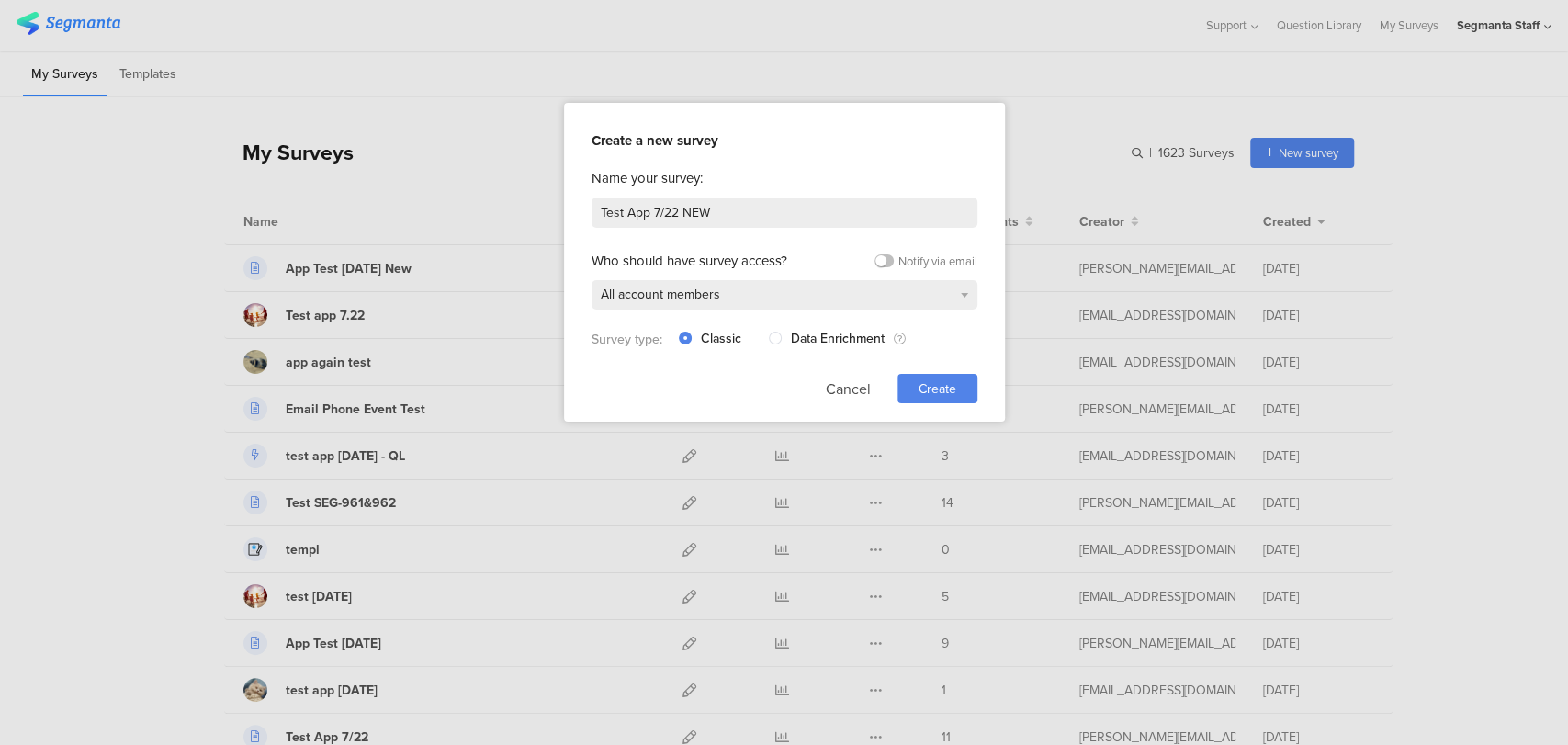 click on "Create" at bounding box center [937, 389] 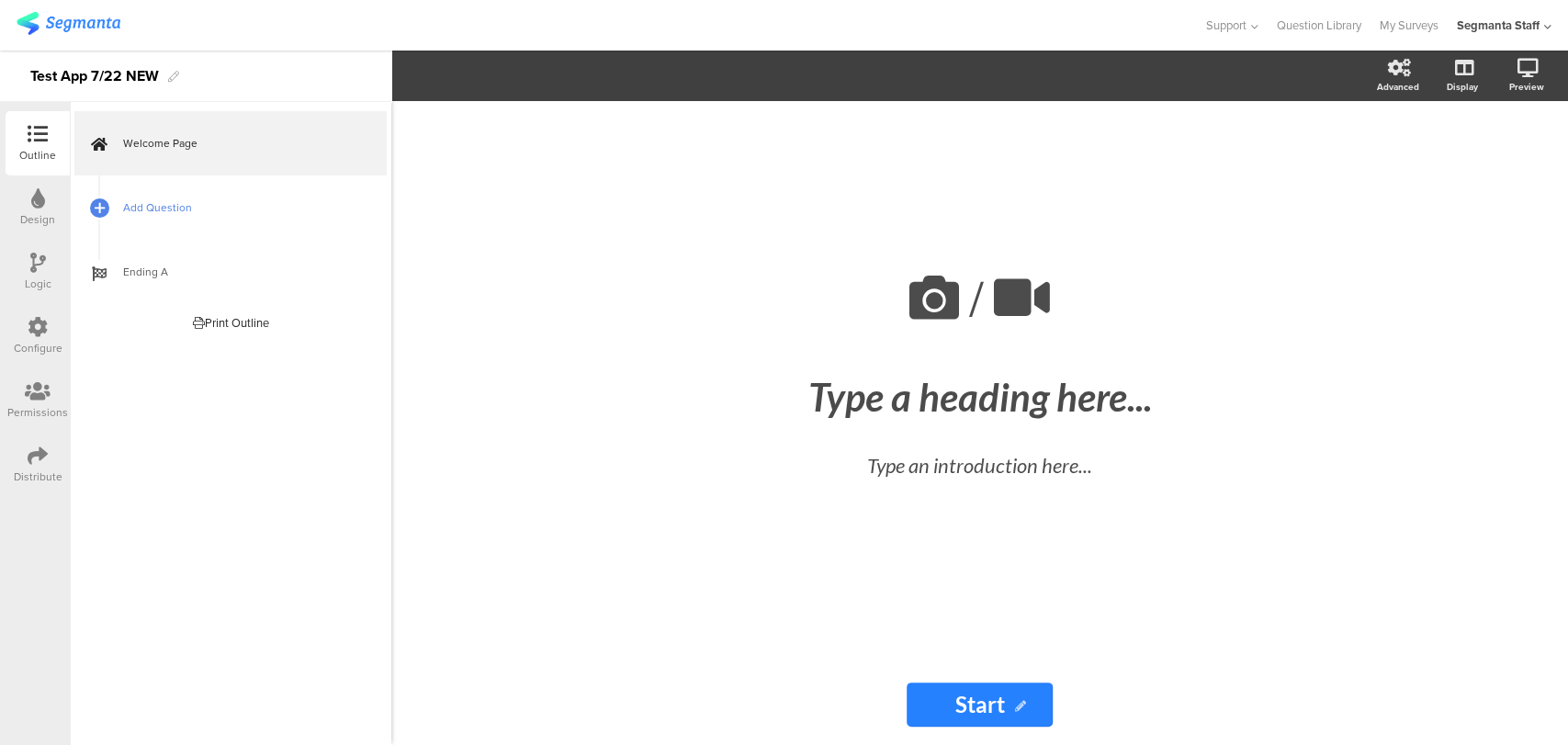 click on "Add Question" at bounding box center [241, 208] 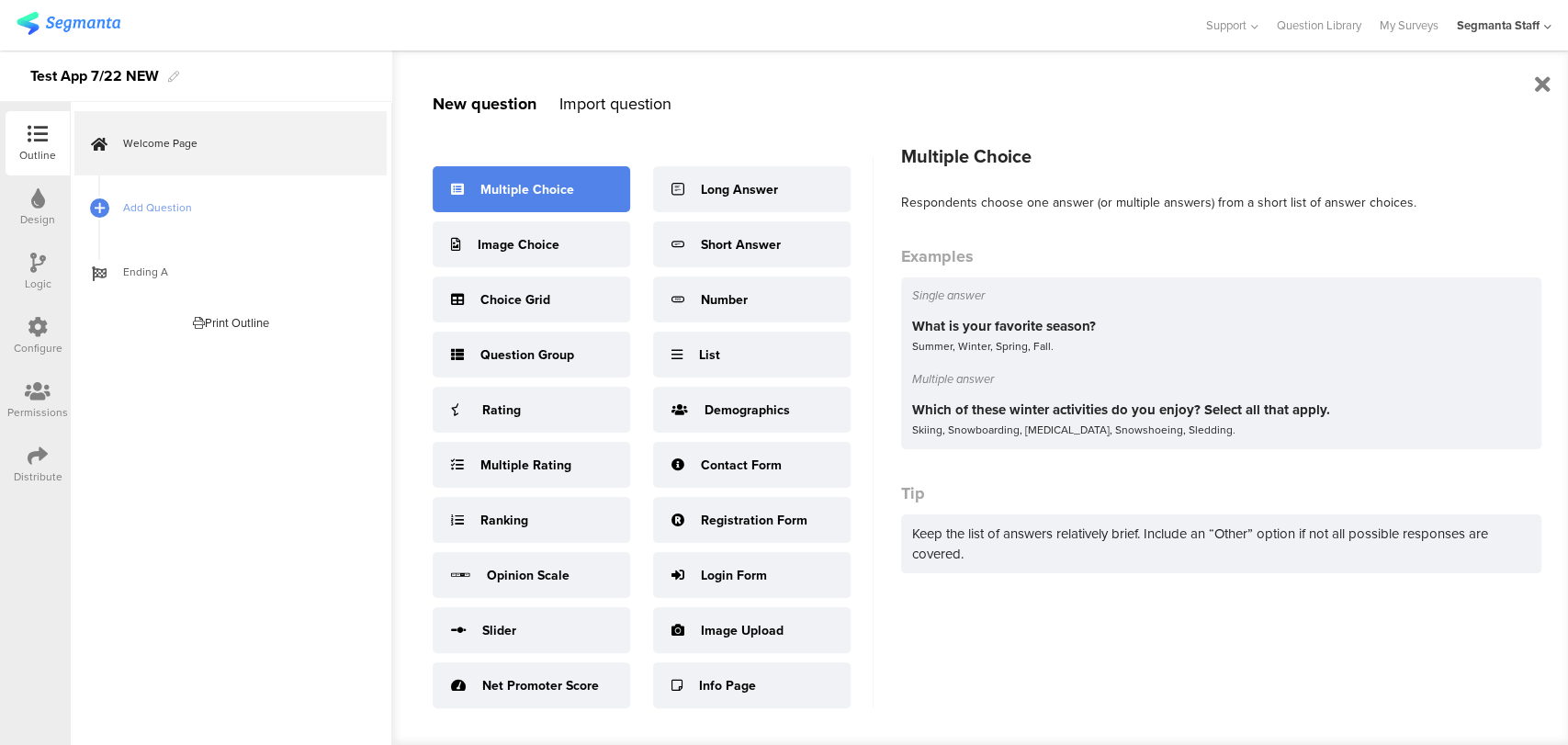 click on "Multiple Choice" at bounding box center [527, 189] 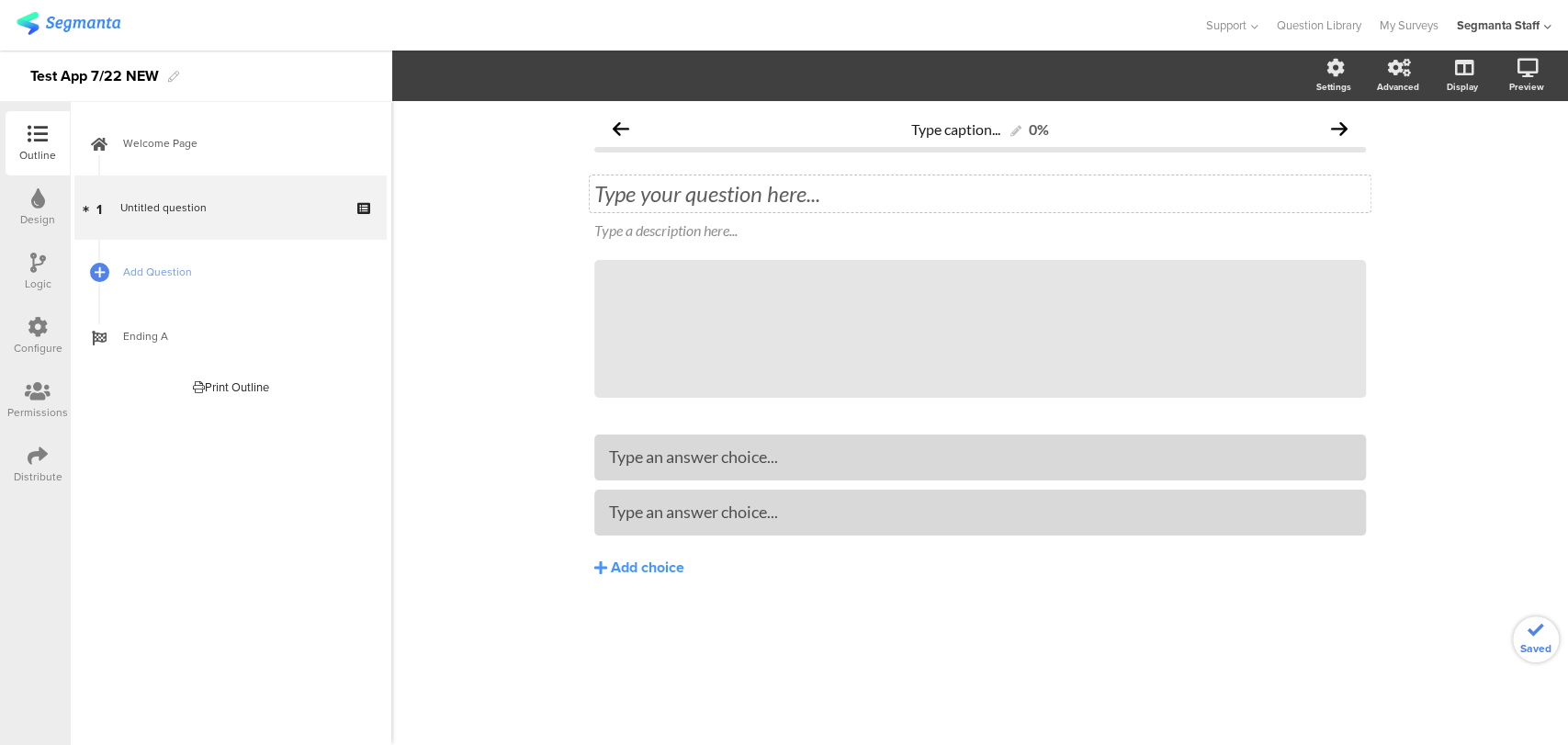 click on "Type your question here..." 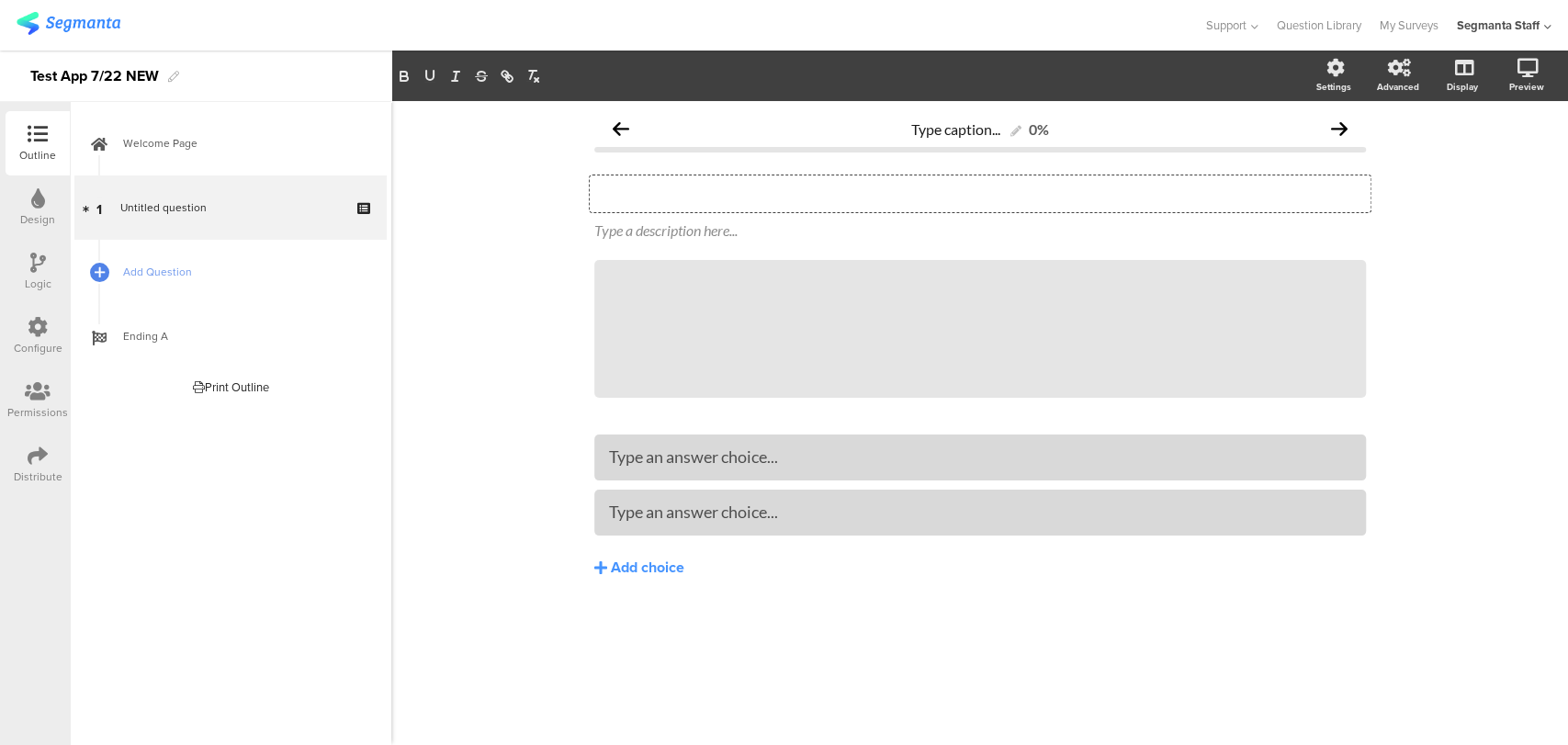 type 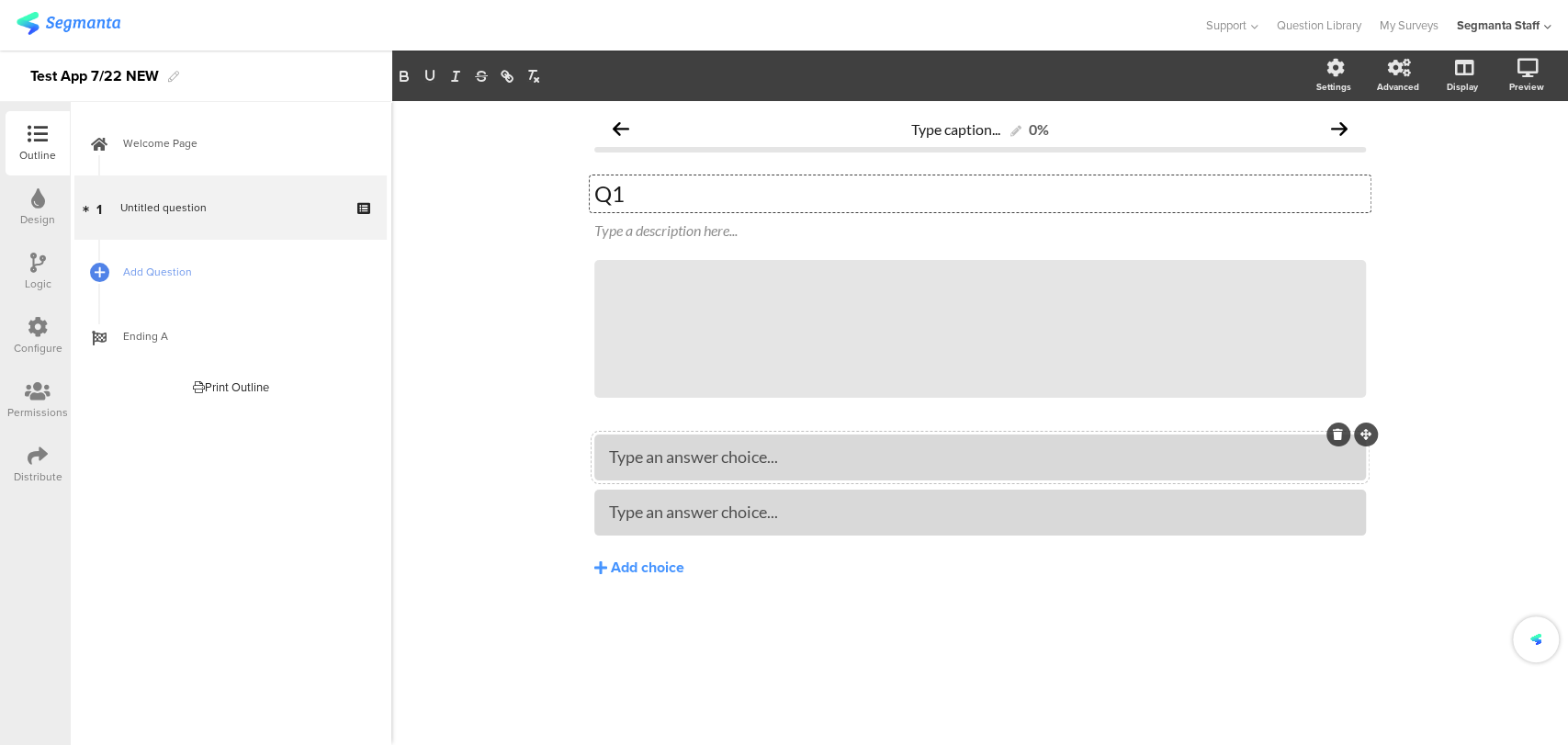 type 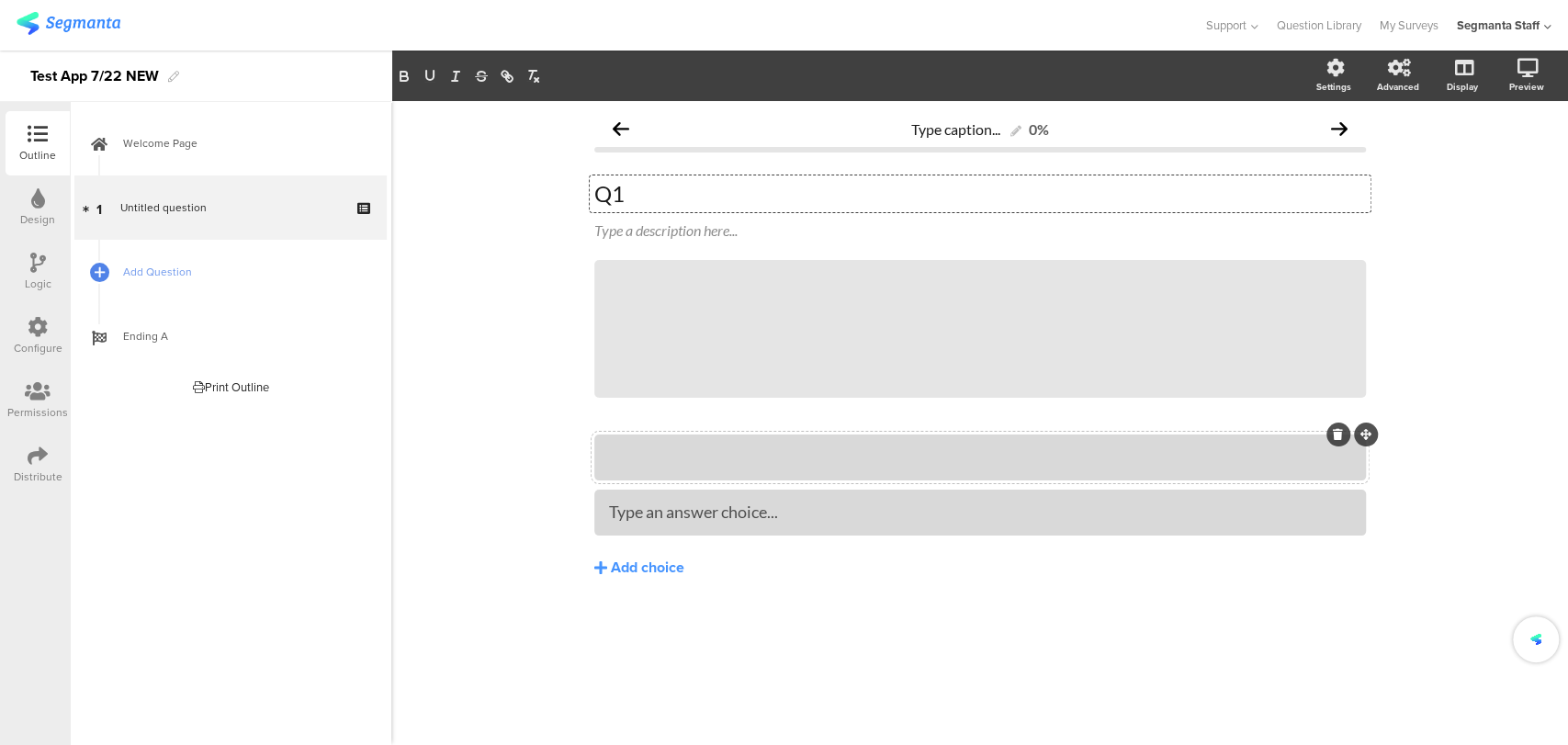 drag, startPoint x: 637, startPoint y: 458, endPoint x: 645, endPoint y: 482, distance: 25.298221 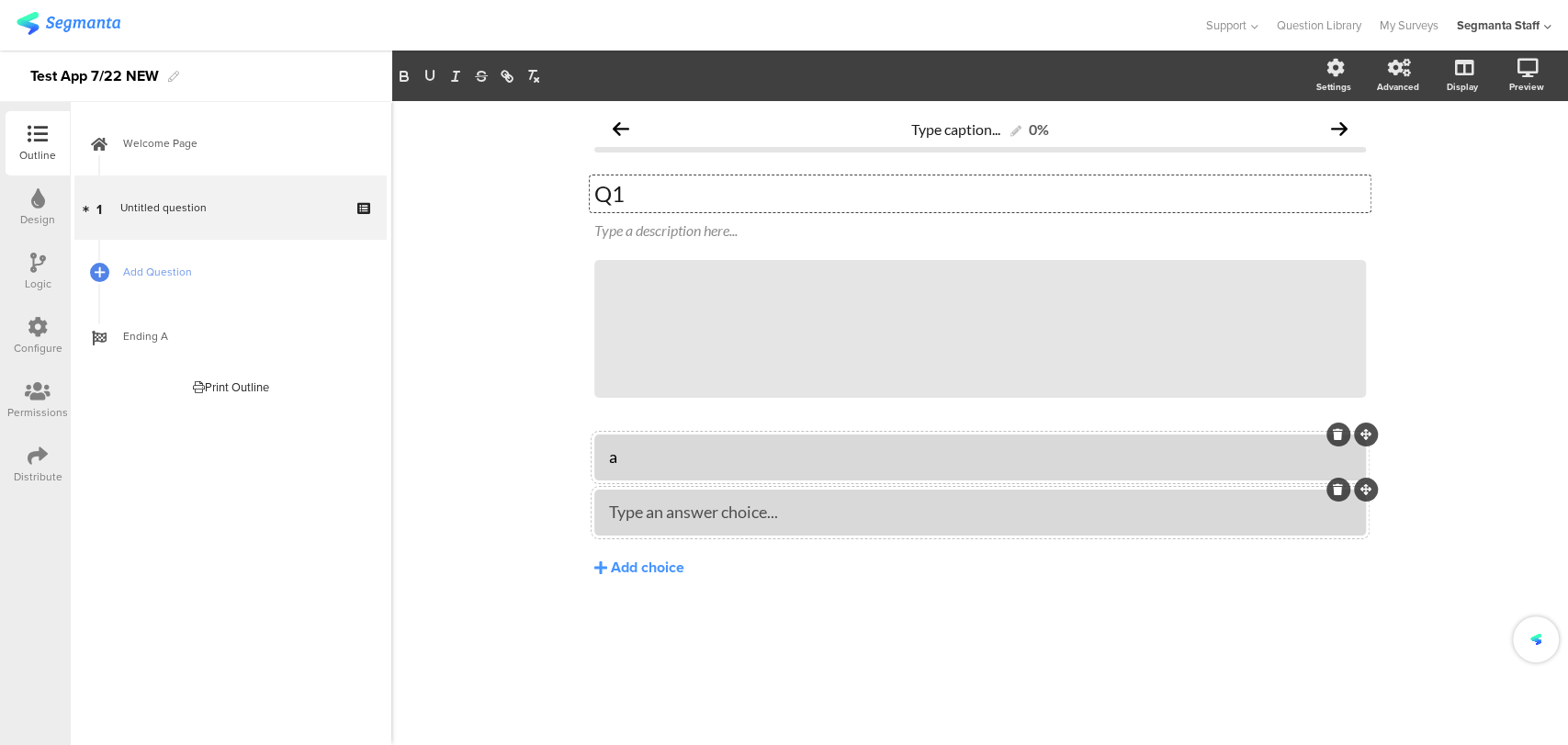 type 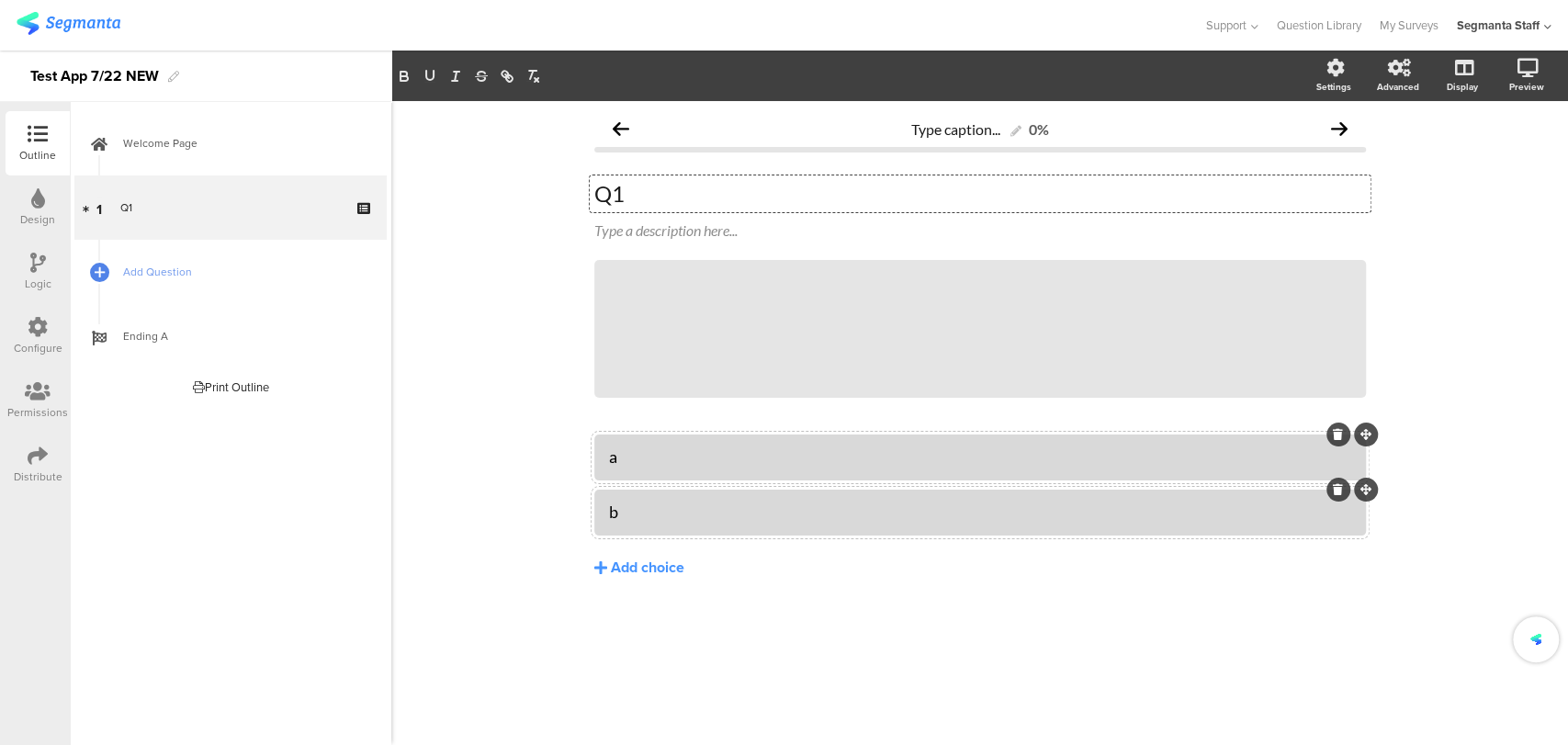 drag, startPoint x: 127, startPoint y: 259, endPoint x: 473, endPoint y: 224, distance: 347.76573 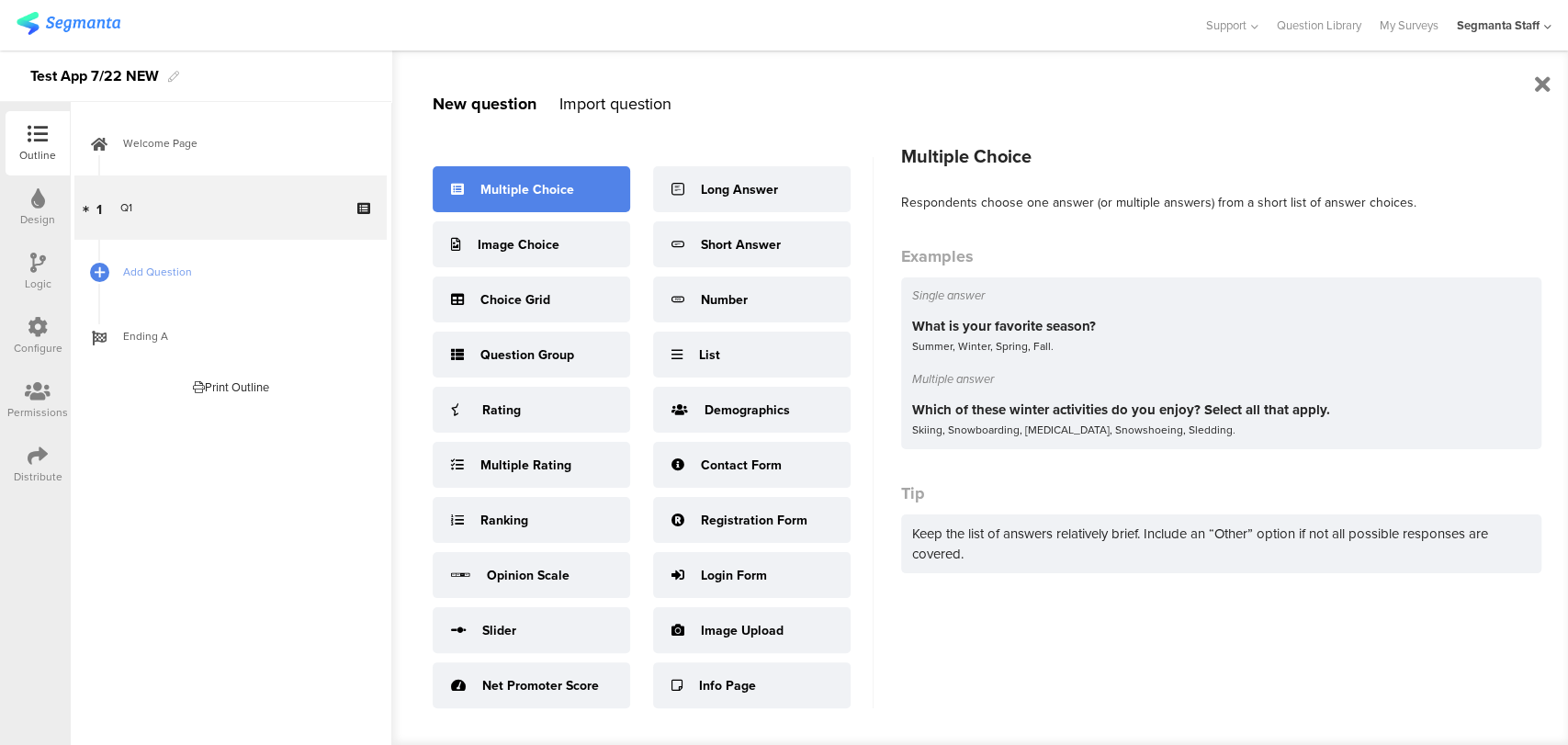 click on "Multiple Choice" at bounding box center (531, 189) 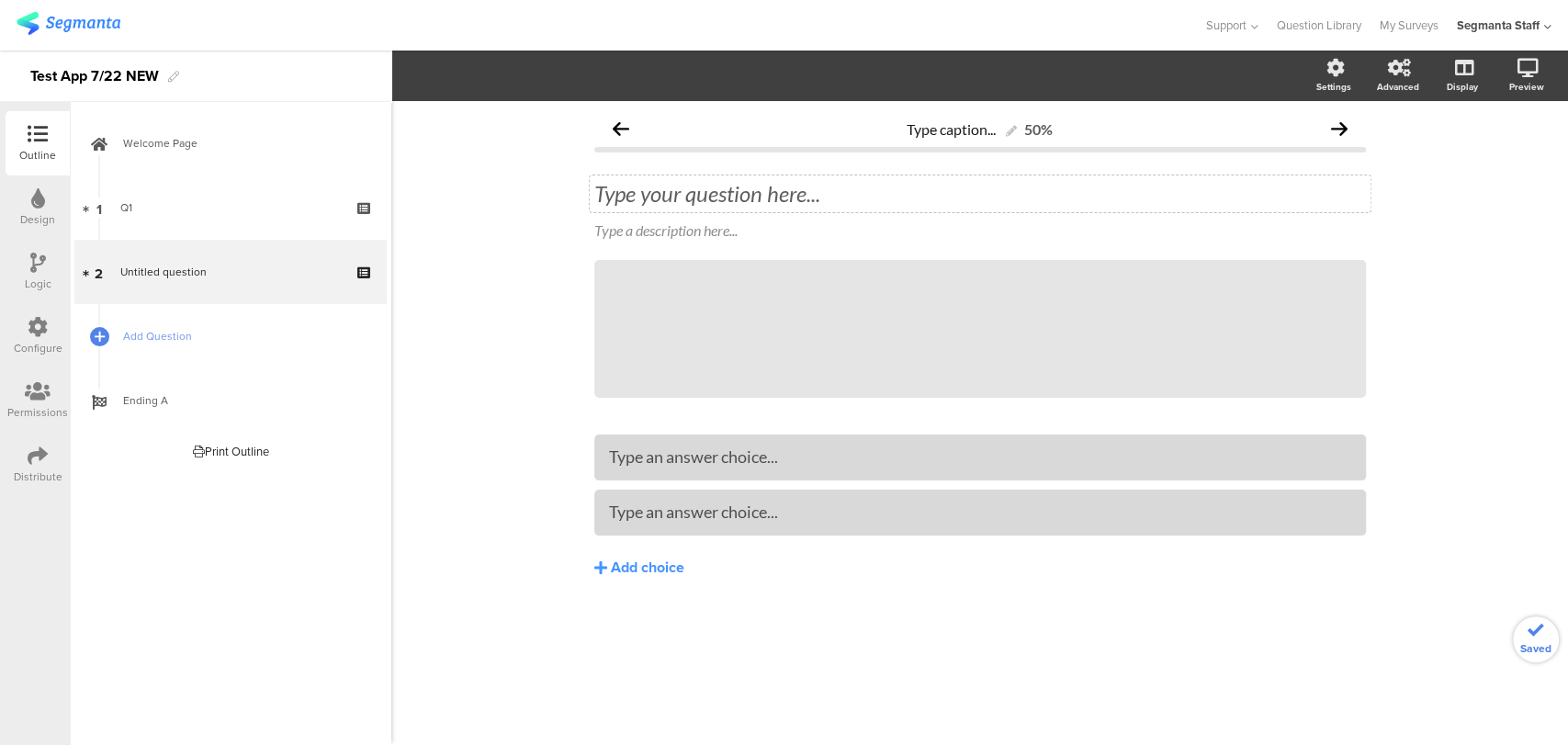 click on "Type your question here..." 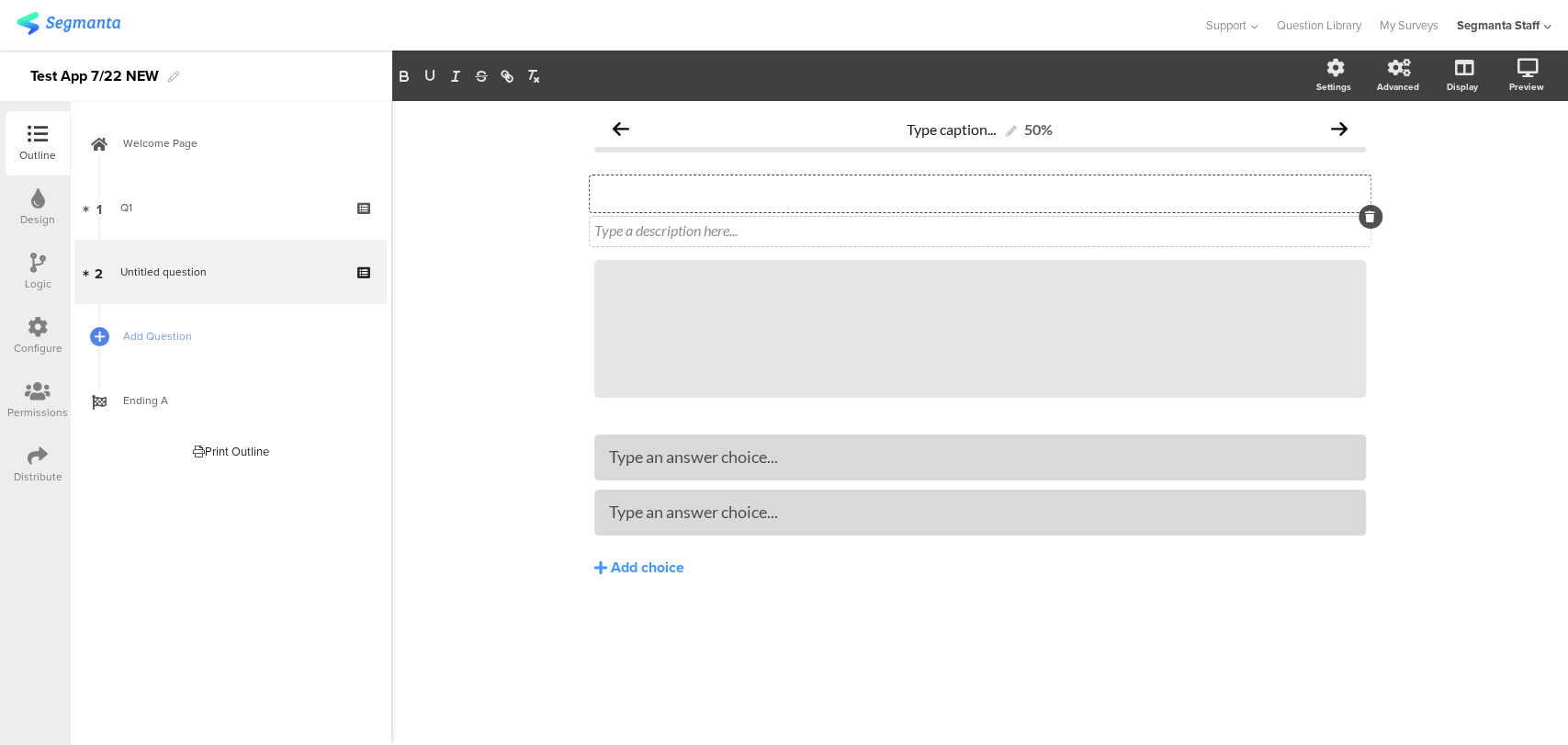 type 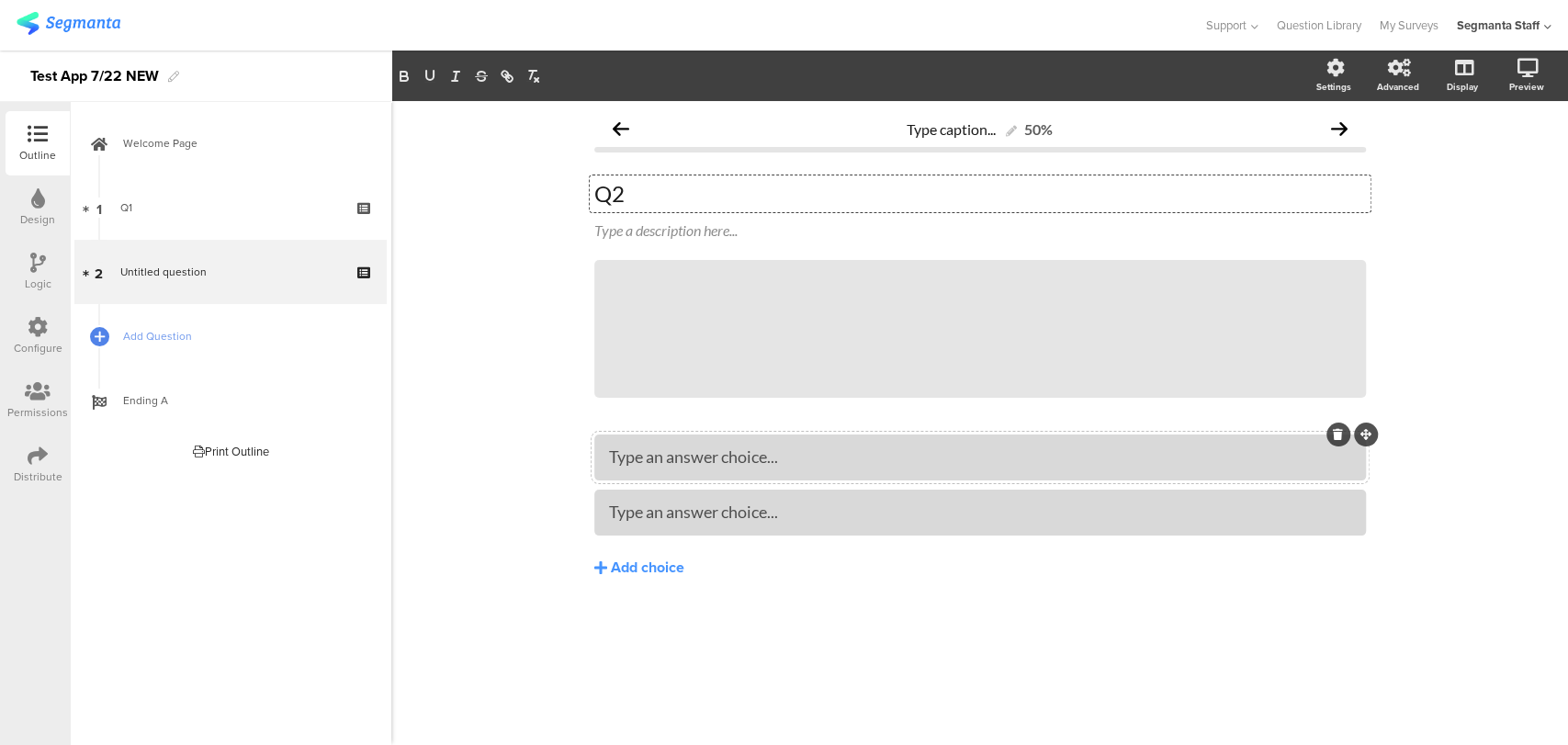type 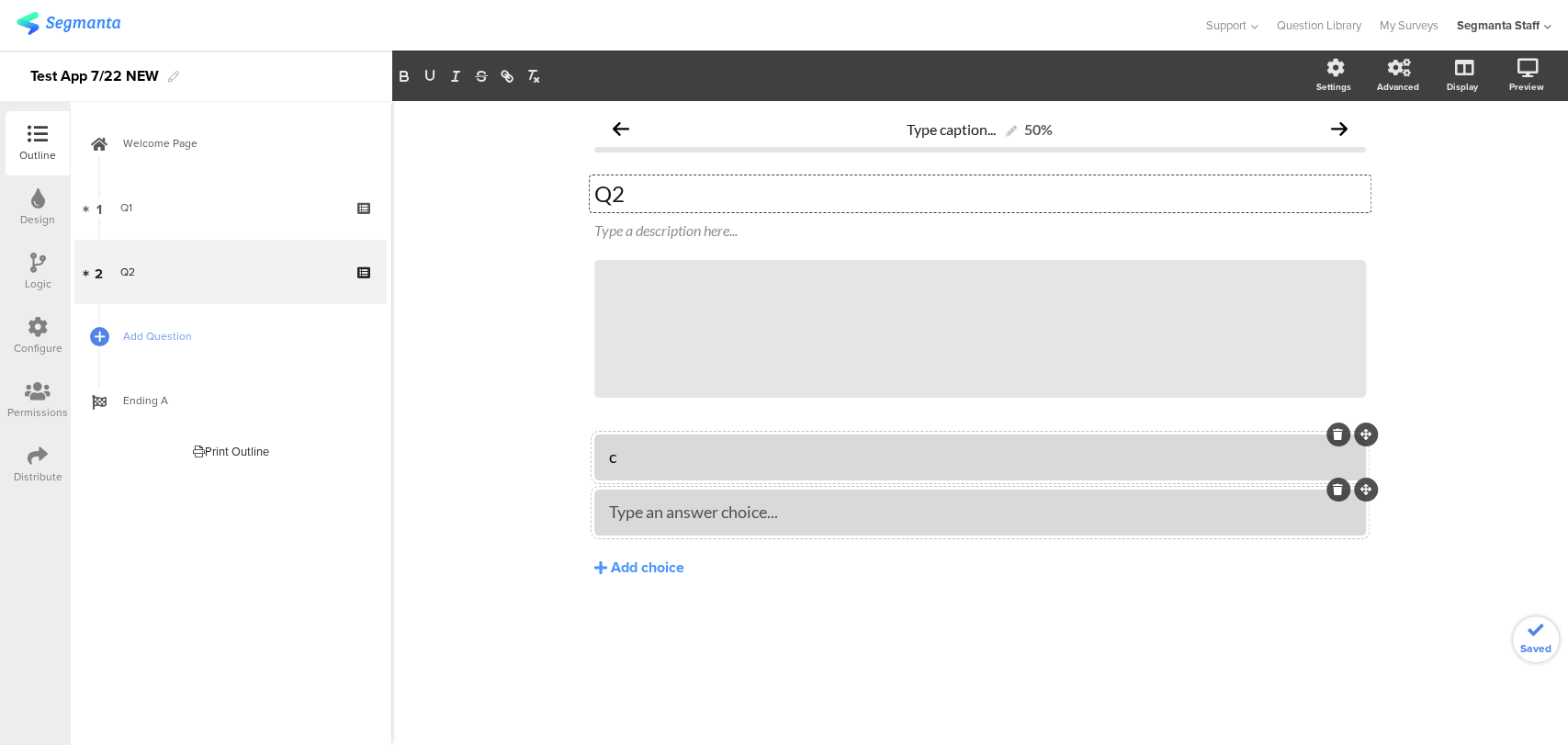 type 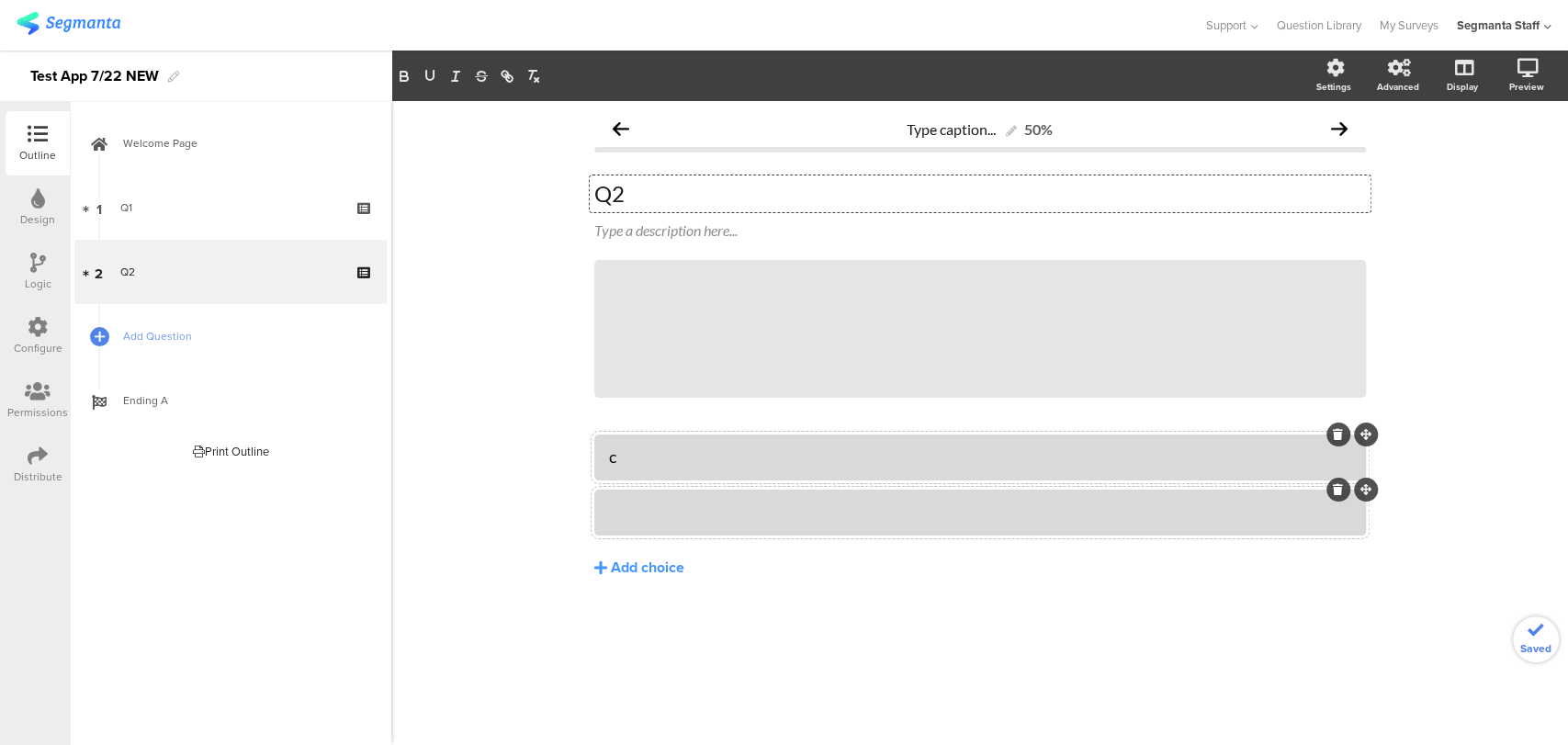 drag, startPoint x: 715, startPoint y: 512, endPoint x: 707, endPoint y: 497, distance: 17 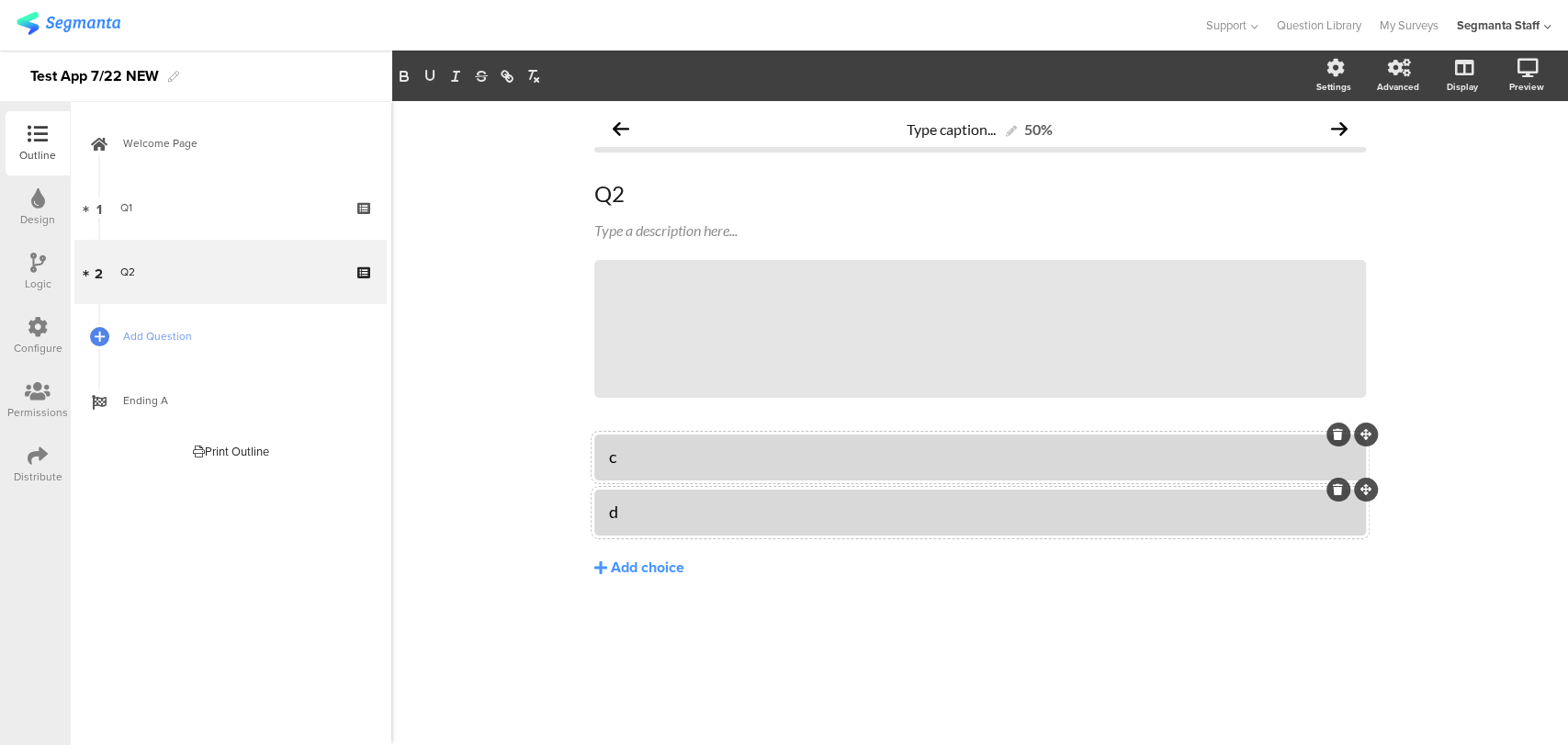 click on "Configure" at bounding box center [38, 348] 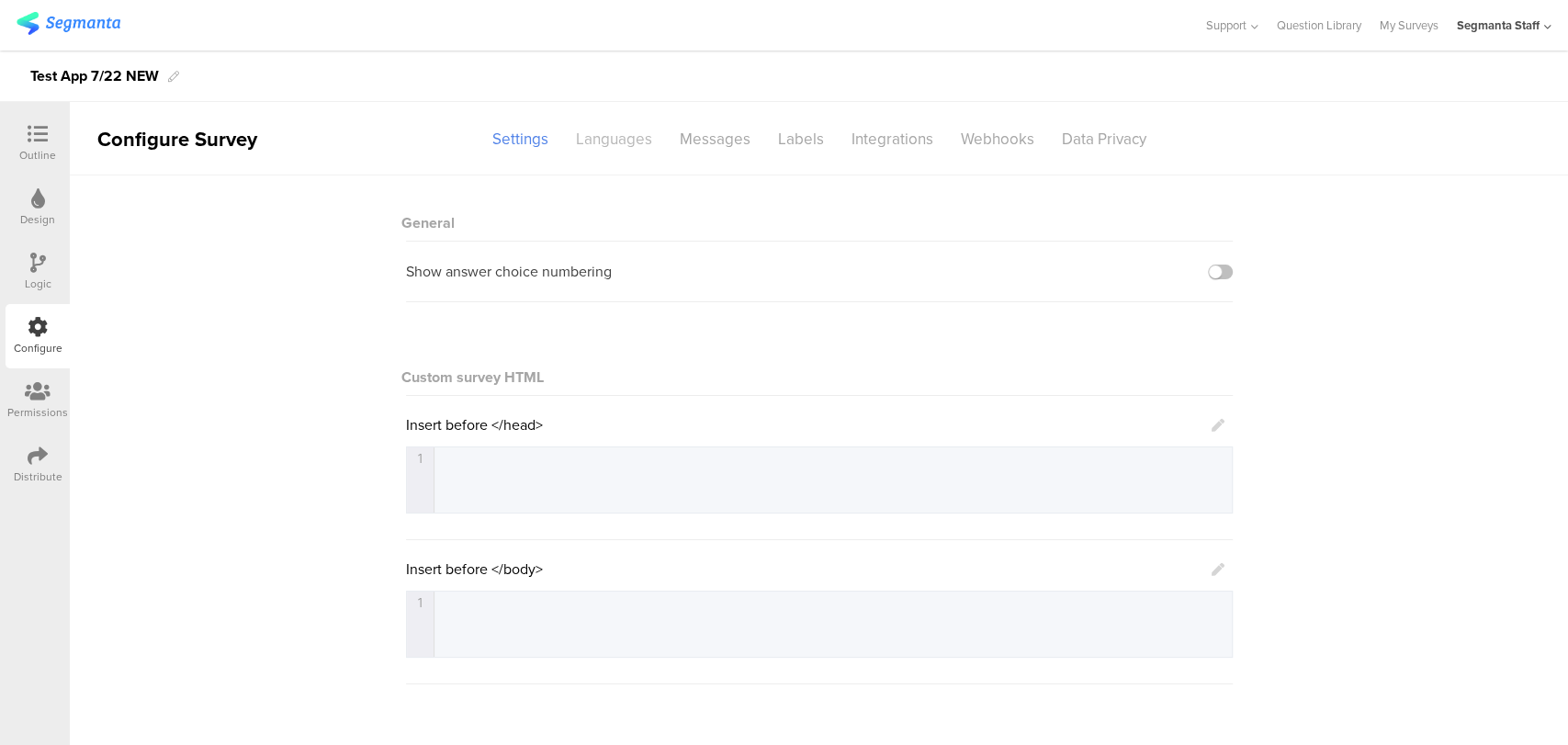 click on "Languages" at bounding box center (614, 139) 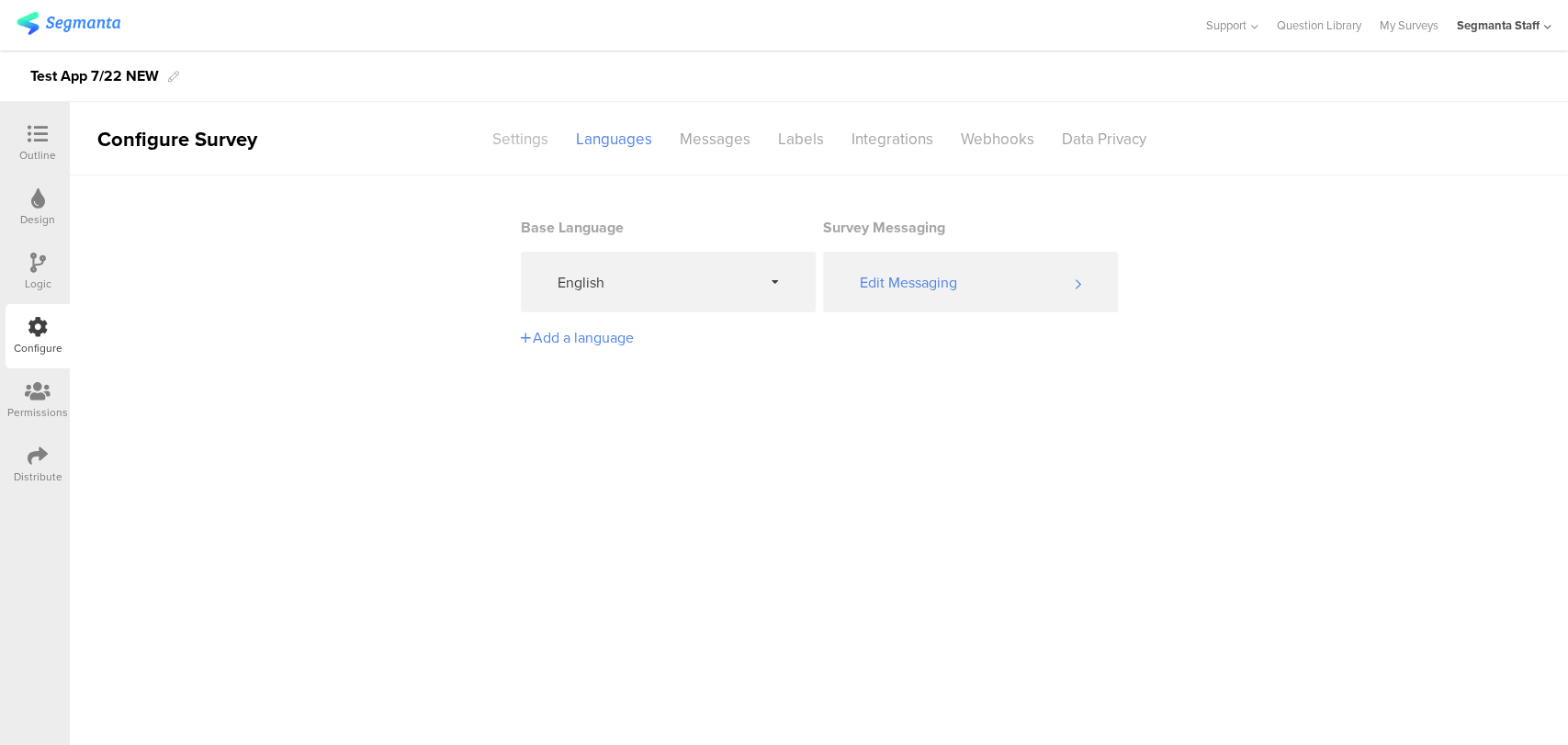 click on "Settings" at bounding box center (520, 139) 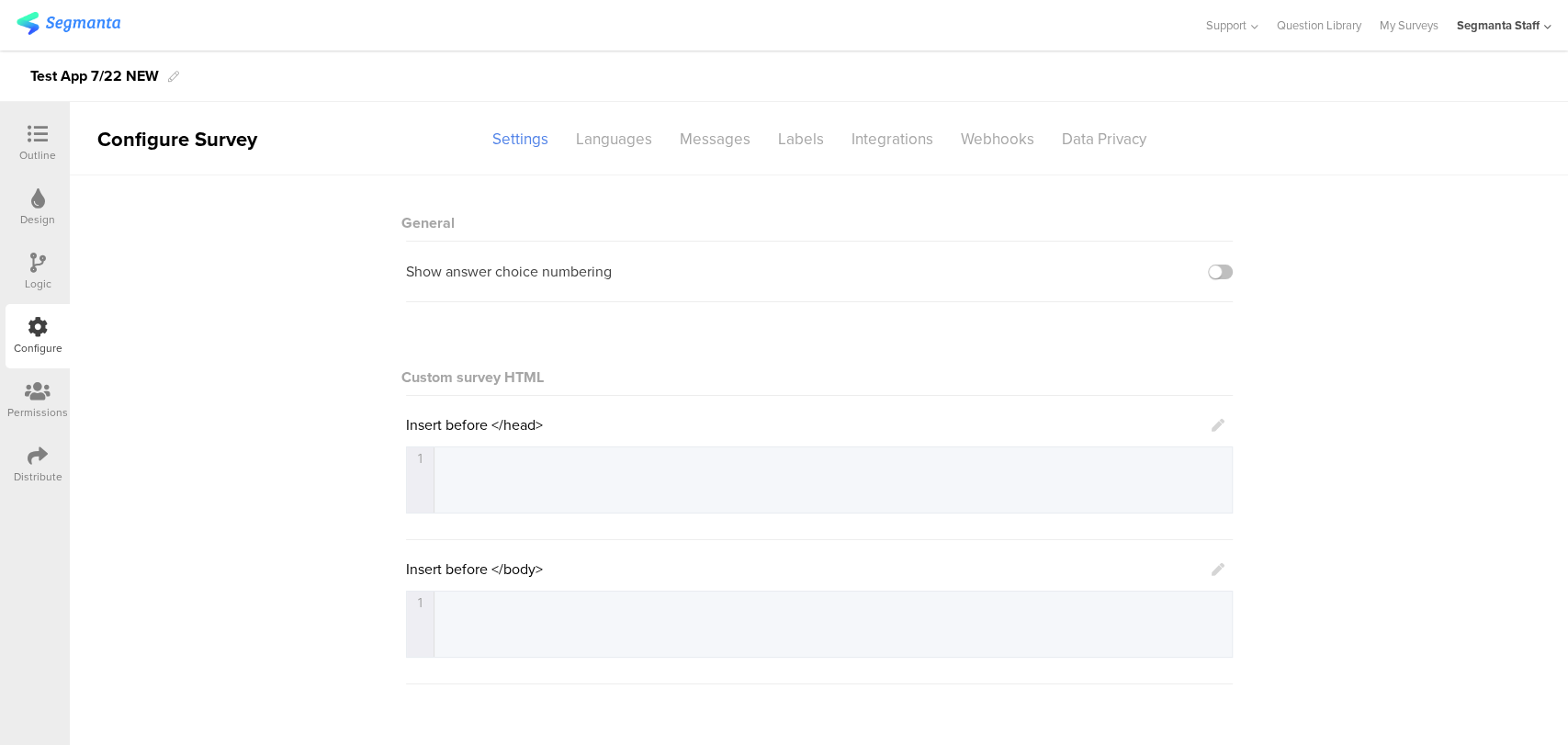 click at bounding box center [38, 456] 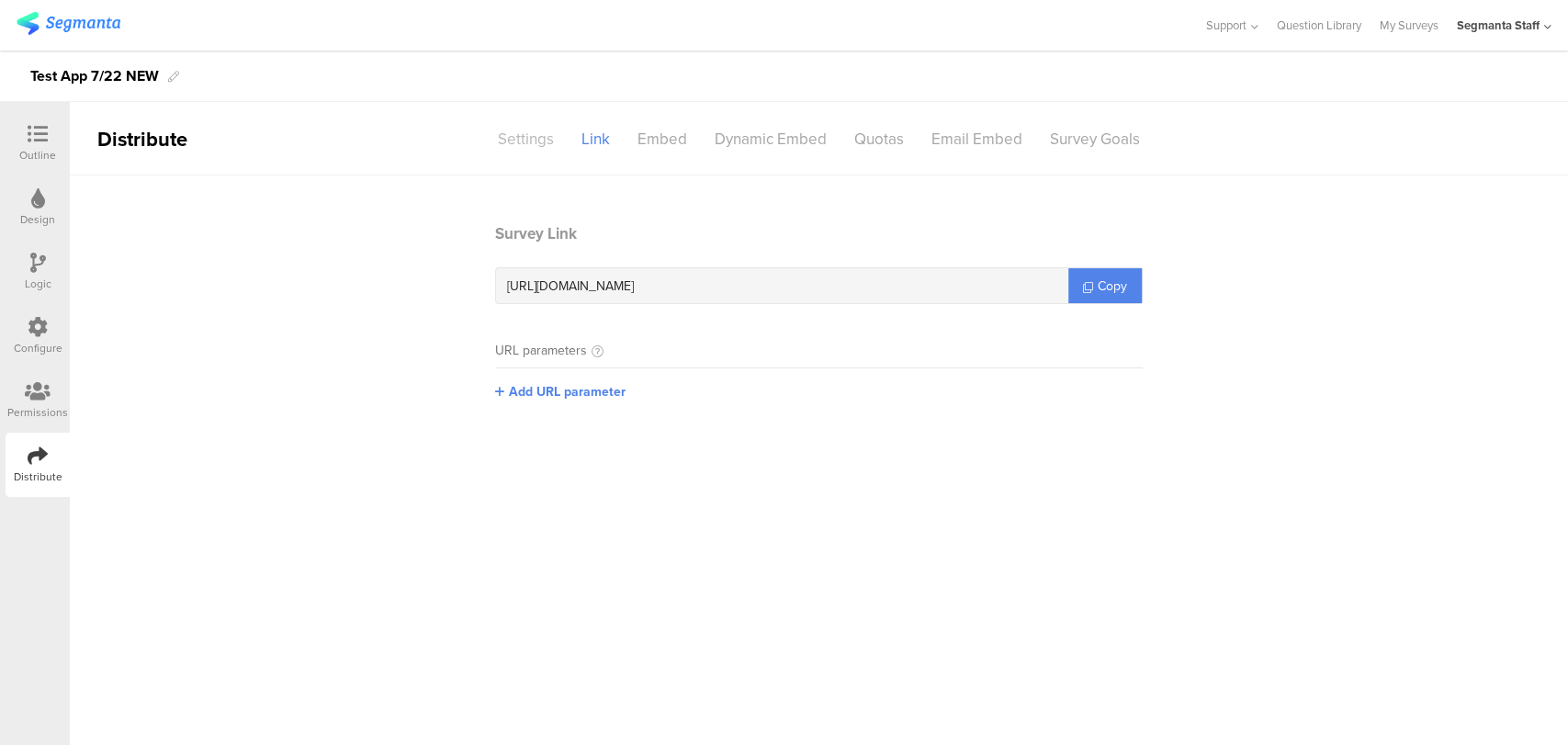 click on "Settings" at bounding box center (525, 139) 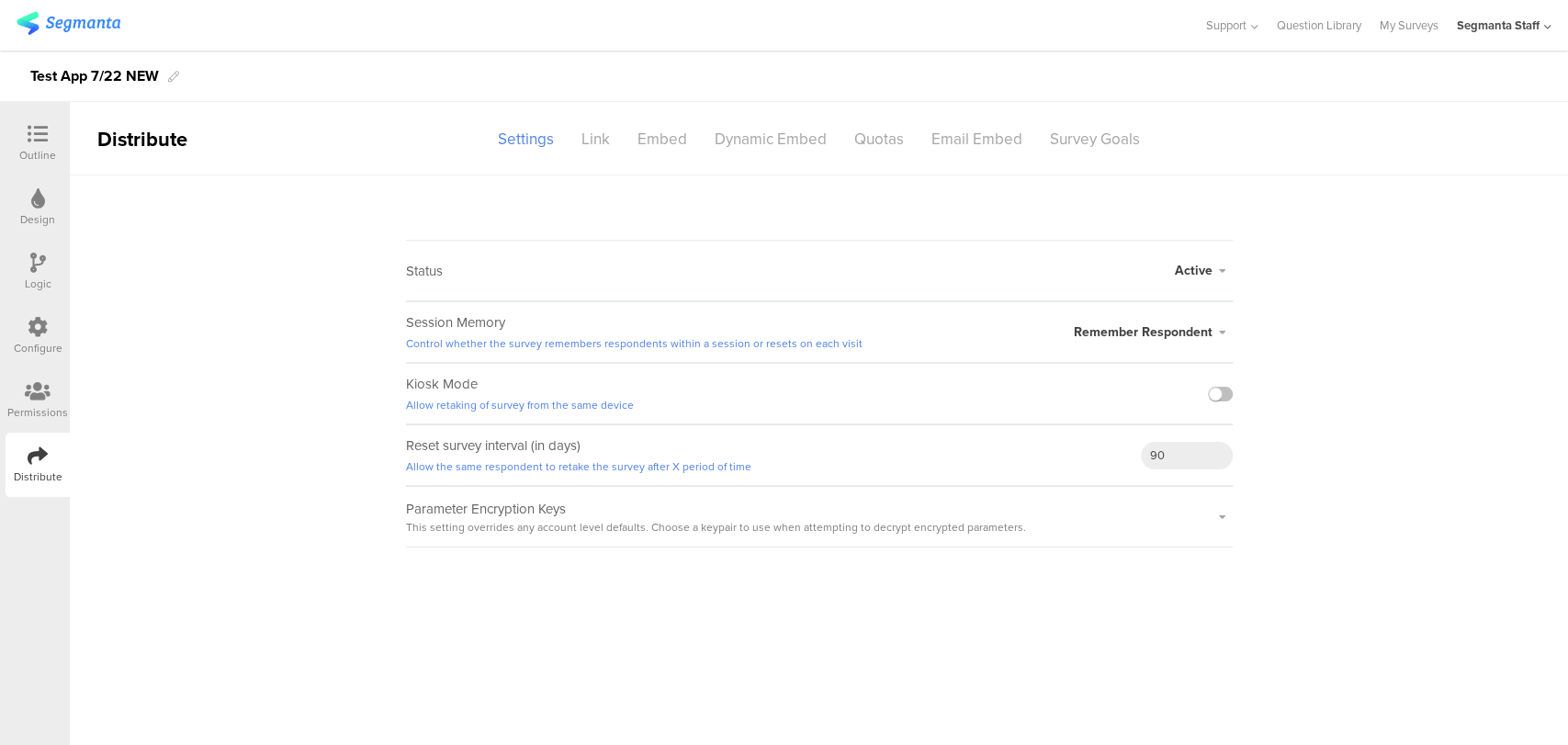 drag, startPoint x: 1240, startPoint y: 254, endPoint x: 1229, endPoint y: 259, distance: 12 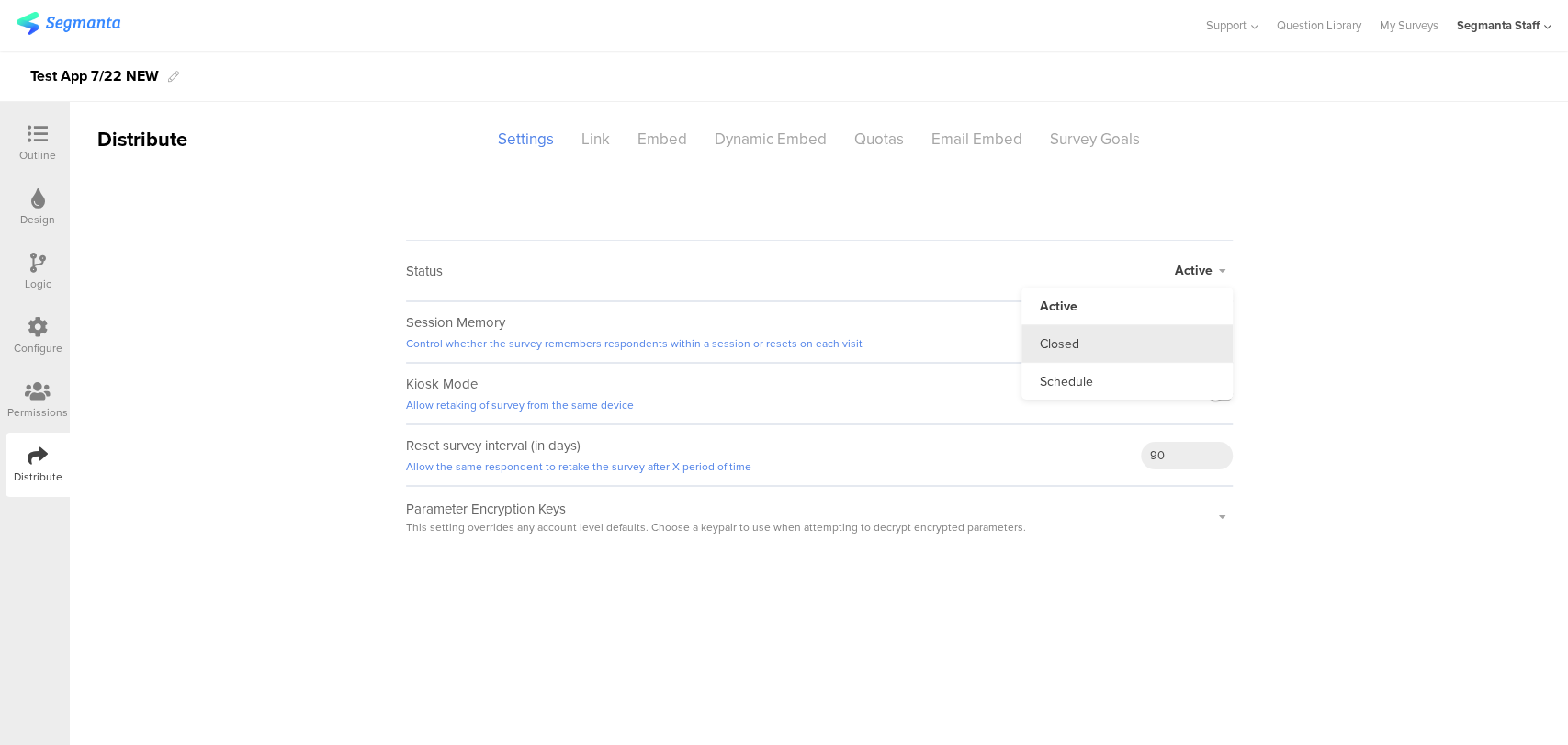 click on "Closed" at bounding box center [1127, 344] 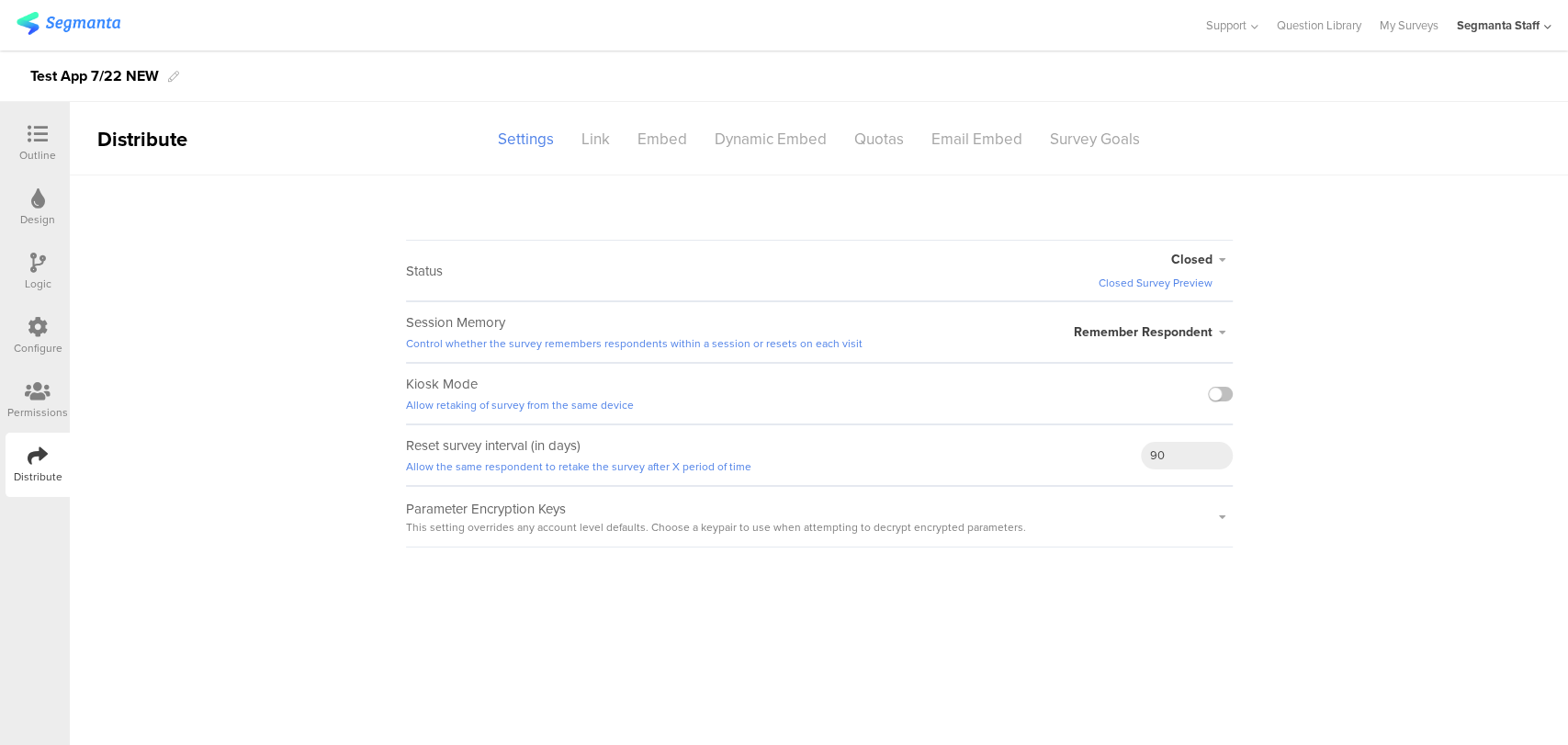 click on "Closed Survey Preview" at bounding box center (1156, 283) 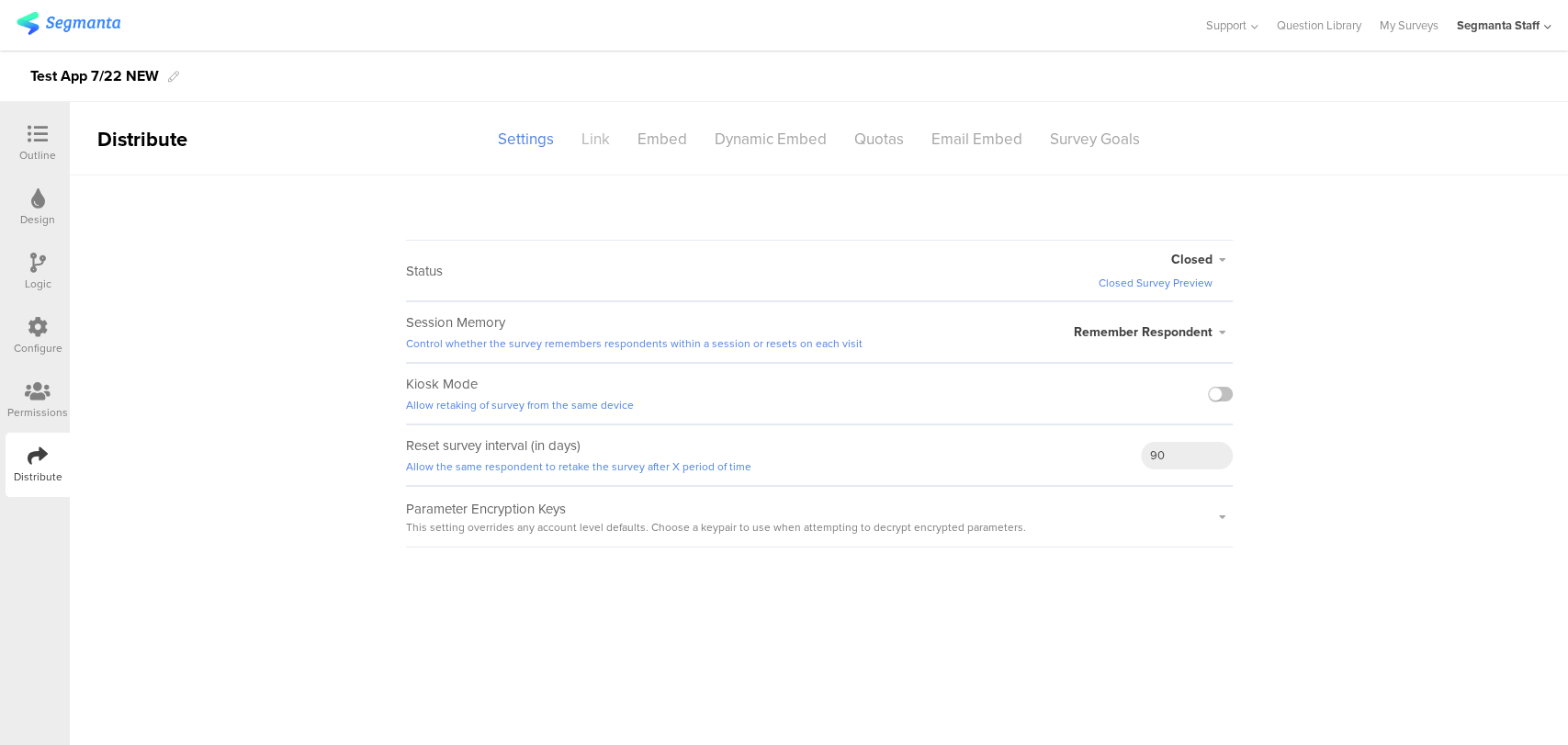 click on "Link" at bounding box center [595, 139] 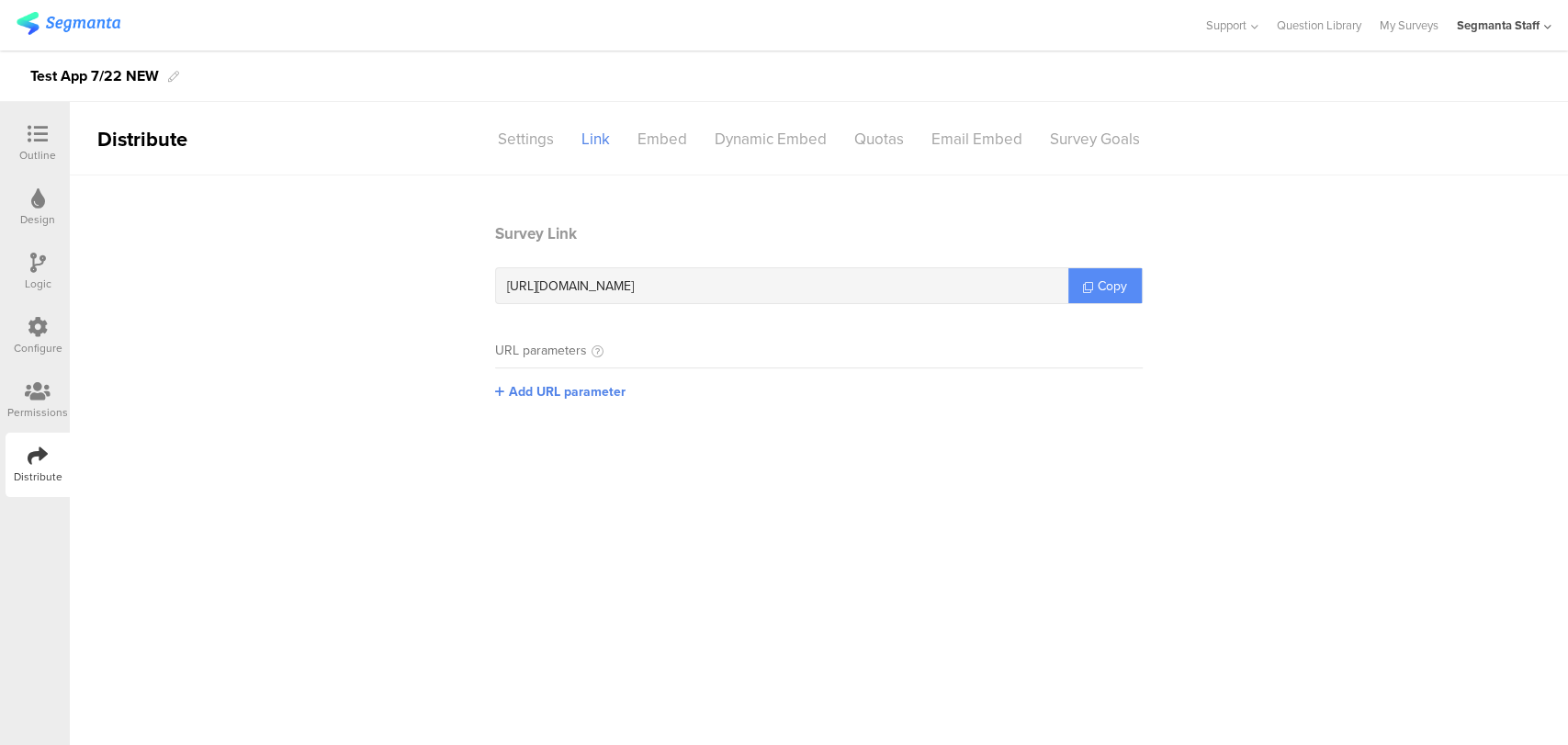 click on "Copy" at bounding box center [1105, 286] 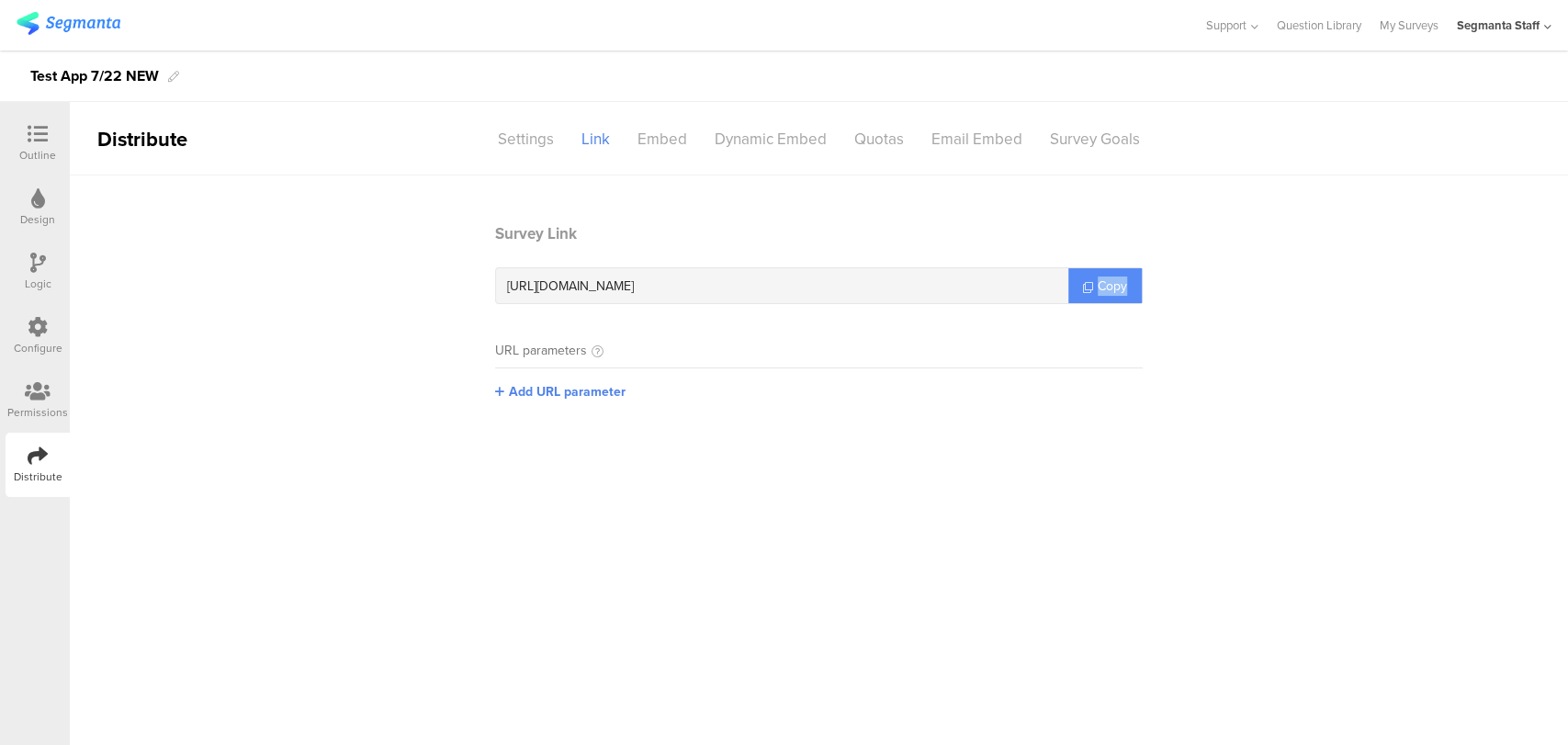 click on "Copy" at bounding box center (1105, 286) 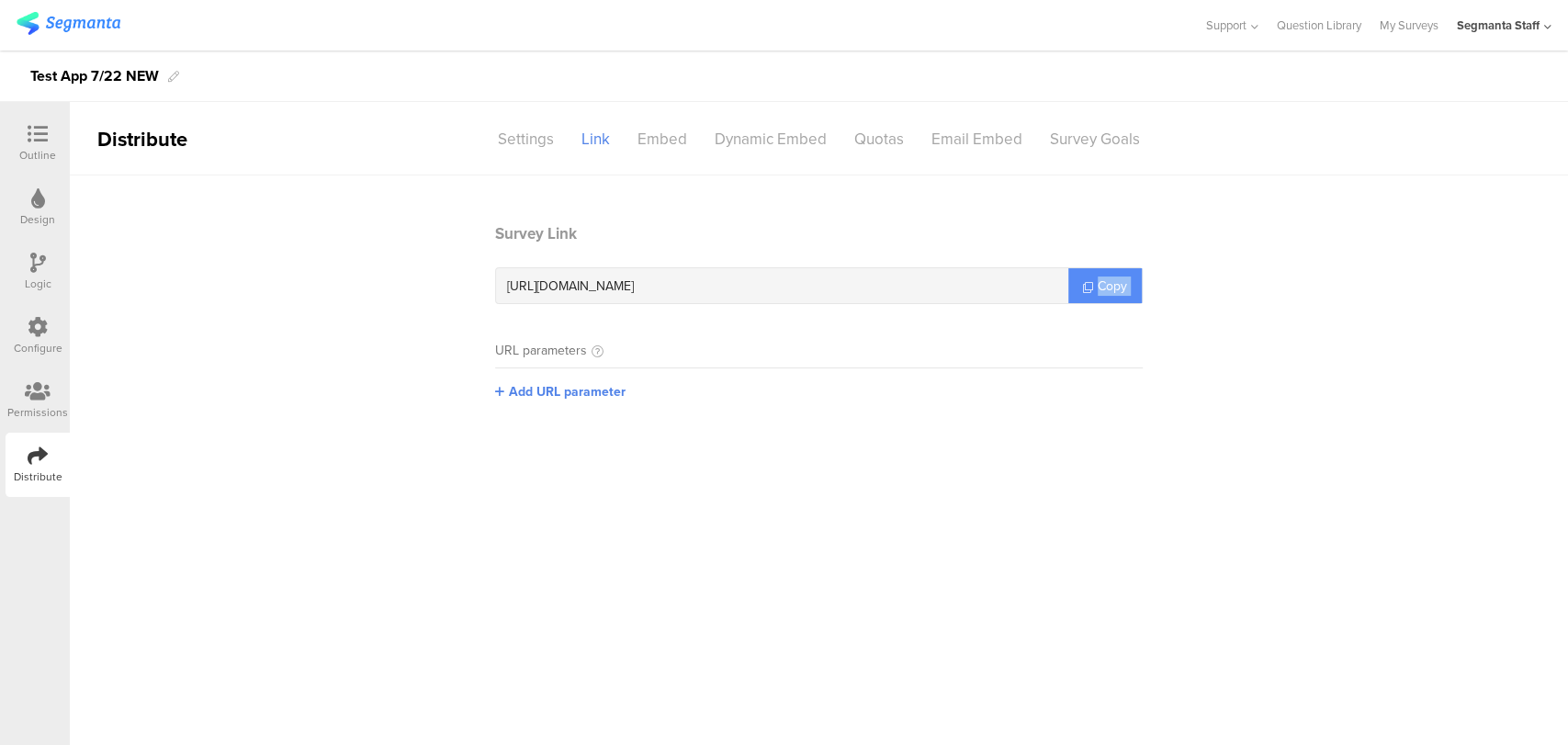 click on "Copy" at bounding box center (1105, 286) 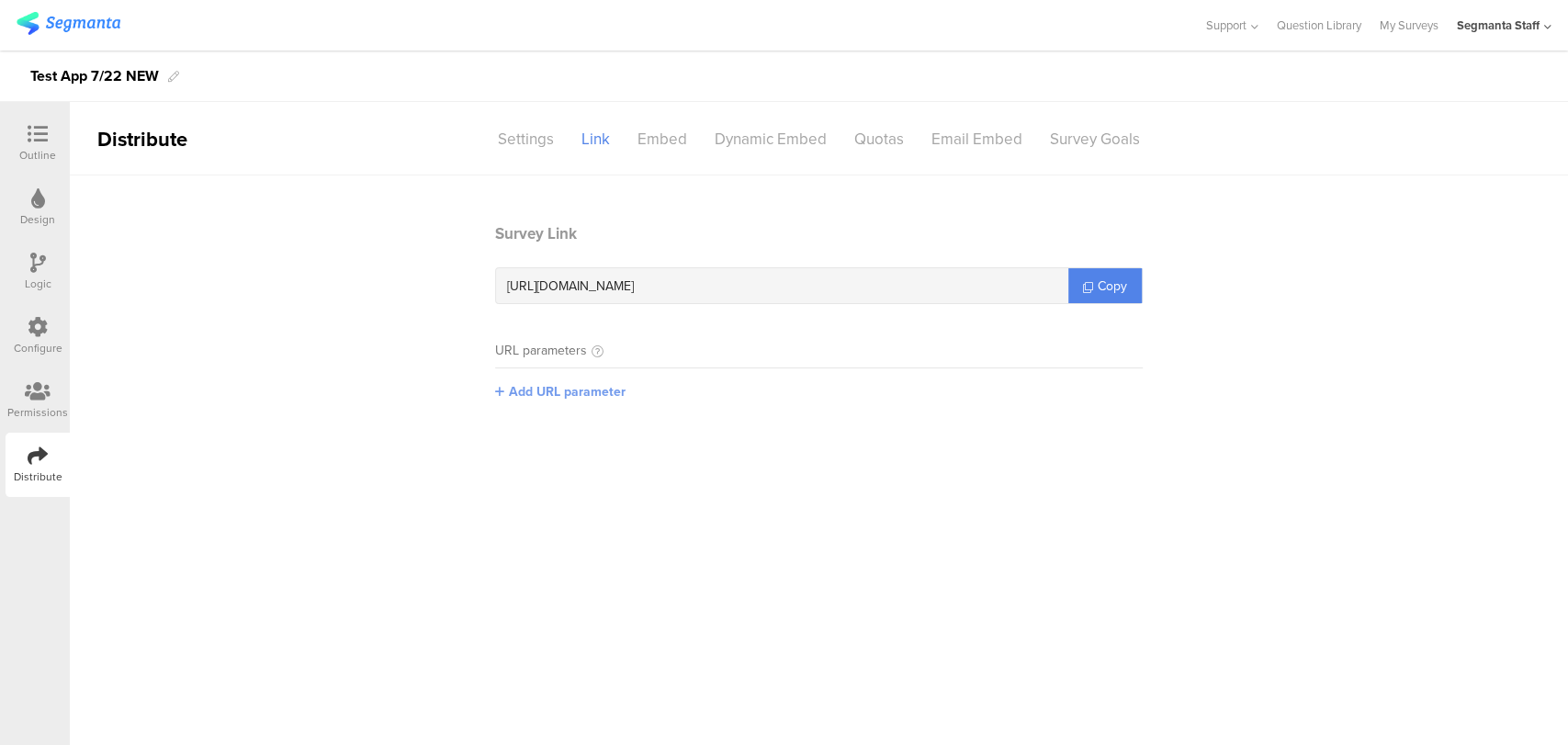 click on "Add URL parameter" at bounding box center (567, 391) 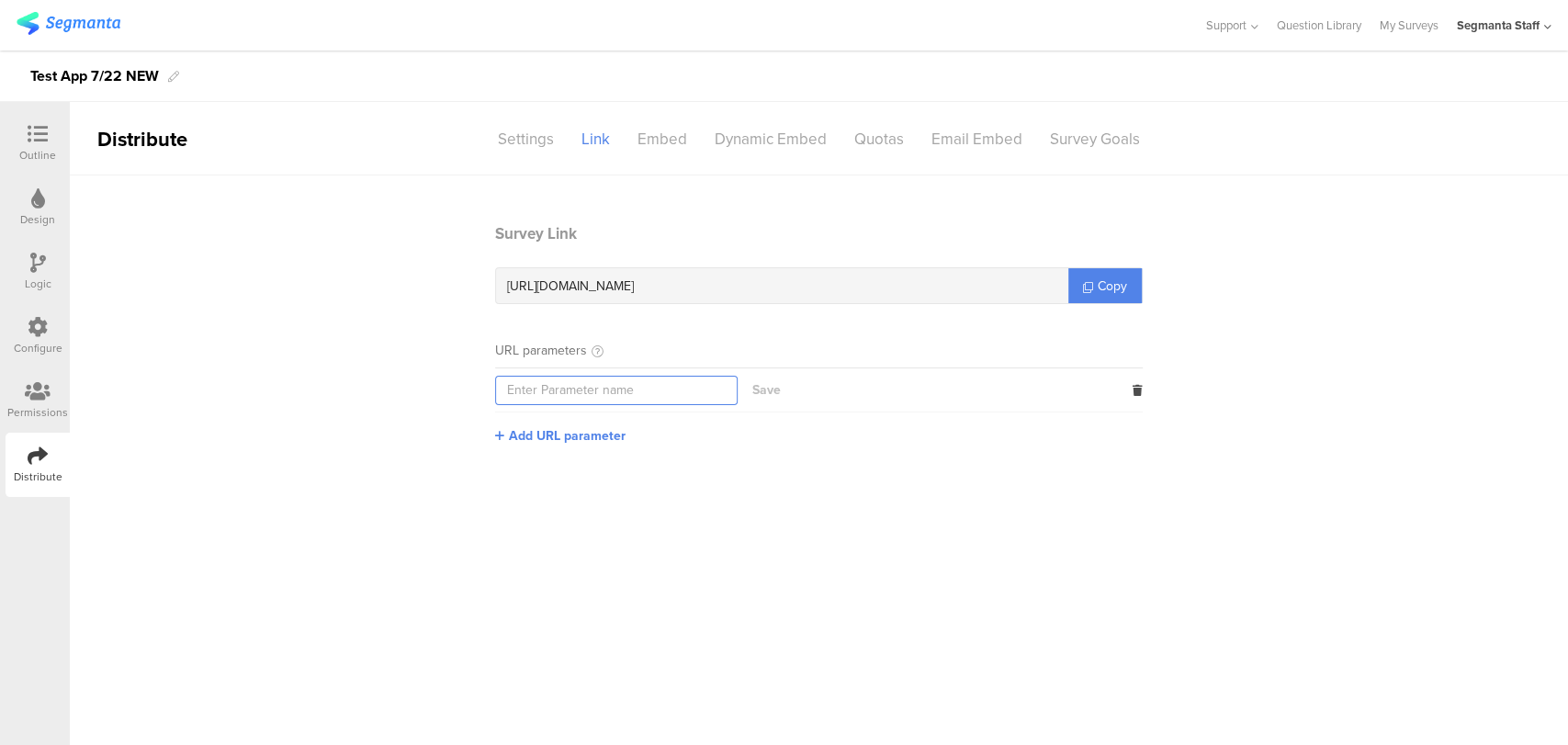 click at bounding box center (616, 390) 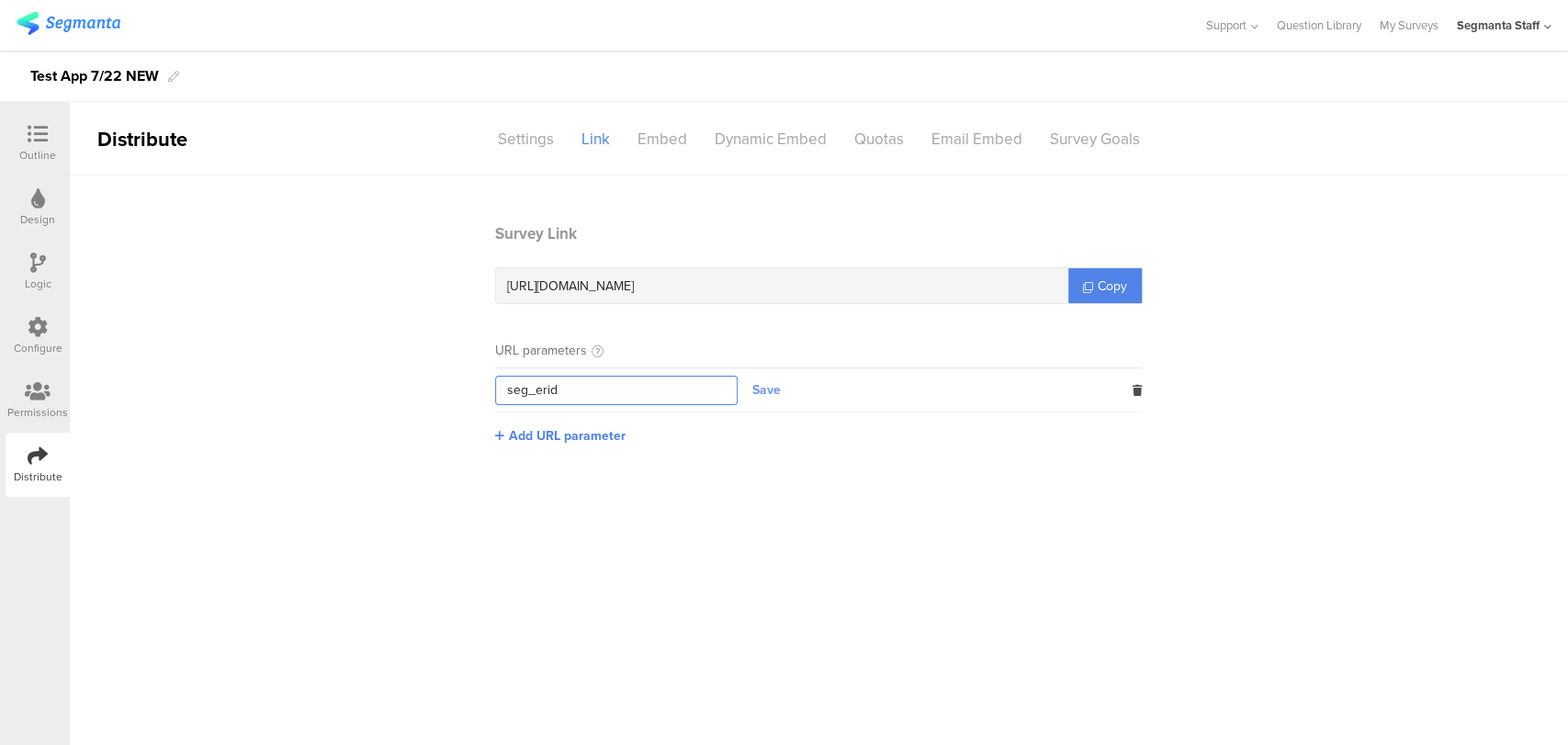 type on "seg_erid" 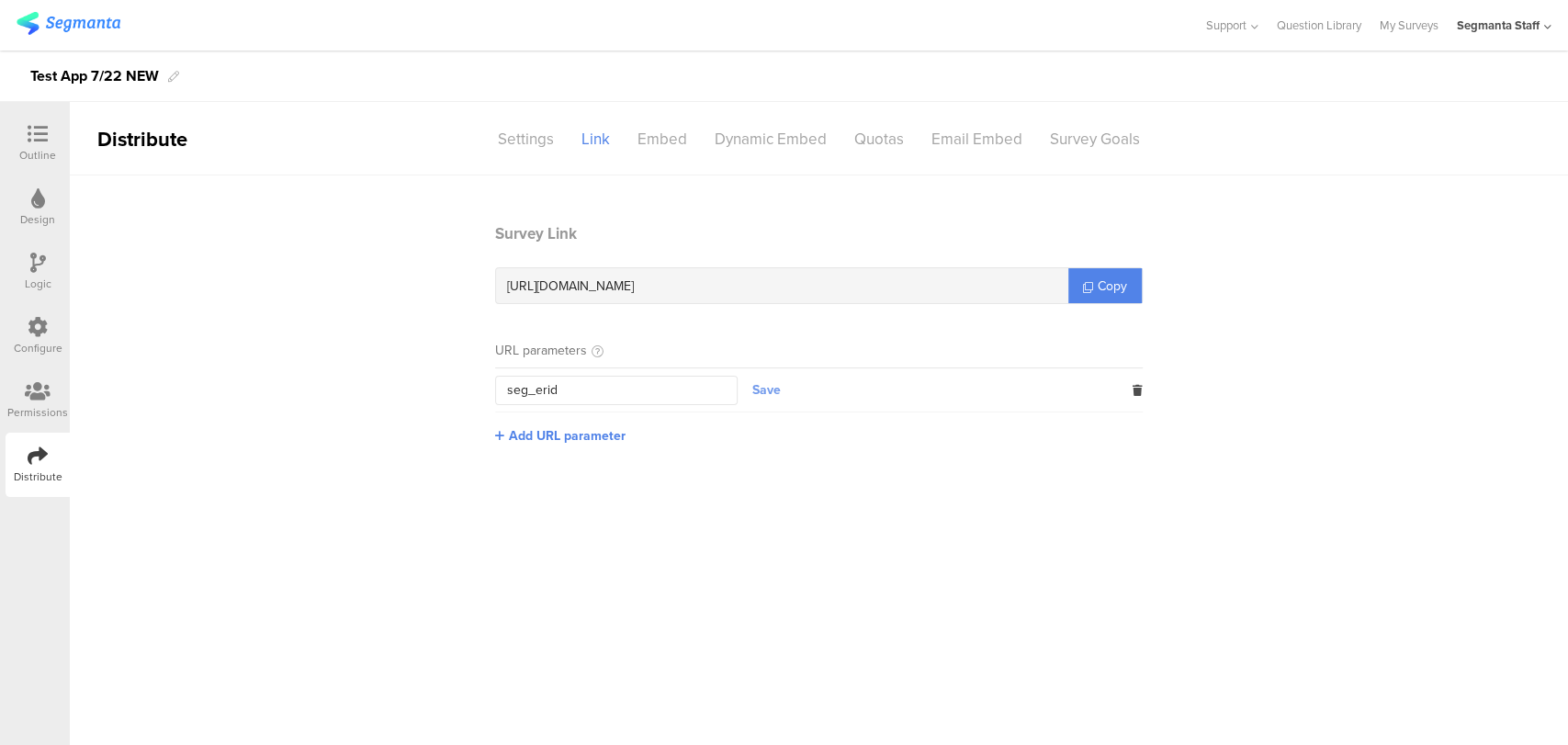drag, startPoint x: 762, startPoint y: 384, endPoint x: 753, endPoint y: 380, distance: 9.848858 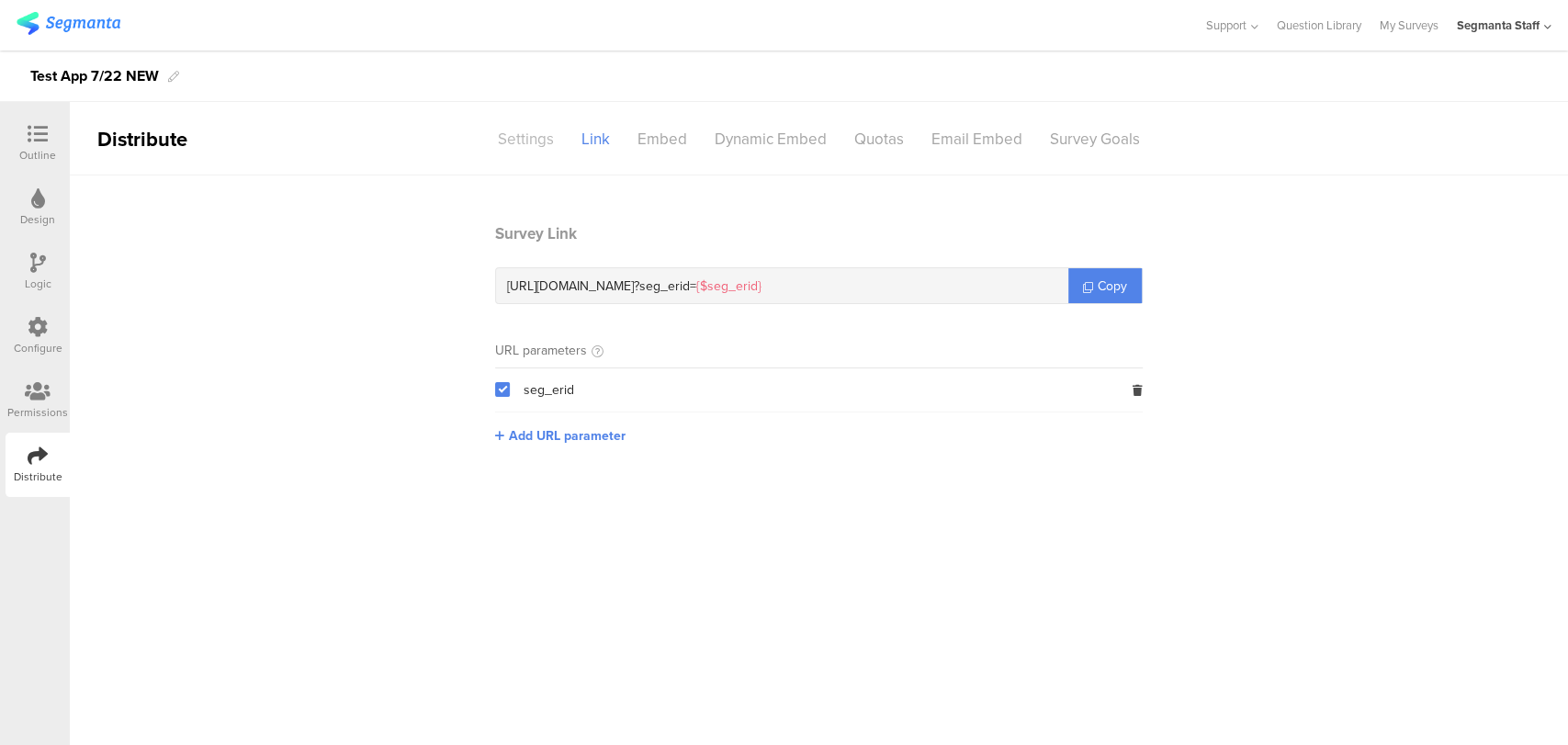 click on "Settings" at bounding box center (525, 139) 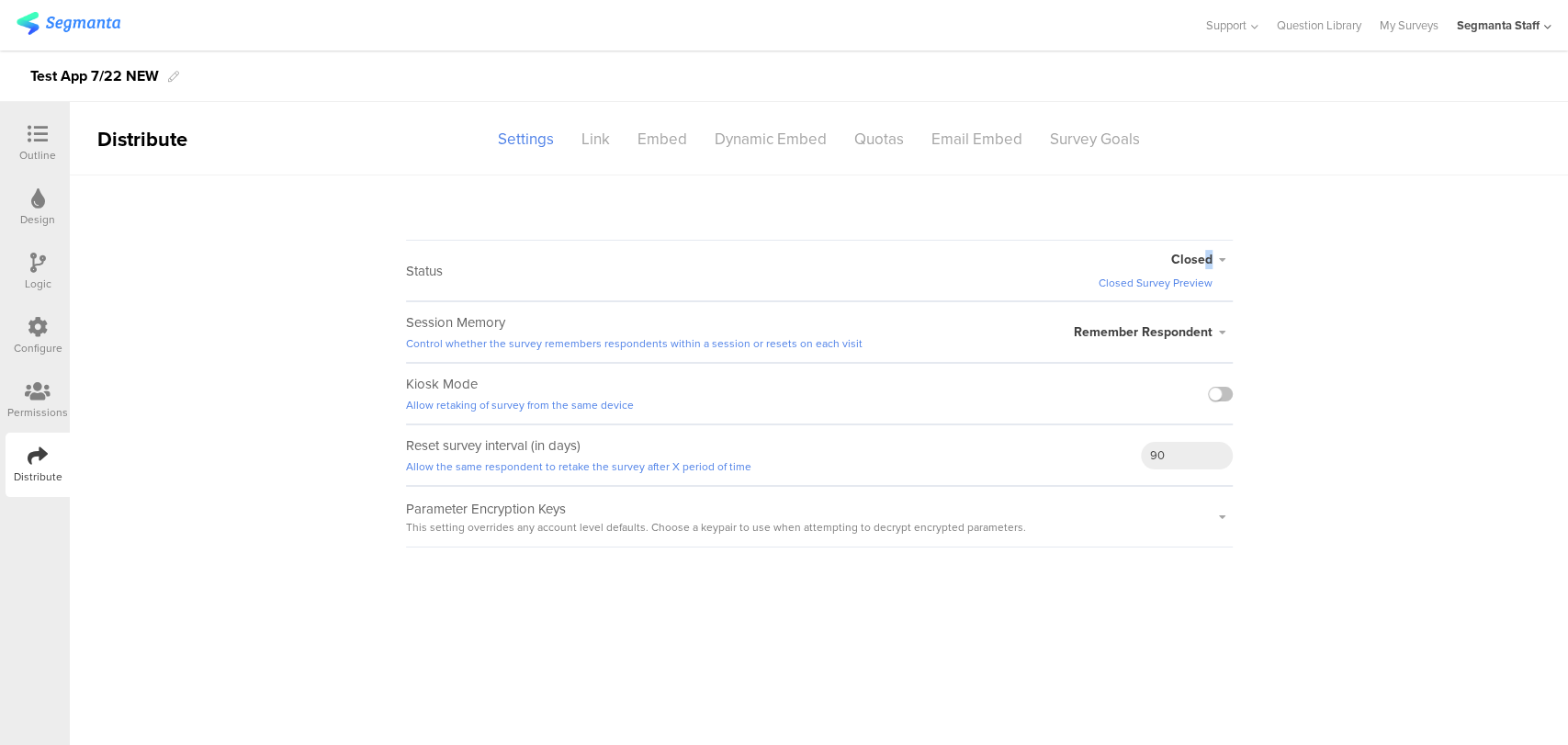 click on "Closed" at bounding box center (1191, 259) 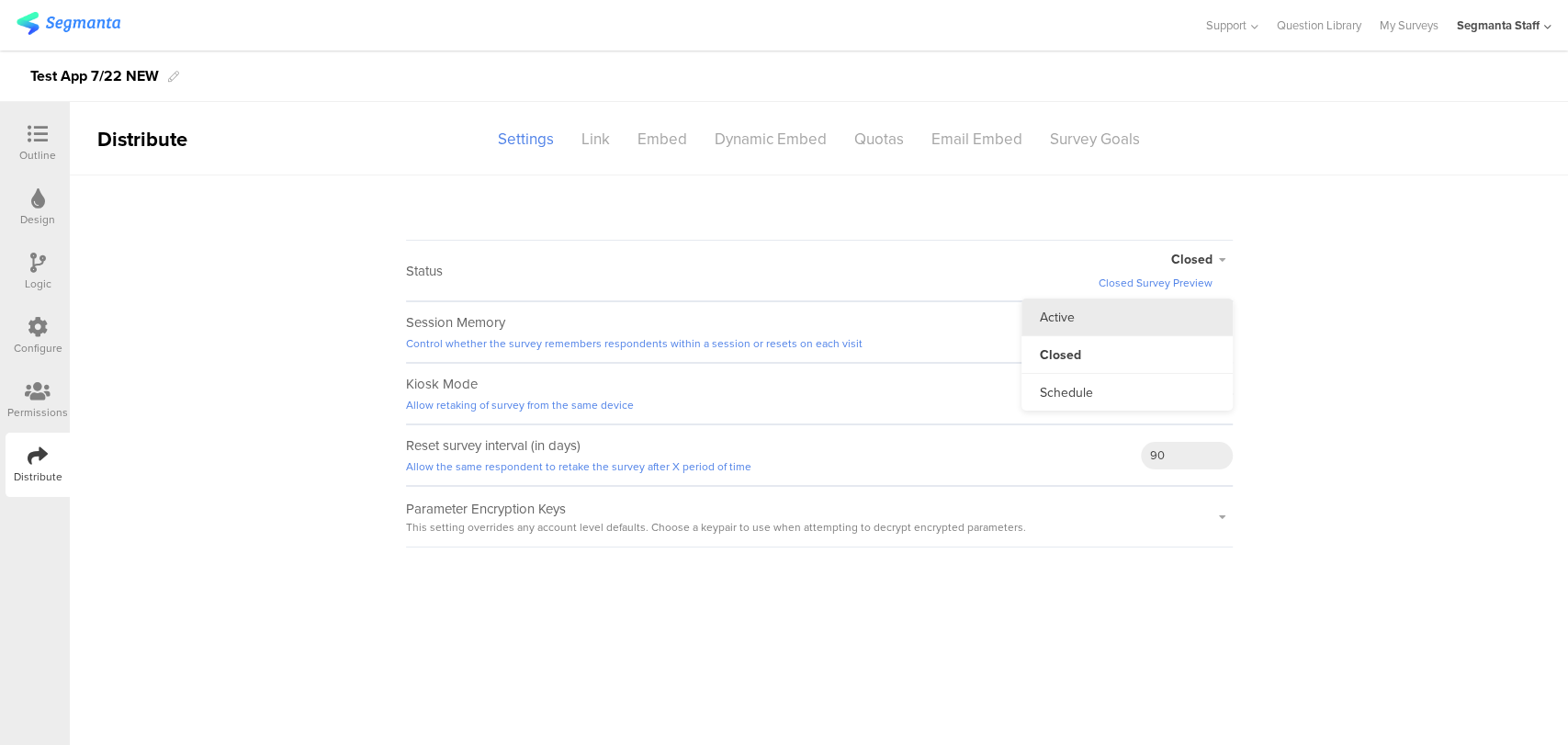 click on "Active" at bounding box center [1127, 317] 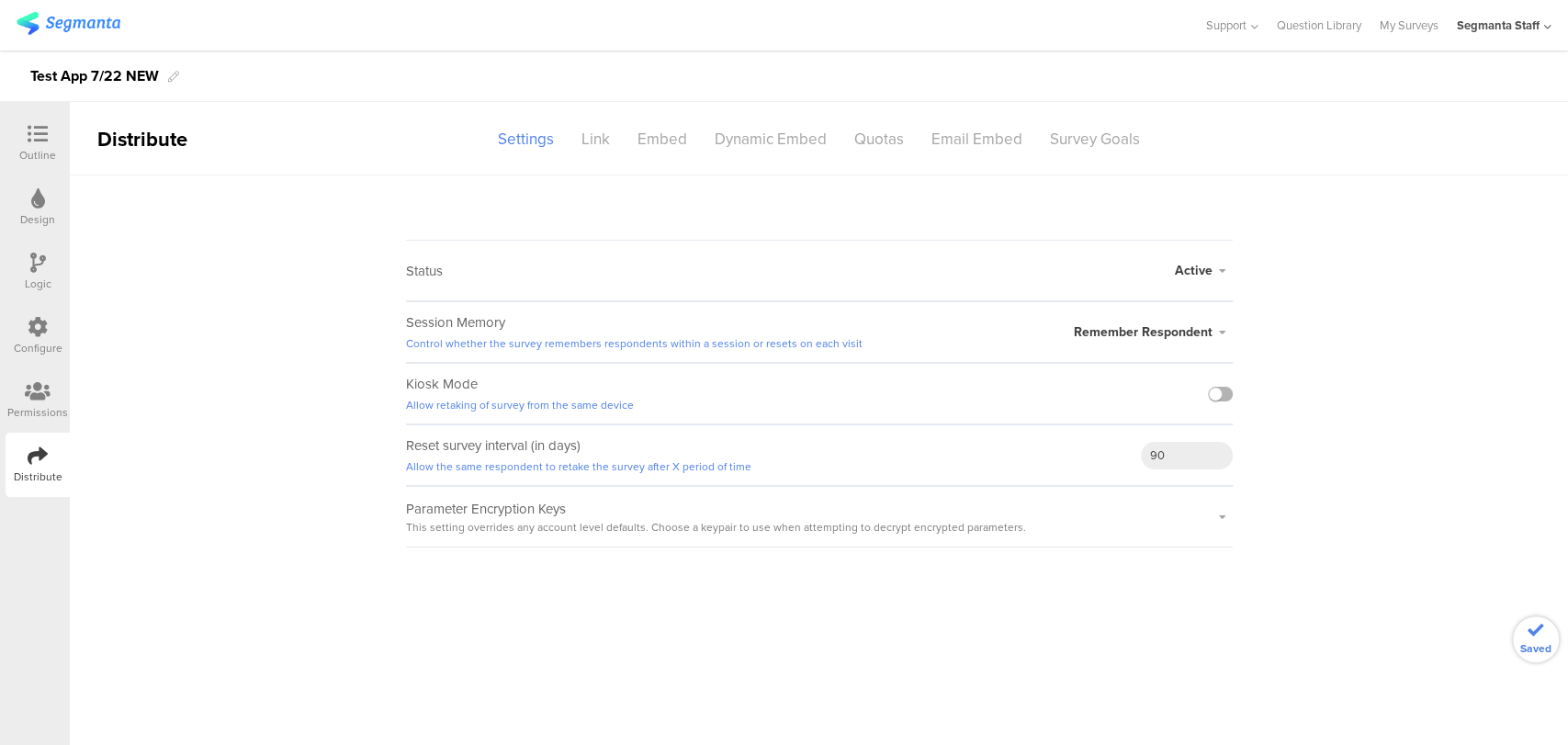 click at bounding box center (1220, 394) 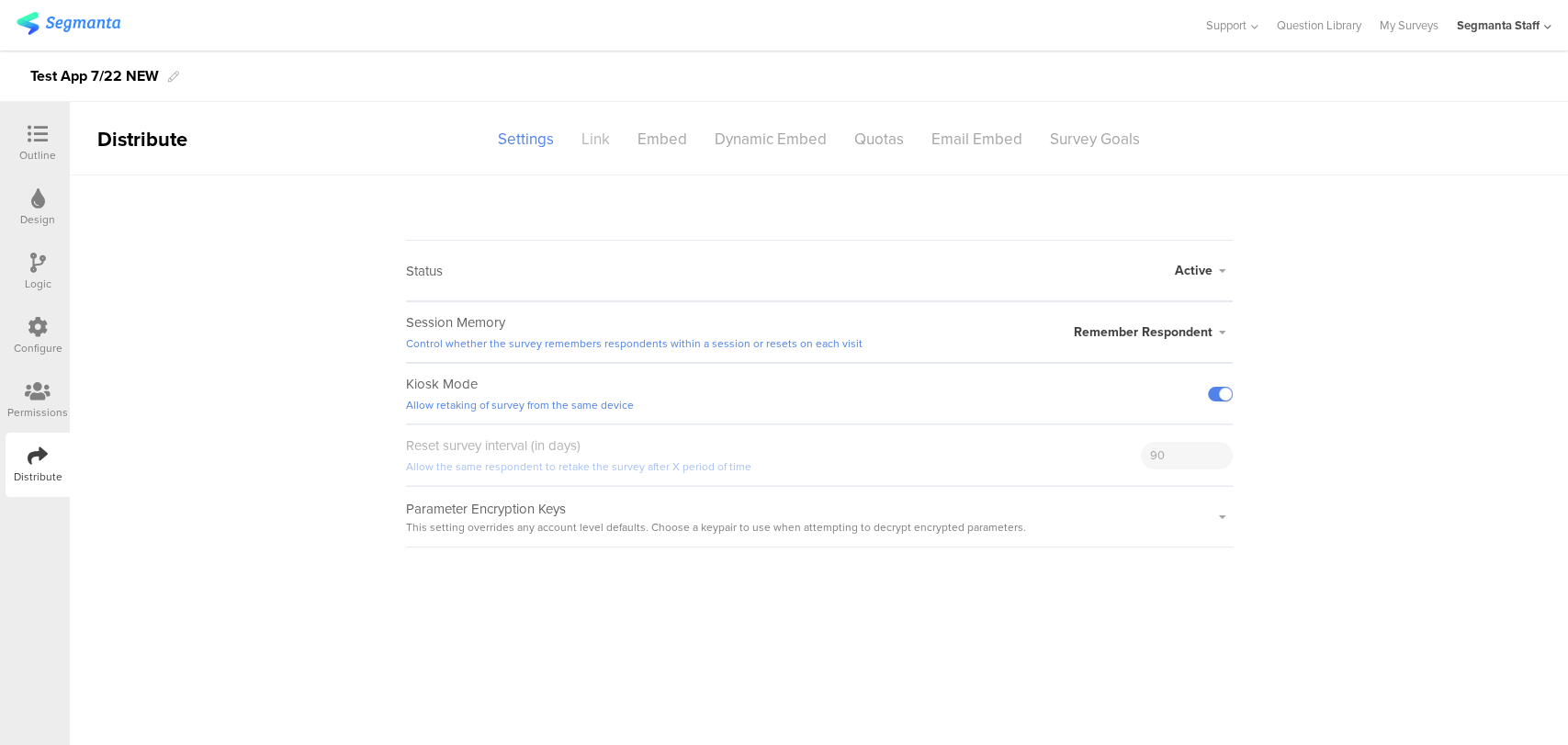 click on "Link" at bounding box center [595, 139] 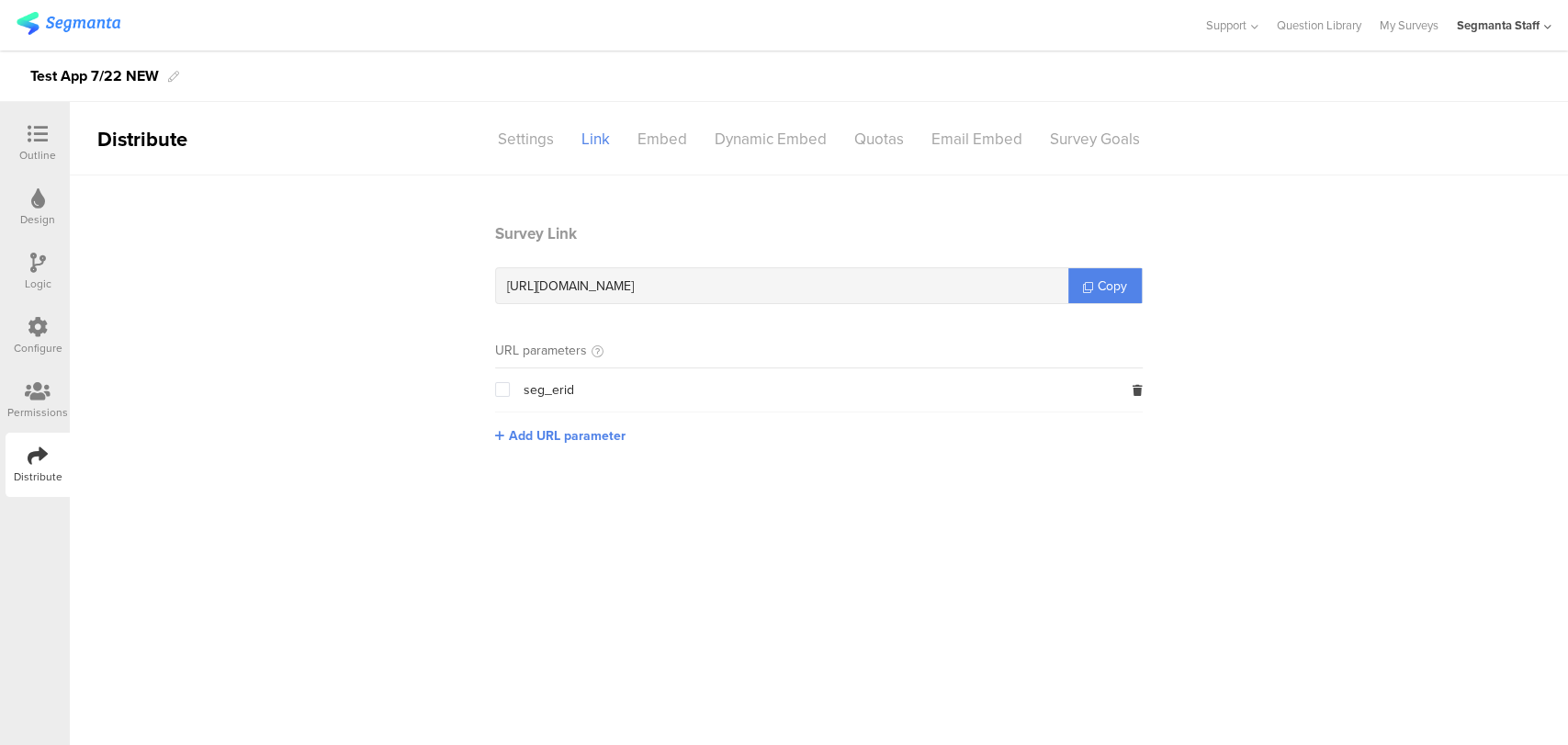 drag, startPoint x: 491, startPoint y: 390, endPoint x: 506, endPoint y: 391, distance: 15.033296 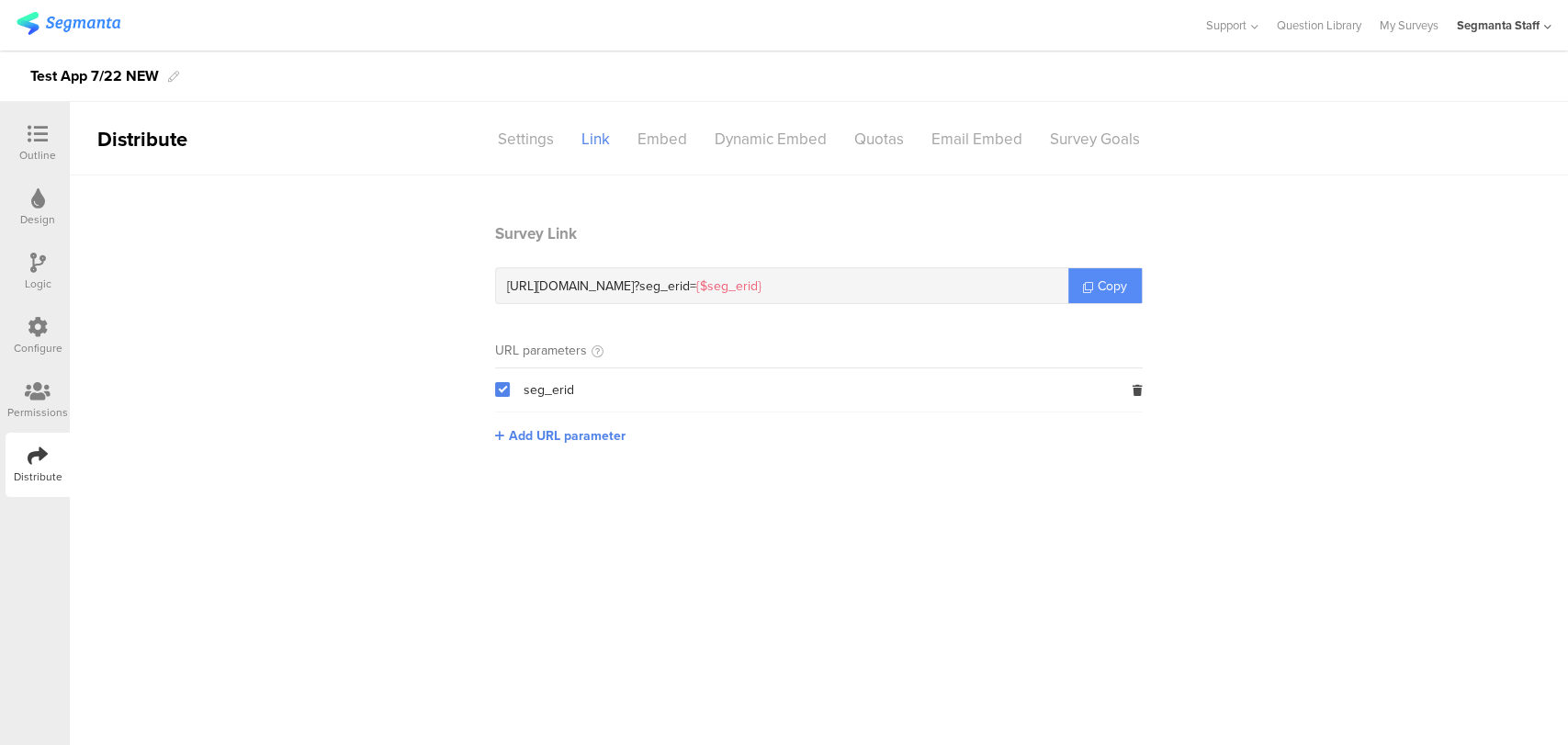 click on "Copy" at bounding box center (1112, 286) 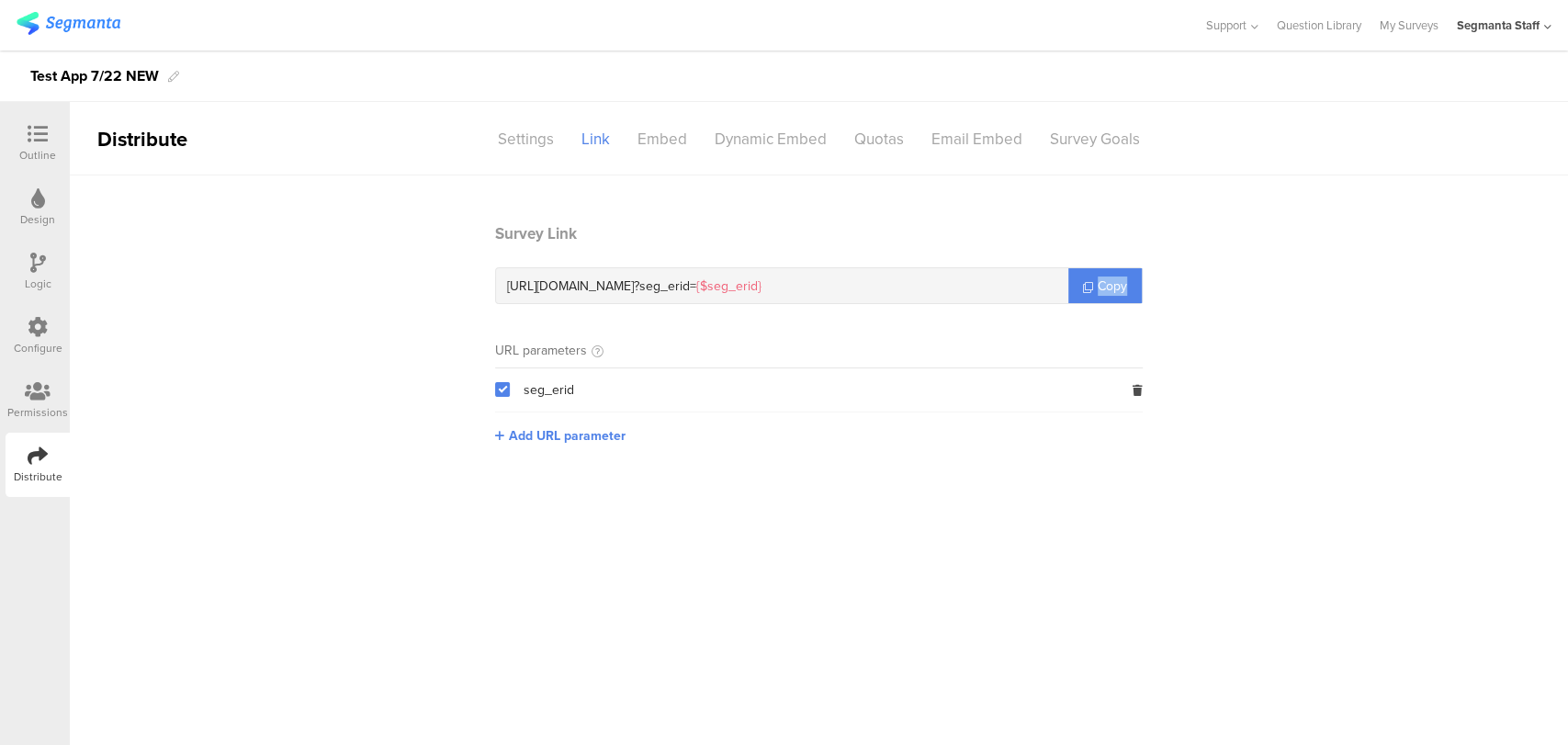 drag, startPoint x: 1117, startPoint y: 276, endPoint x: 1097, endPoint y: 227, distance: 52.924474 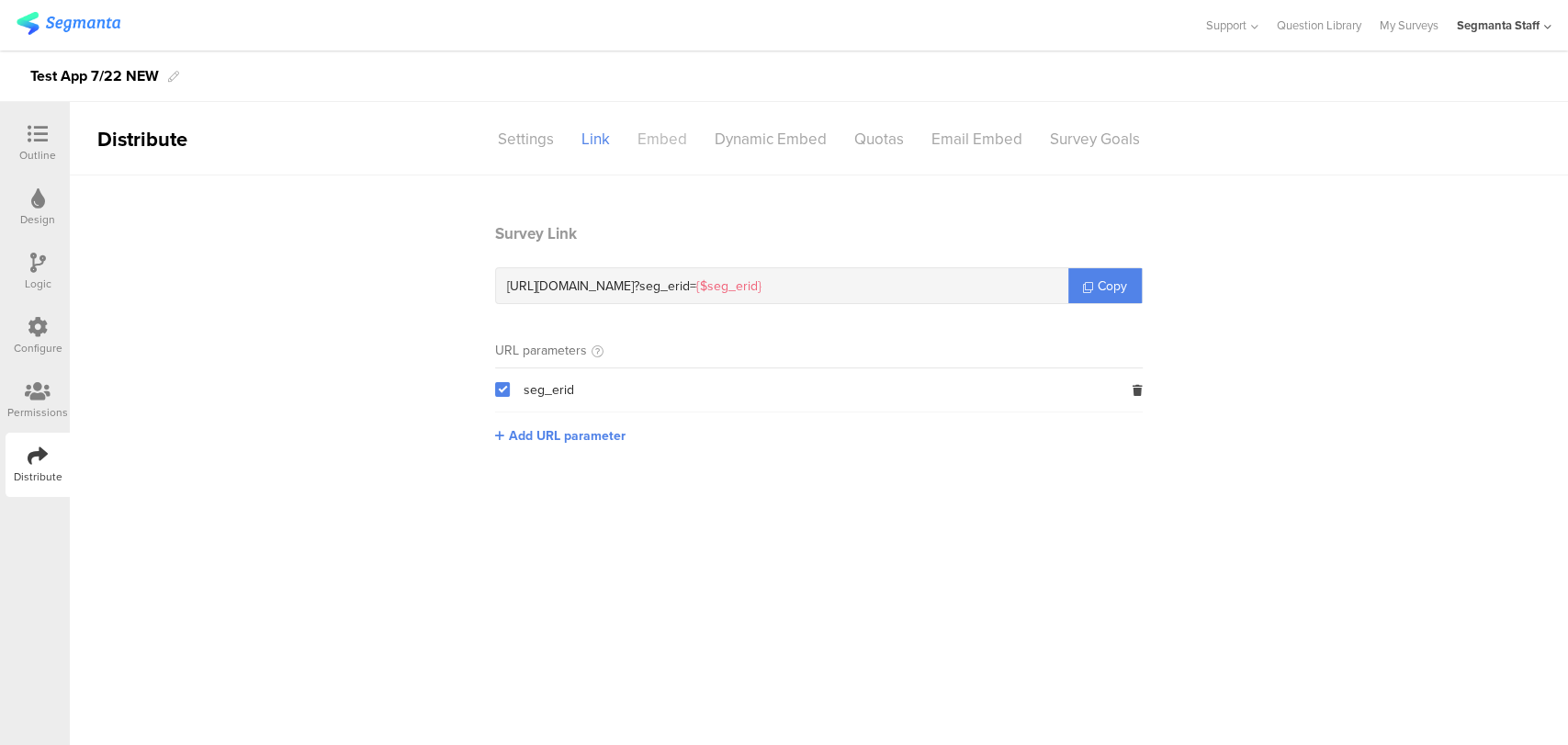 click on "Embed" at bounding box center [662, 139] 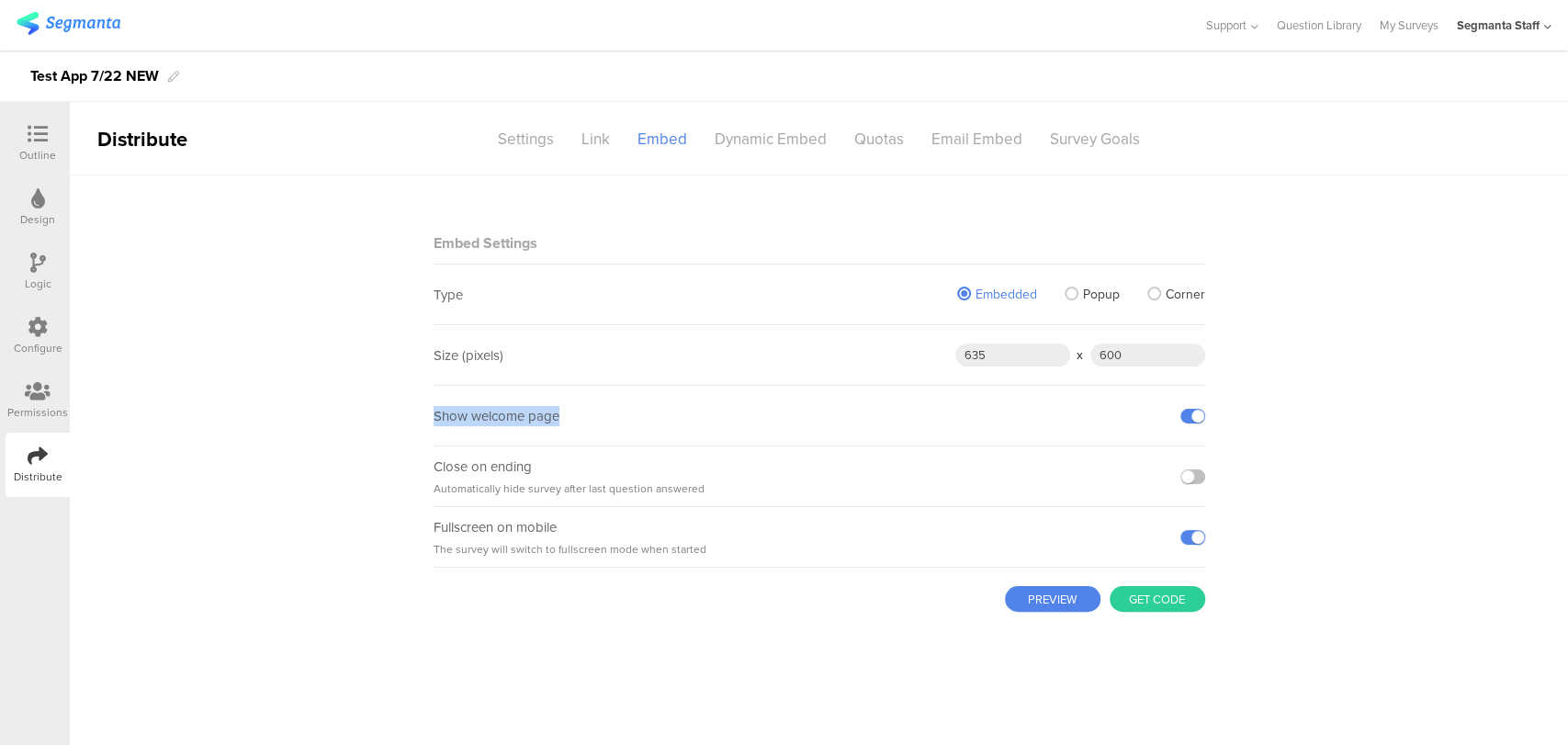 drag, startPoint x: 167, startPoint y: 454, endPoint x: 177, endPoint y: 417, distance: 38.327536 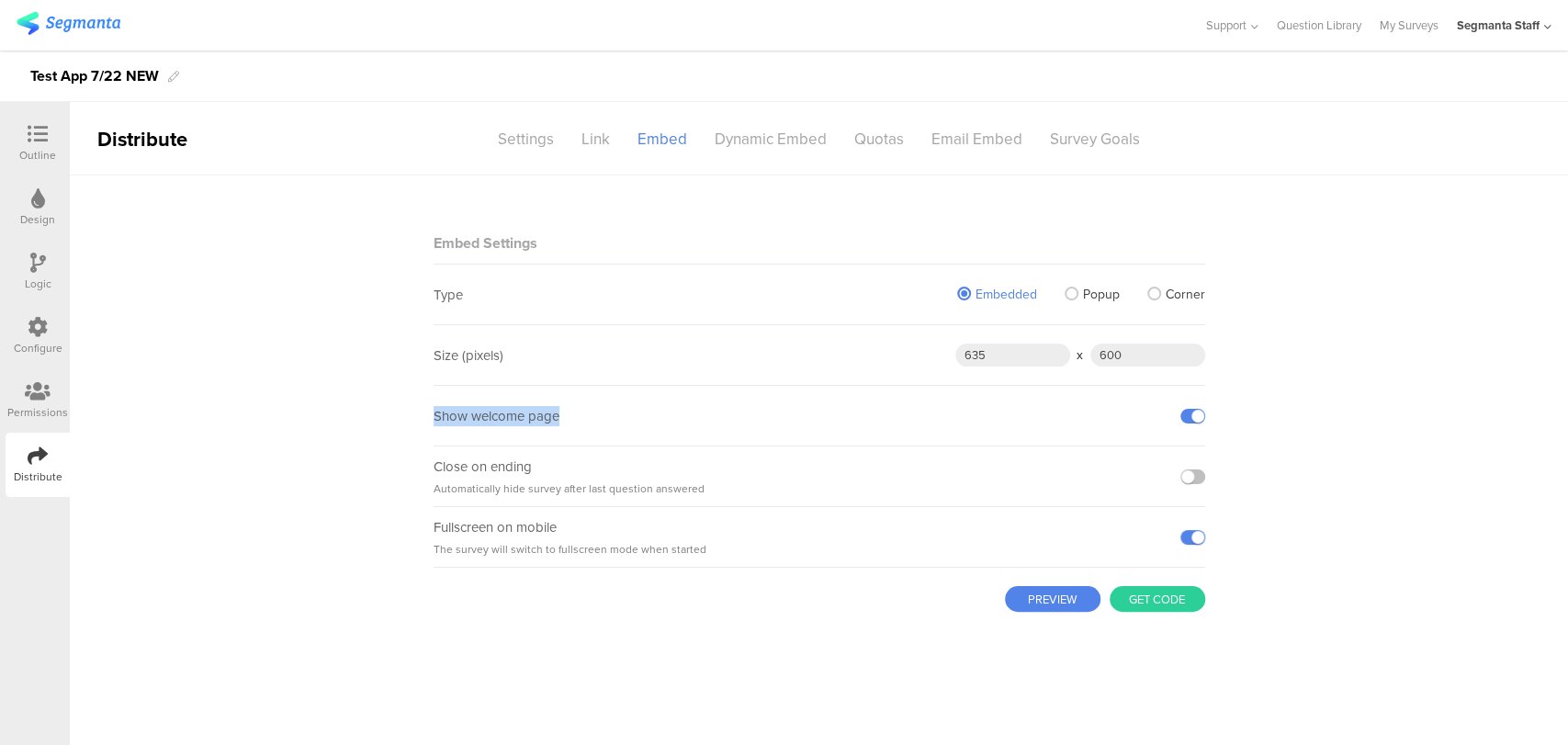 click on "Embed Settings
Type
Embedded
Popup
Corner
Size (pixels)
635
x
600
Show welcome page
Close on ending
Automatically hide survey after last question answered
Fullscreen on mobile
The survey will switch to fullscreen mode when started
PREVIEW
Get code" at bounding box center [818, 460] 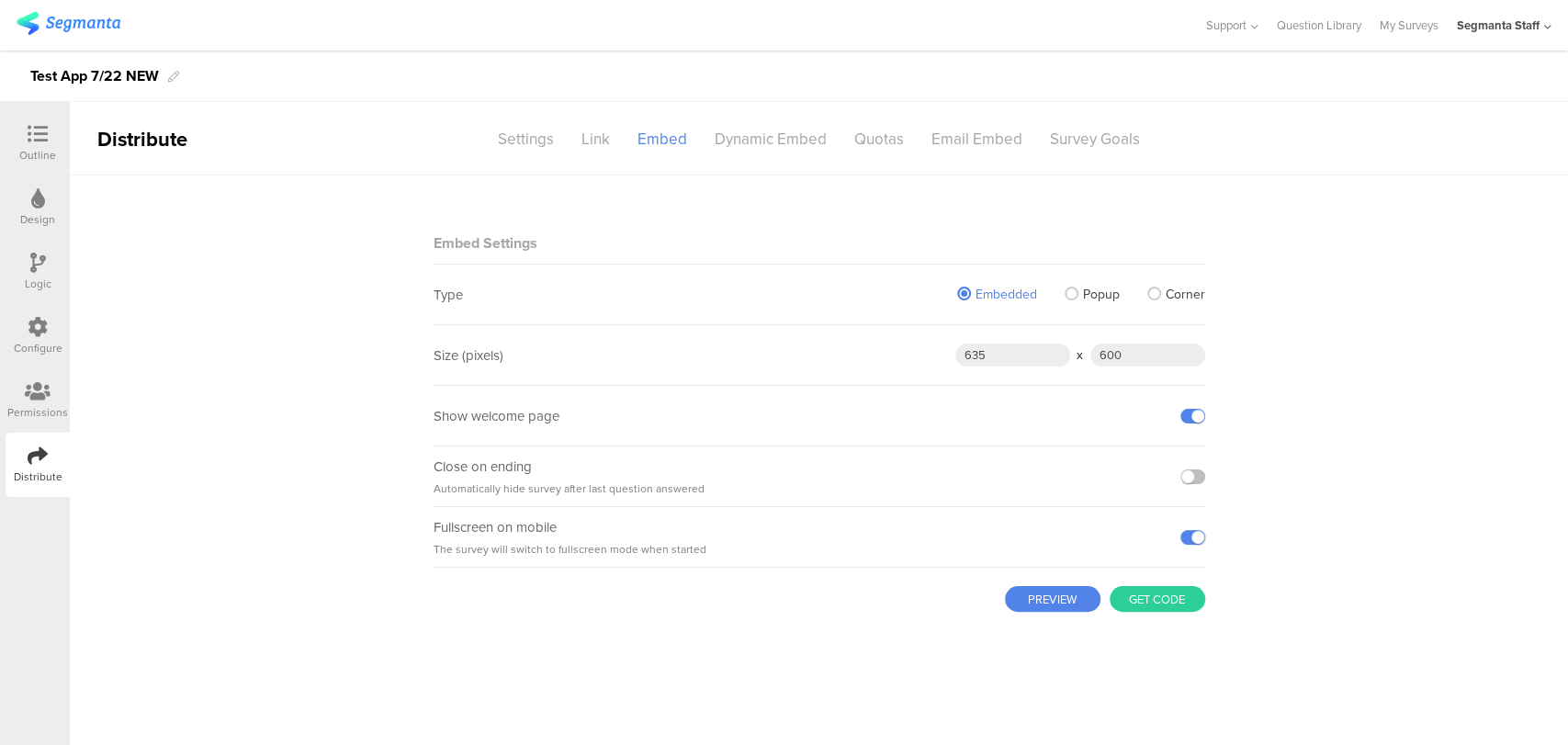 drag, startPoint x: 332, startPoint y: 543, endPoint x: 337, endPoint y: 523, distance: 20.615528 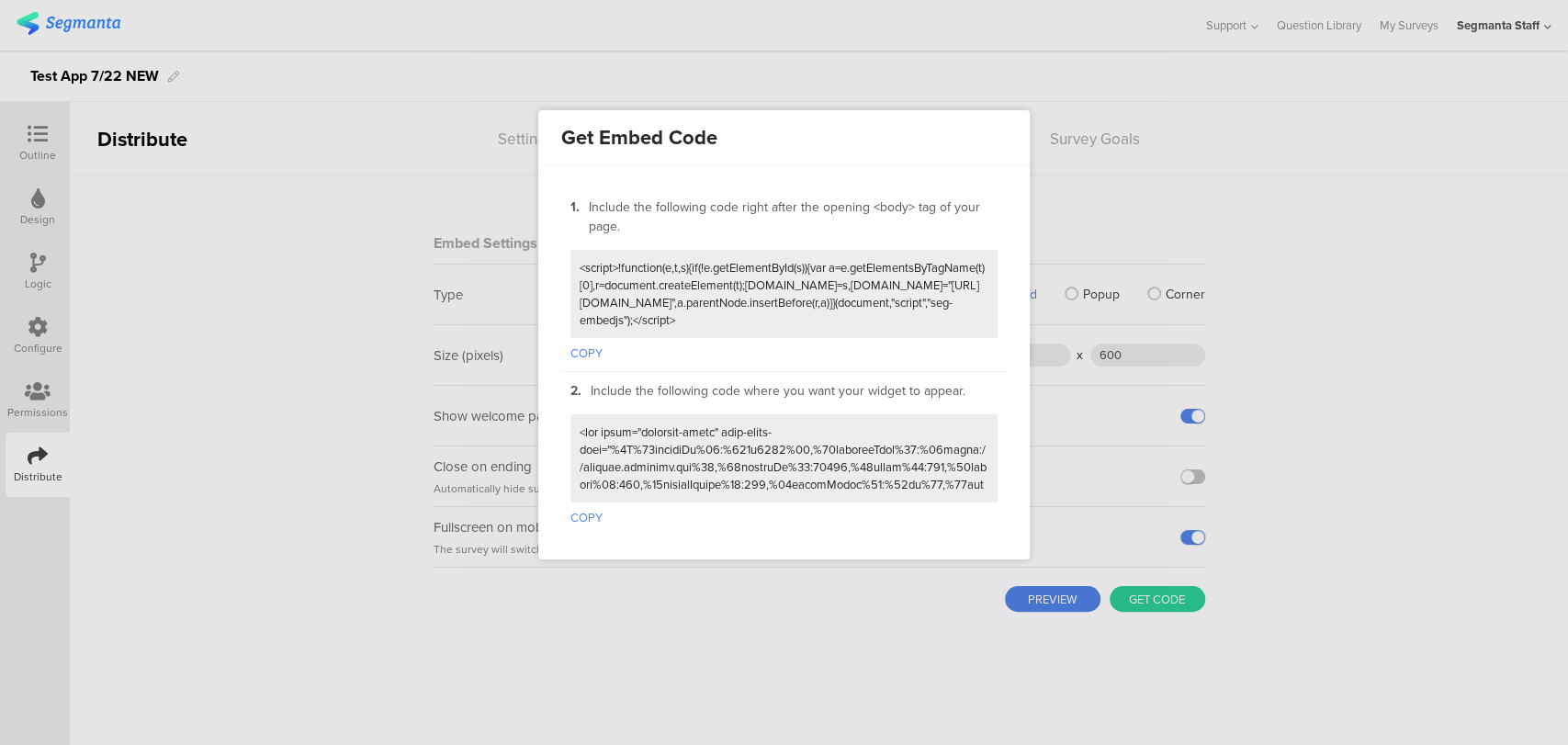 drag, startPoint x: 592, startPoint y: 351, endPoint x: 742, endPoint y: 501, distance: 212.13203 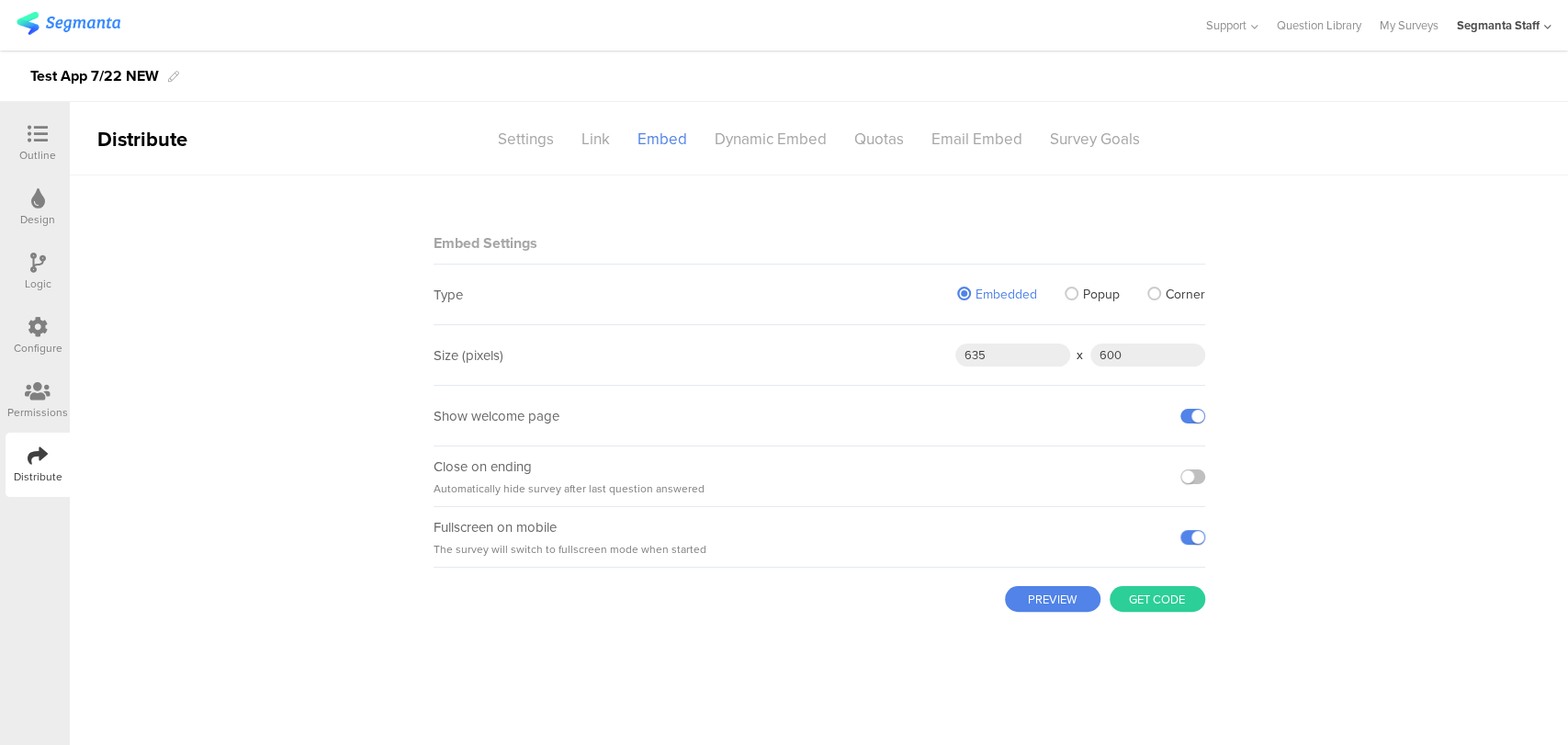 click on "Get code" at bounding box center [1157, 599] 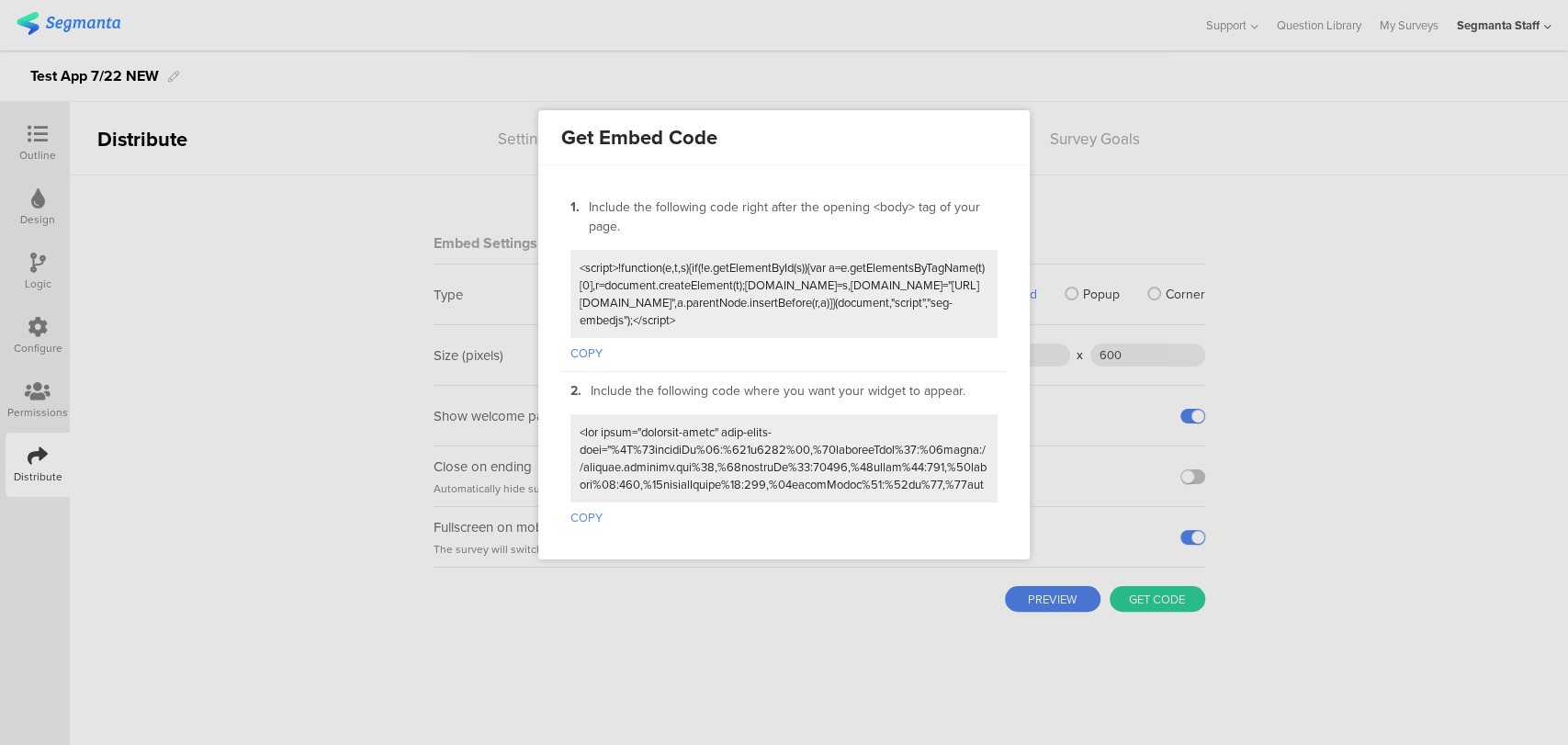 click on "COPY" at bounding box center (586, 514) 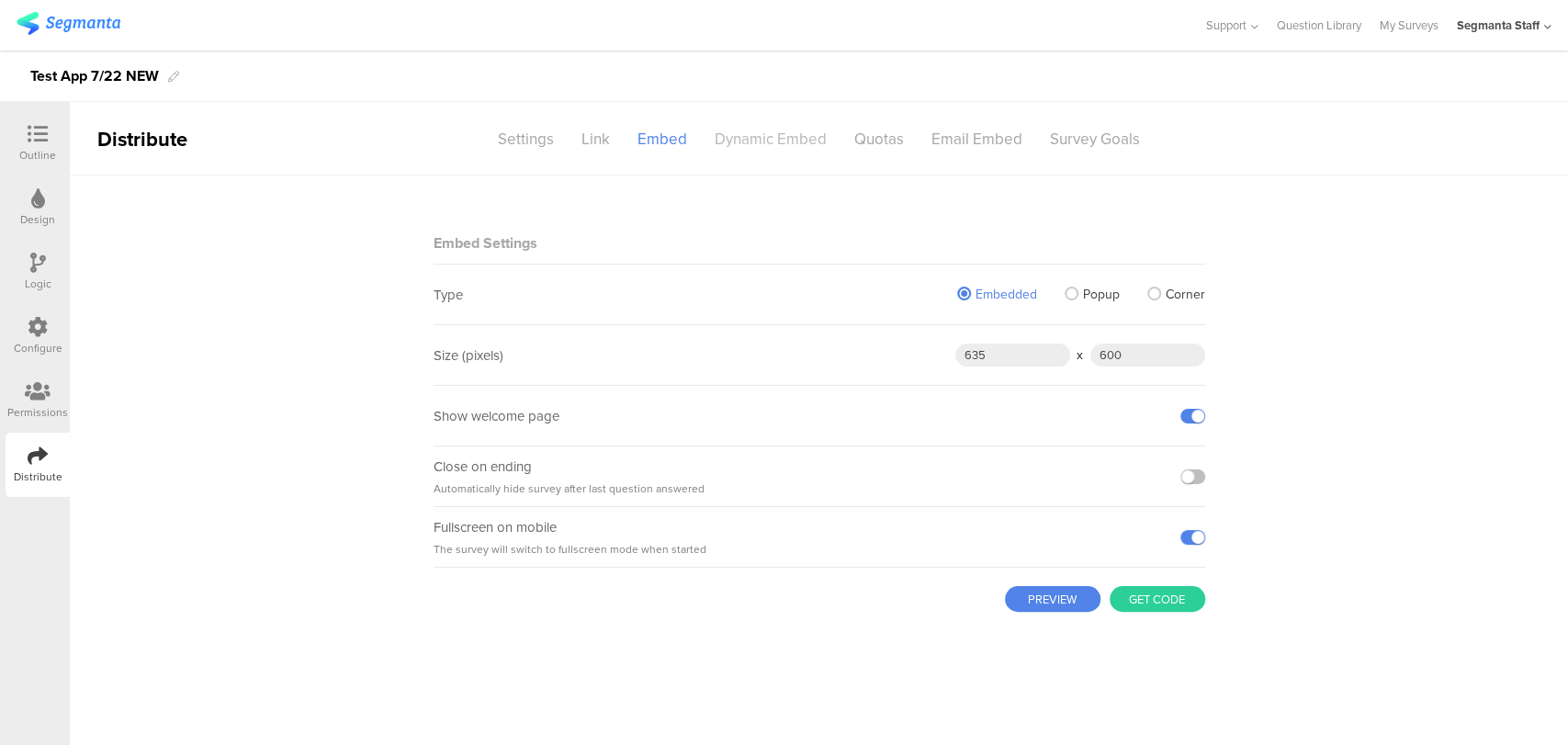 click on "Dynamic Embed" at bounding box center [771, 139] 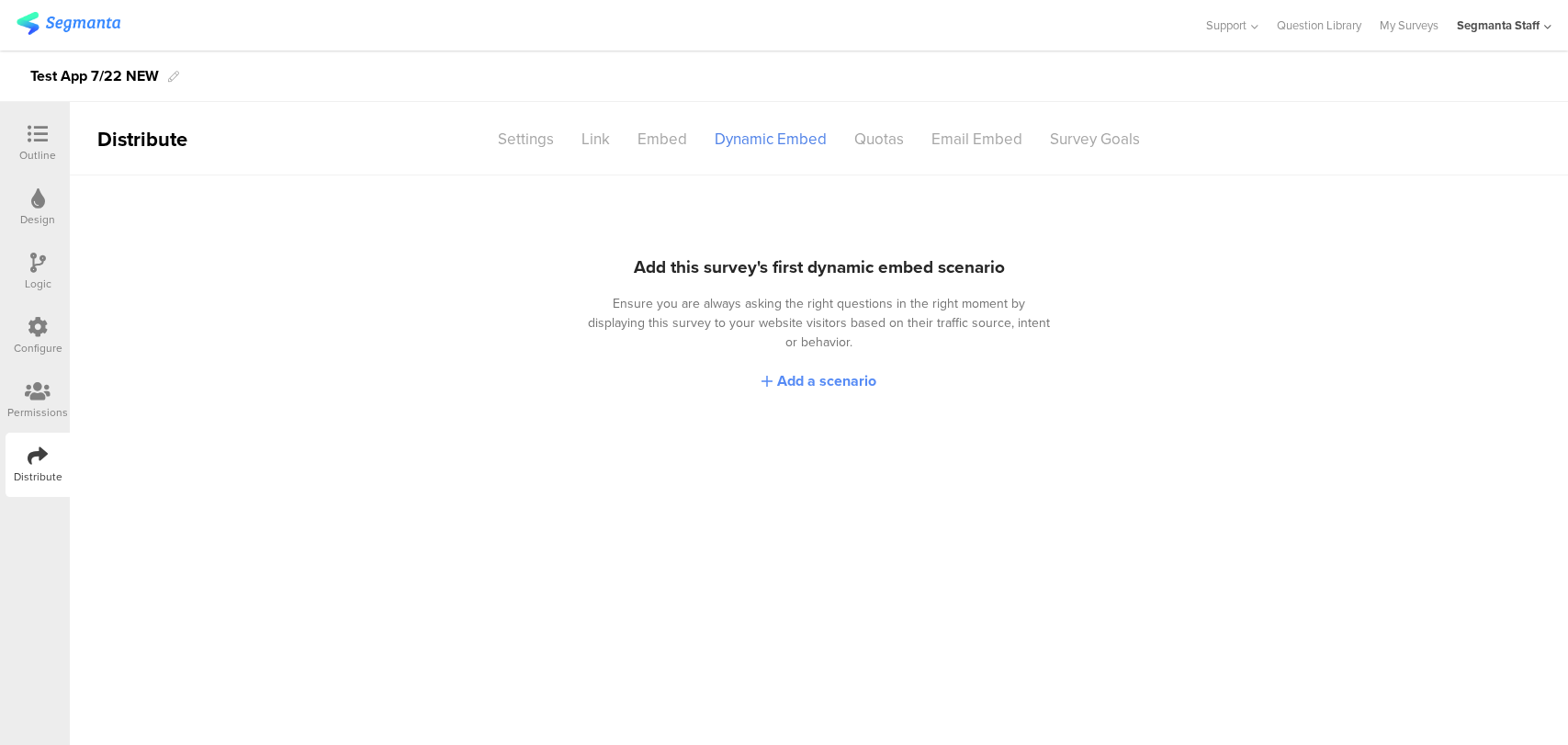 click on "Add a scenario" at bounding box center [827, 380] 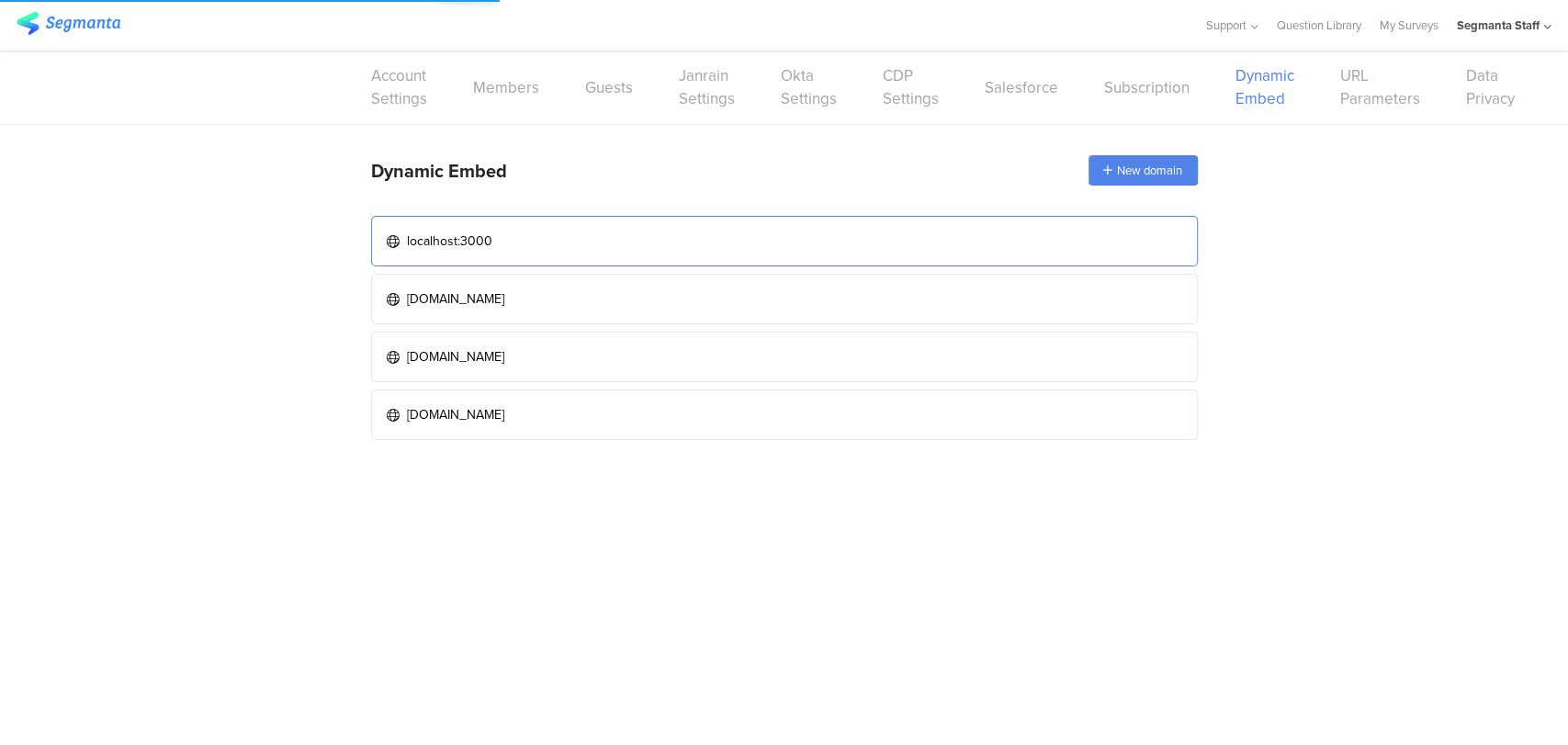 click on "localhost:3000" at bounding box center (784, 241) 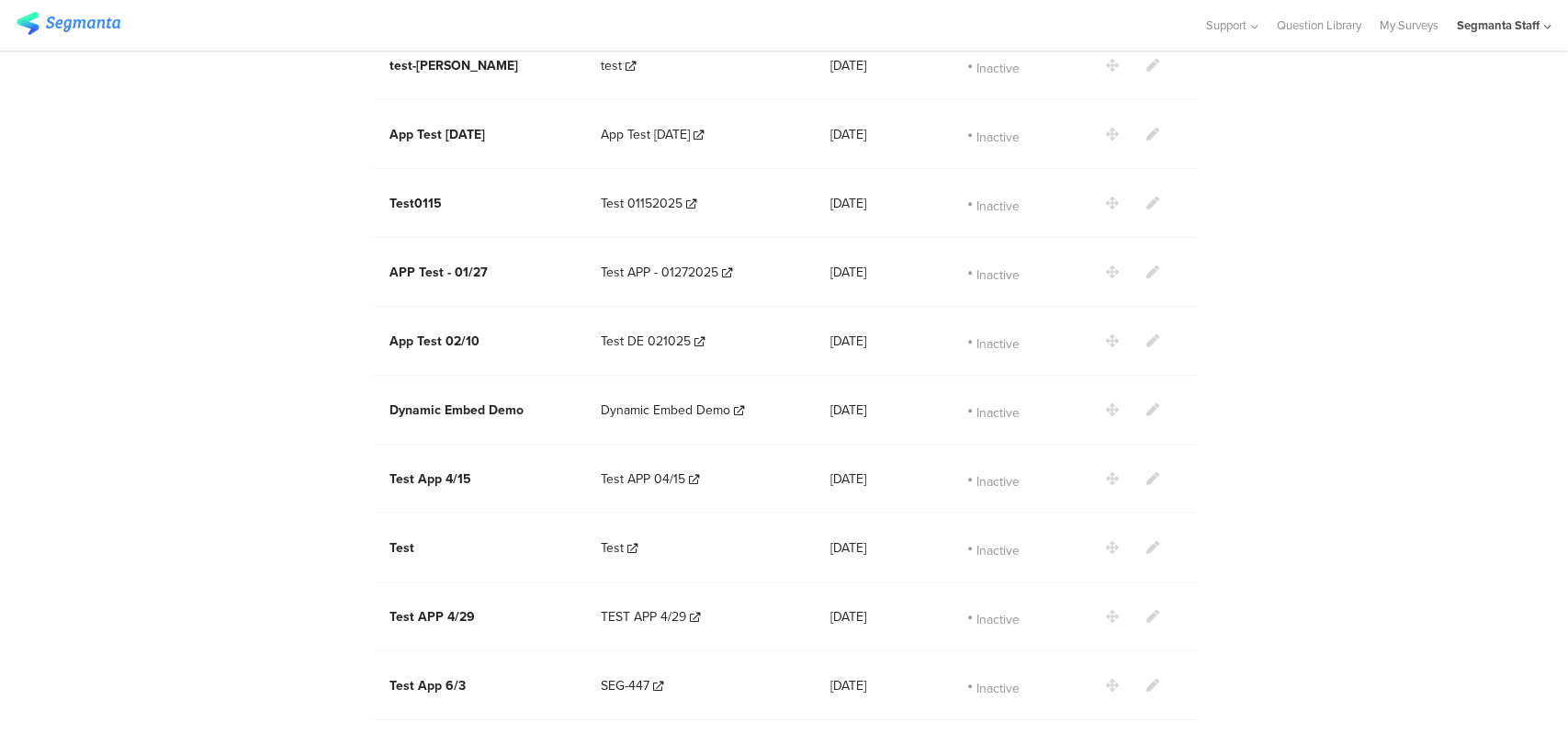 scroll, scrollTop: 1416, scrollLeft: 0, axis: vertical 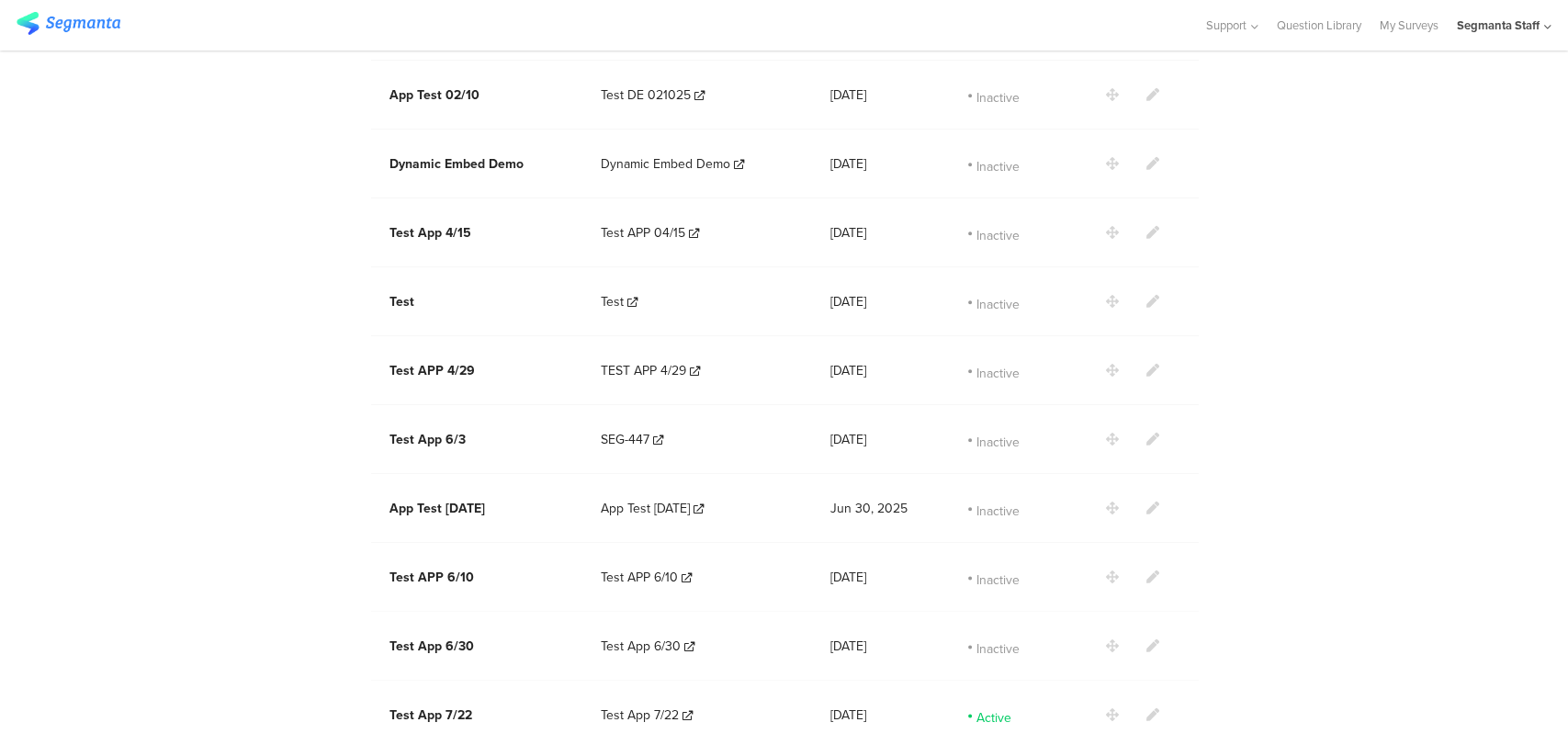 click at bounding box center (1153, 715) 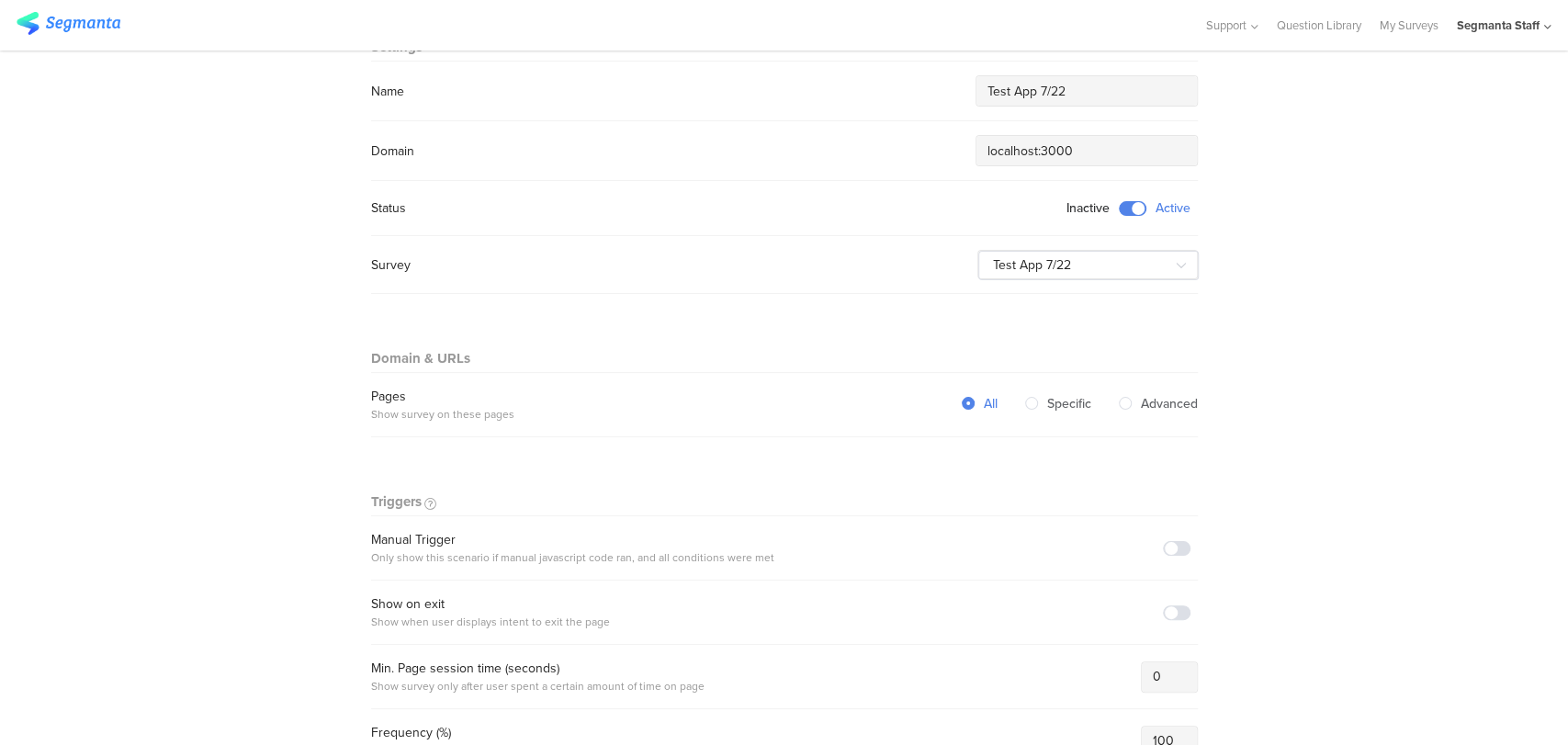scroll, scrollTop: 52, scrollLeft: 0, axis: vertical 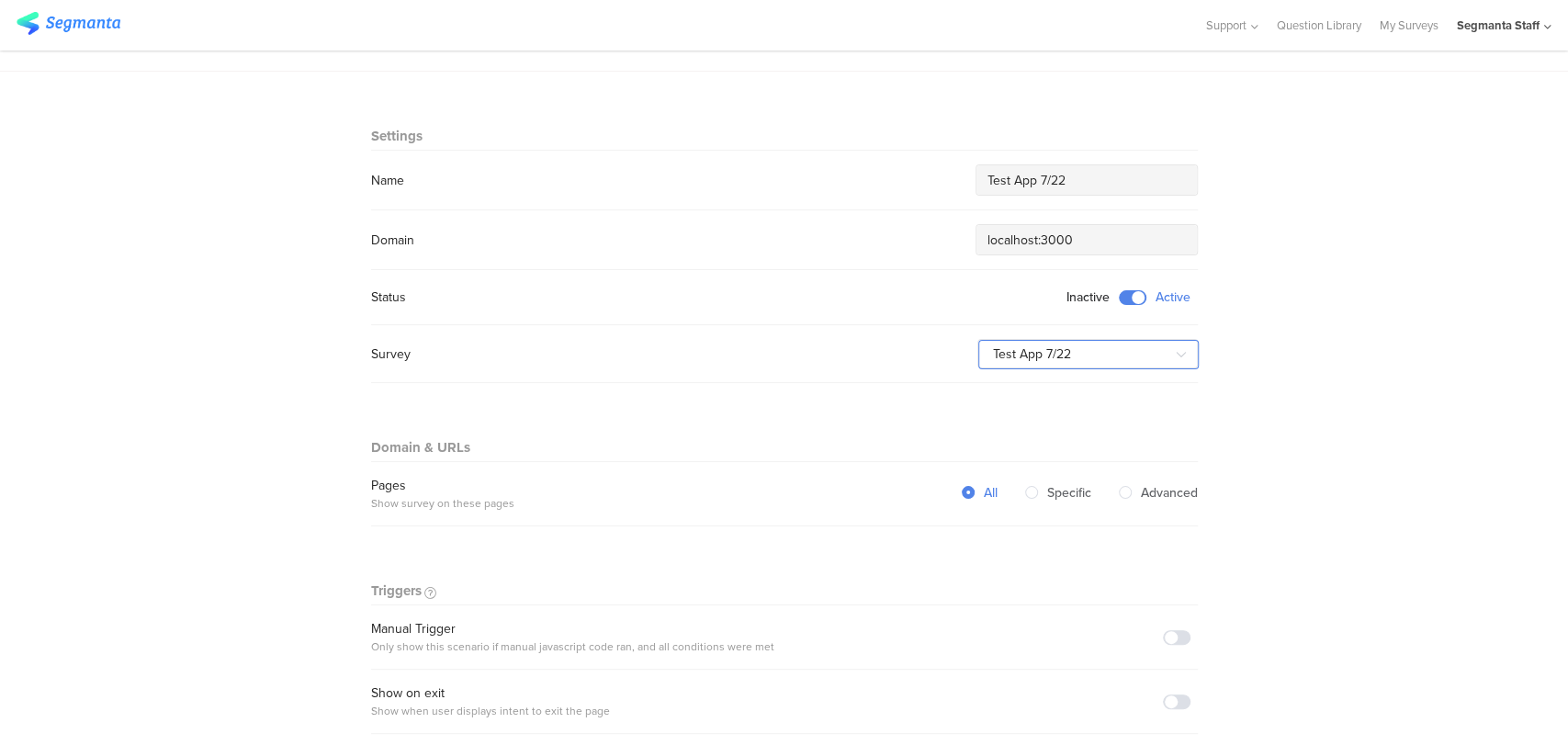 click on "Test App 7/22" at bounding box center [1089, 355] 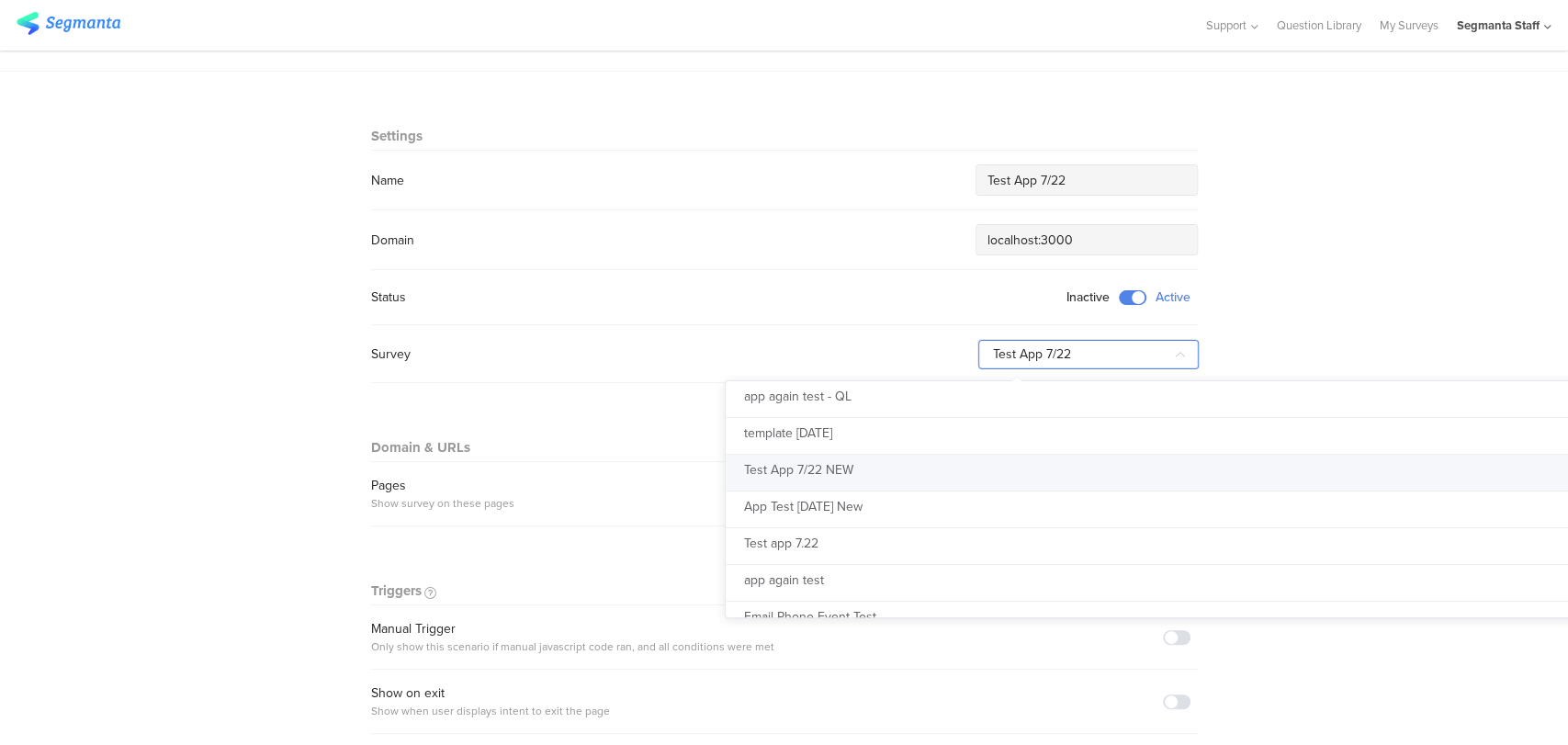 click on "Test App 7/22 NEW" at bounding box center [1190, 473] 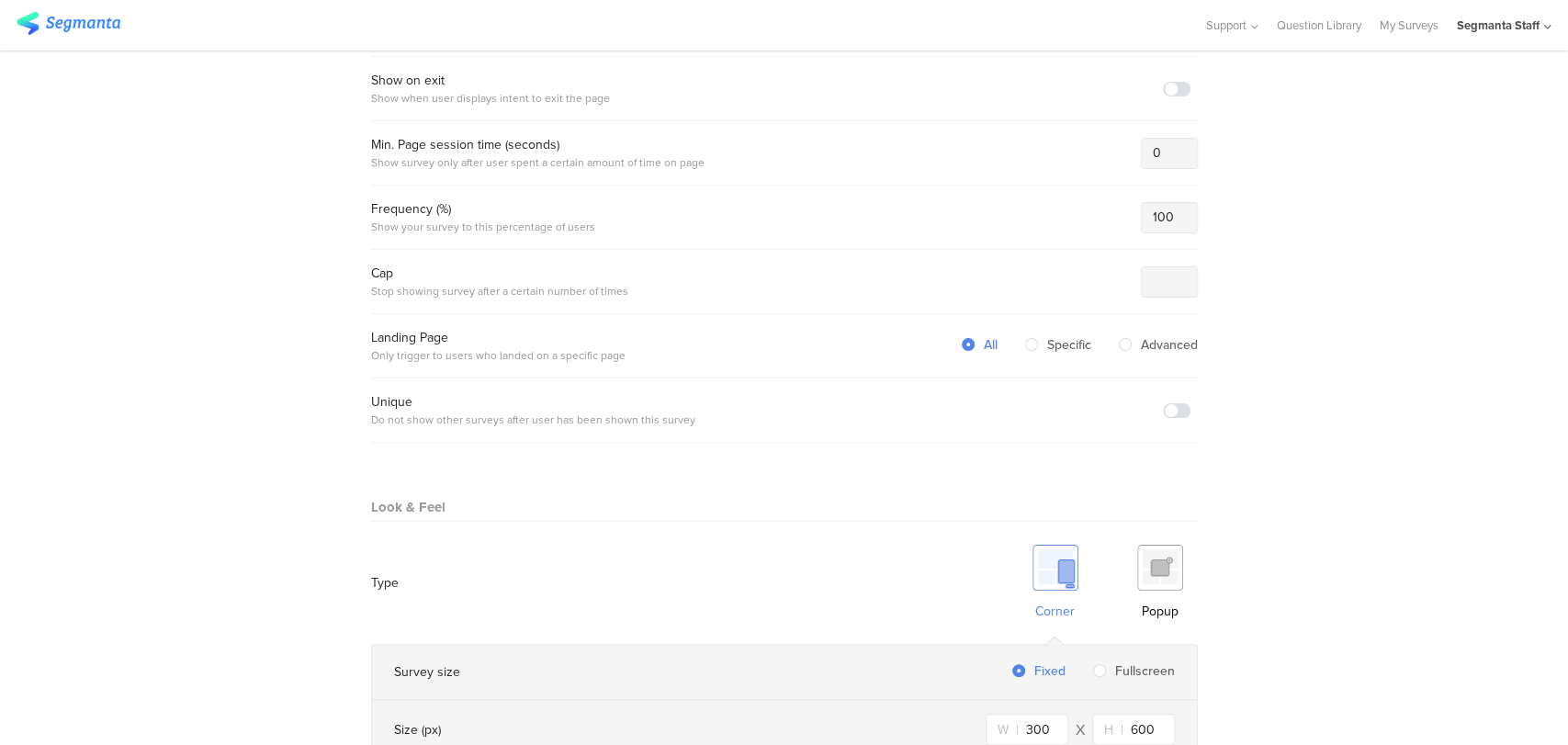 scroll, scrollTop: 1176, scrollLeft: 0, axis: vertical 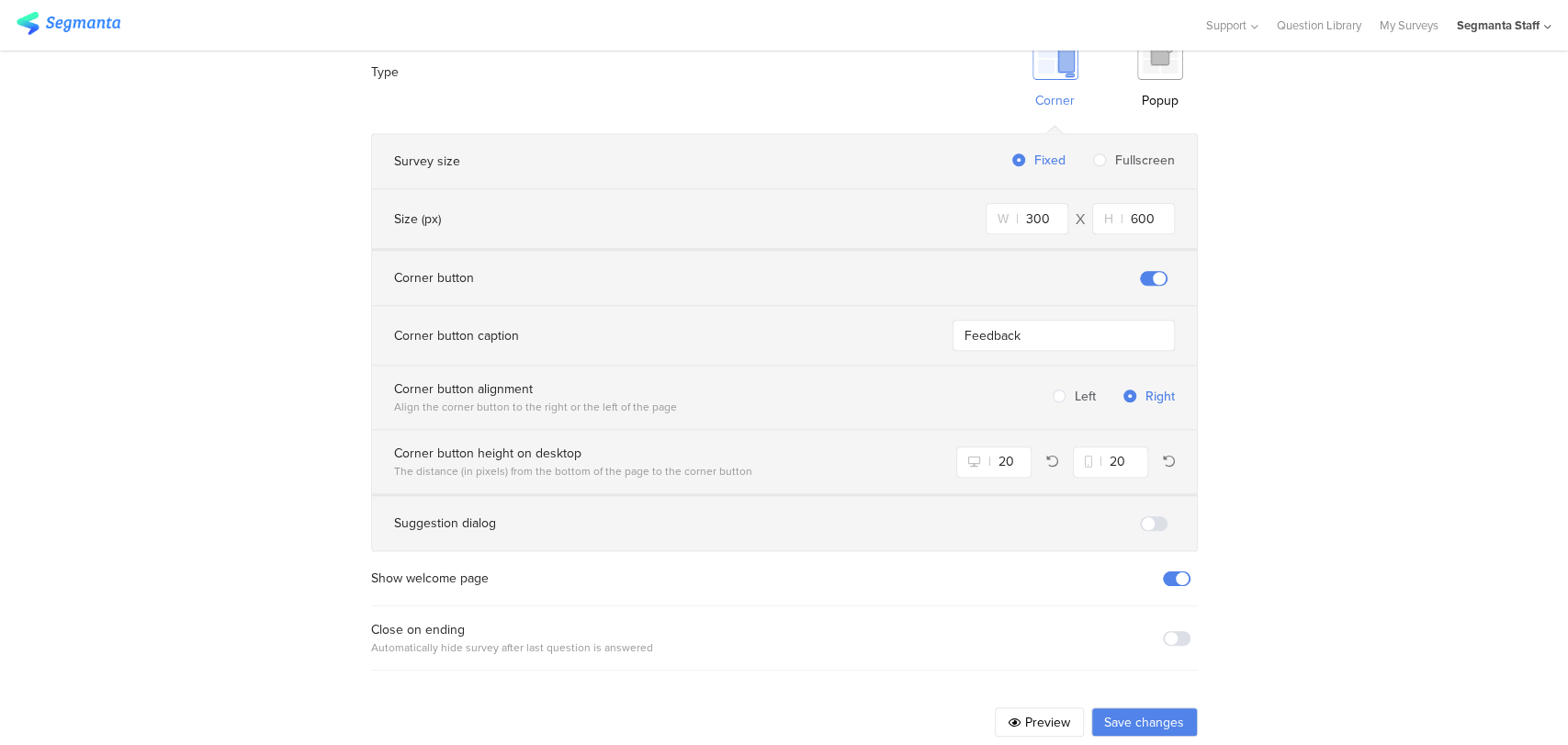 click on "Preview" at bounding box center [1039, 722] 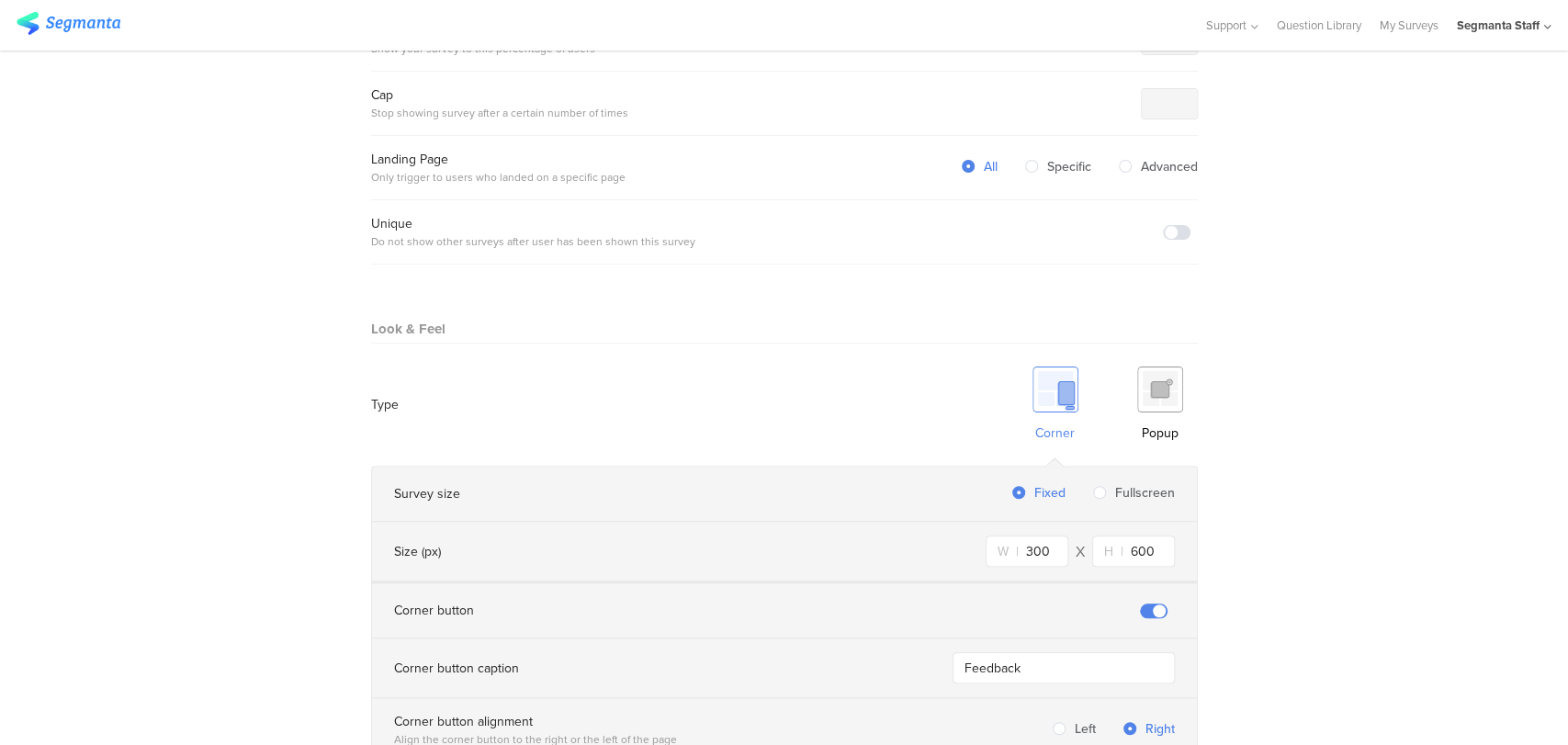 scroll, scrollTop: 1176, scrollLeft: 0, axis: vertical 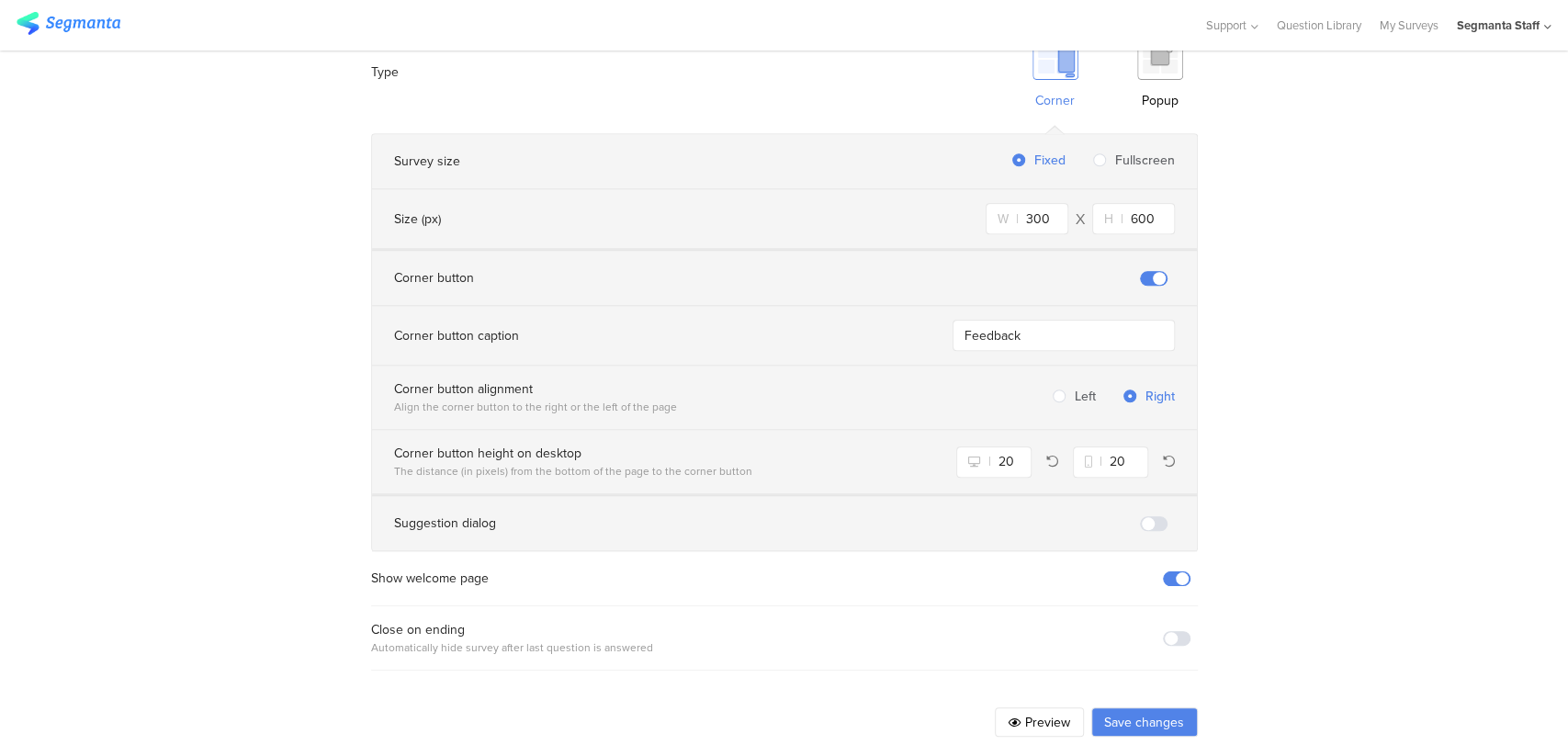 click on "Save changes" at bounding box center [1145, 722] 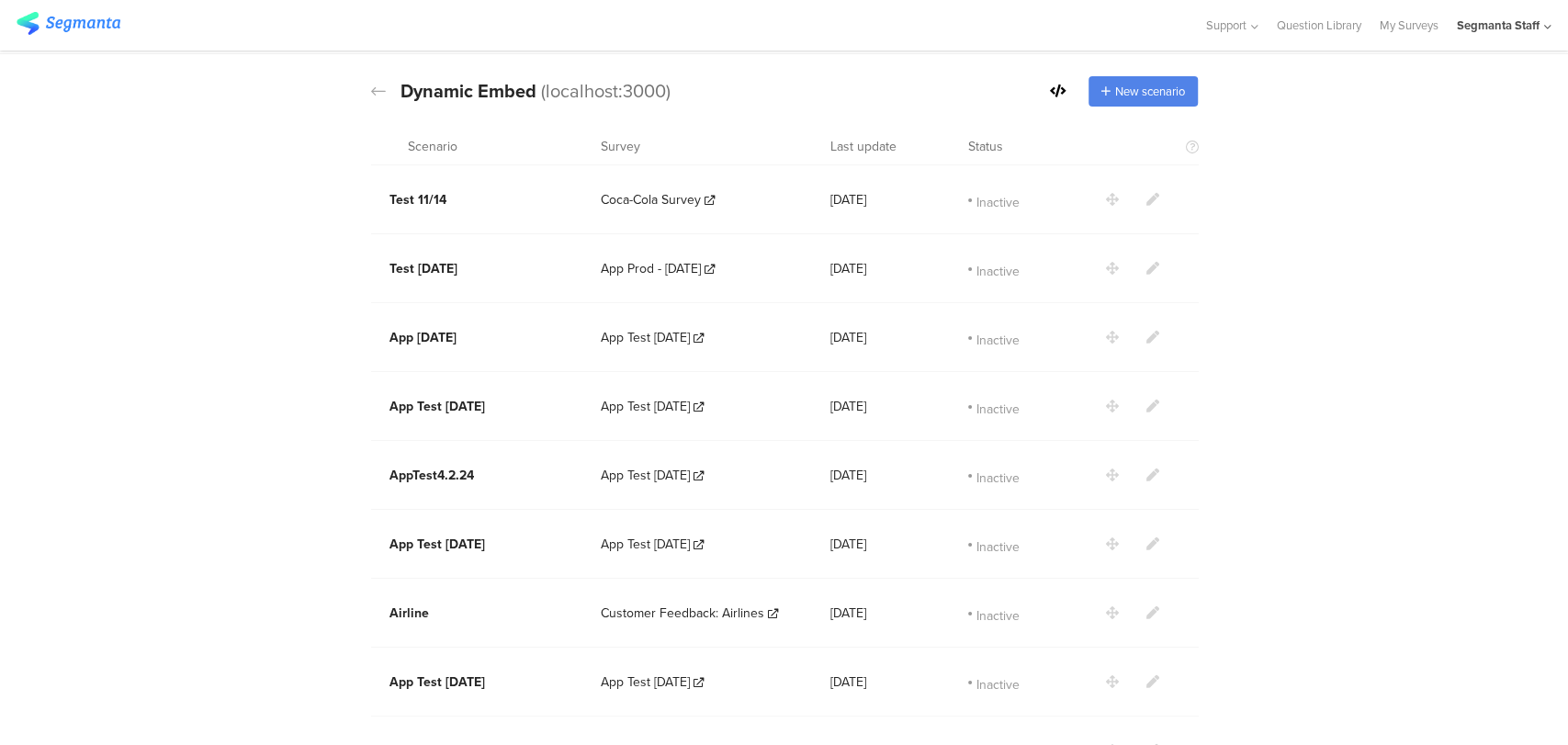 scroll, scrollTop: 0, scrollLeft: 0, axis: both 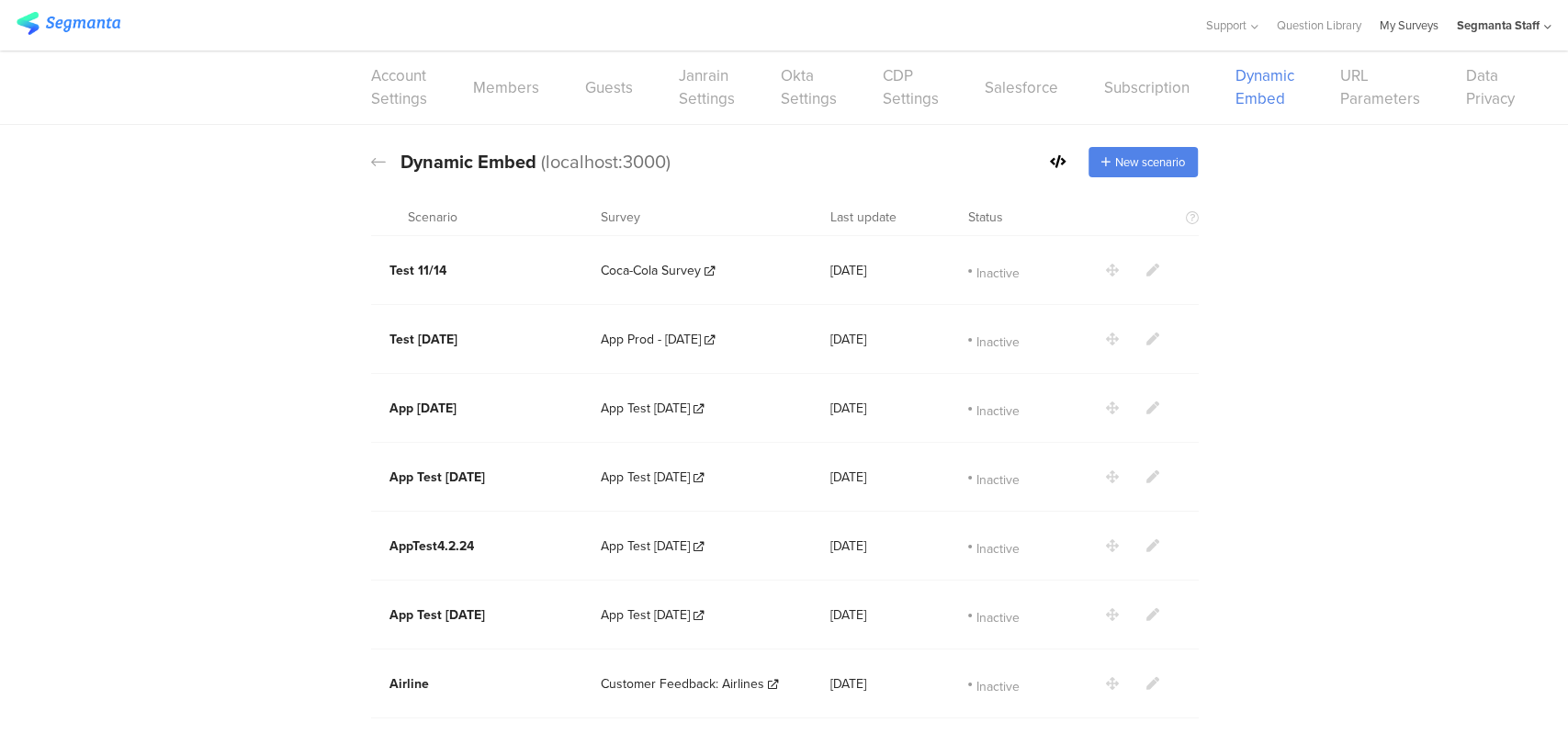 click on "My Surveys" at bounding box center [1409, 25] 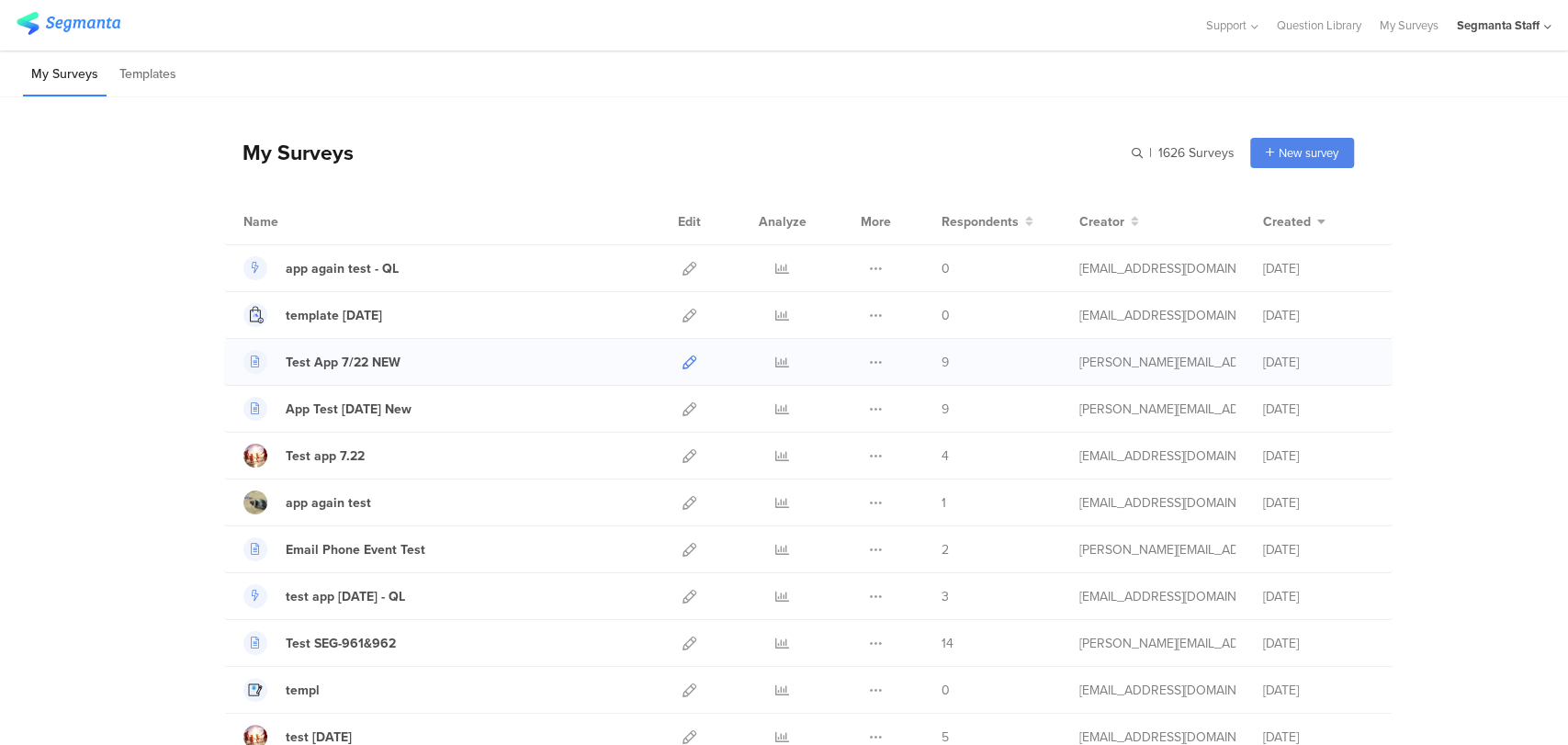 click at bounding box center (689, 362) 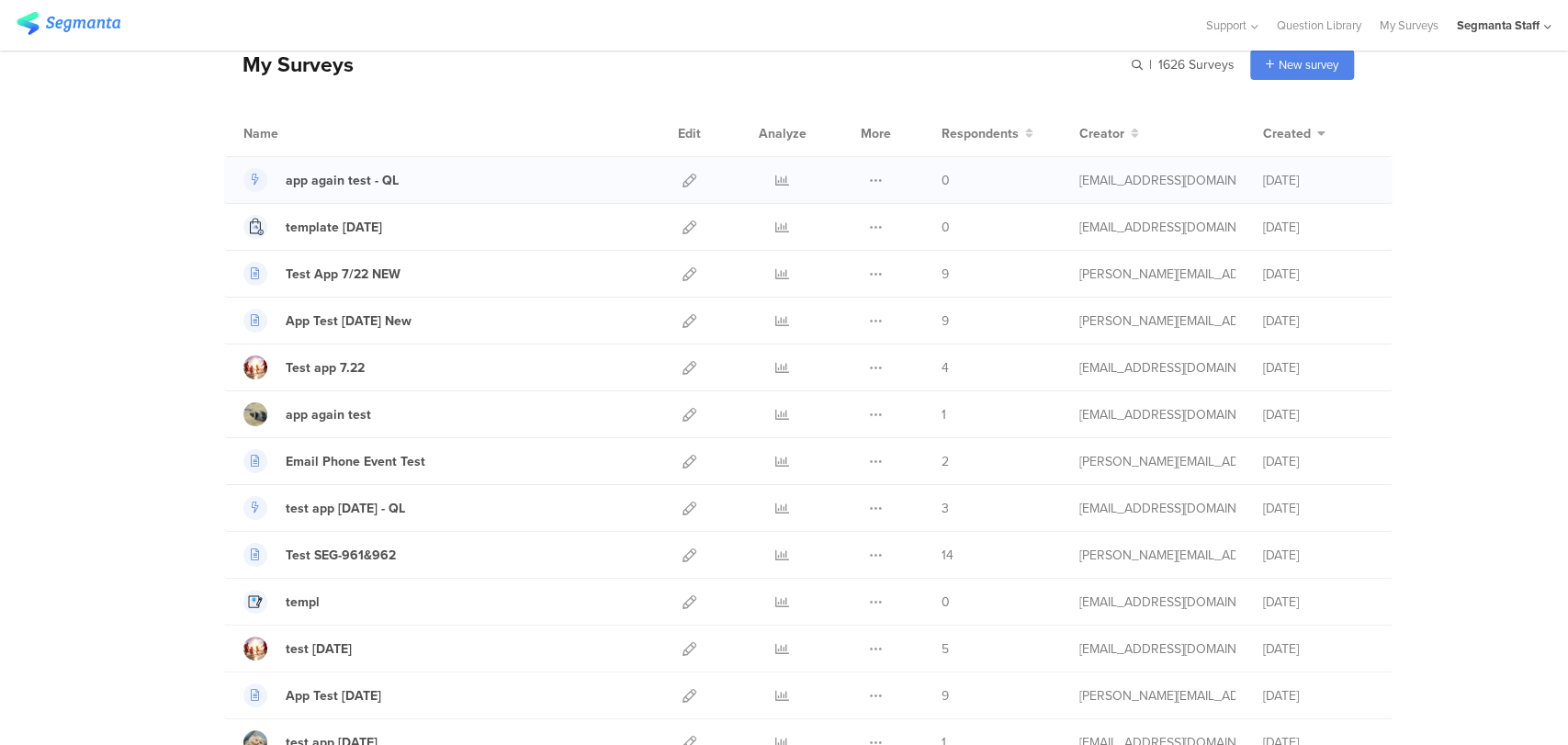 scroll, scrollTop: 0, scrollLeft: 0, axis: both 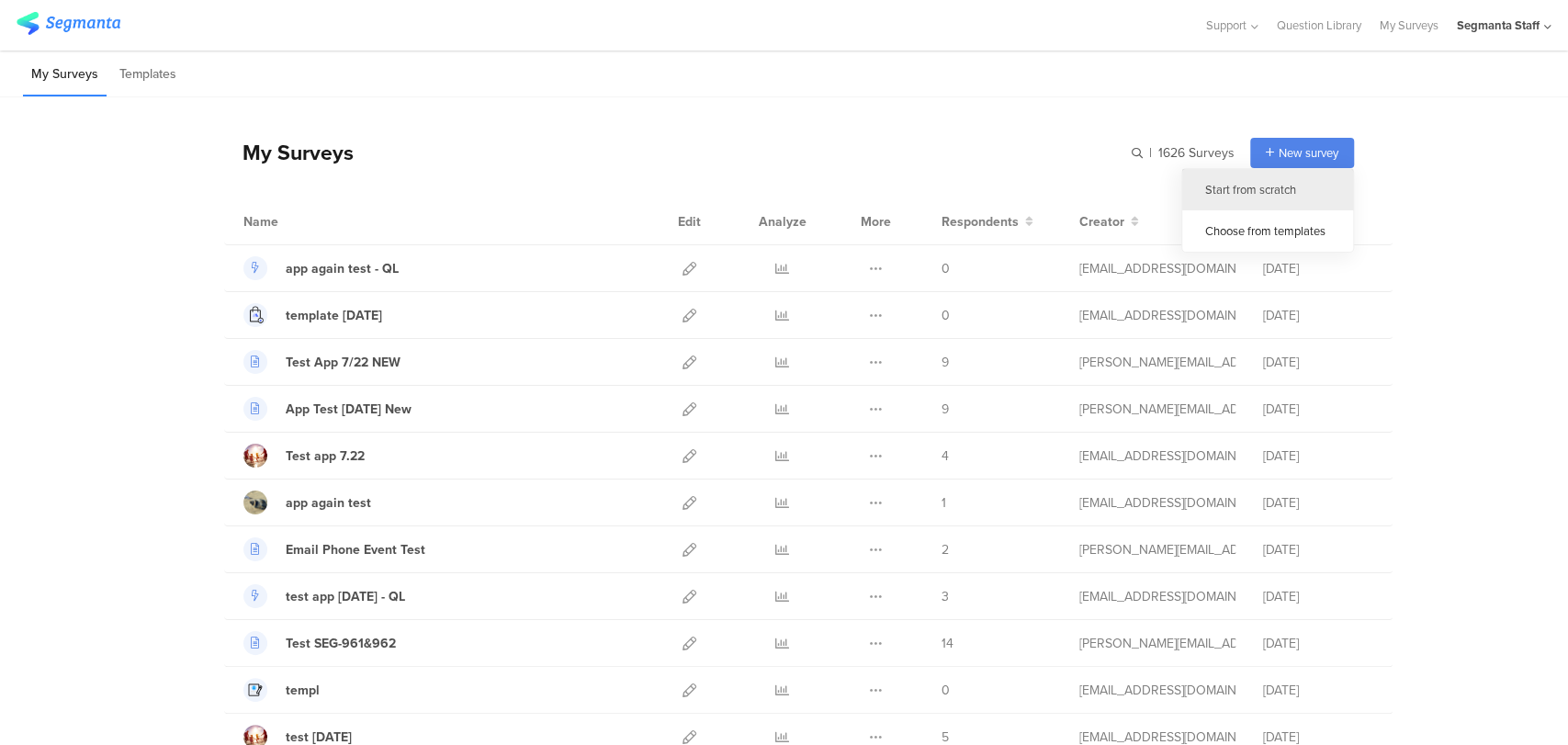 click on "Start from scratch" 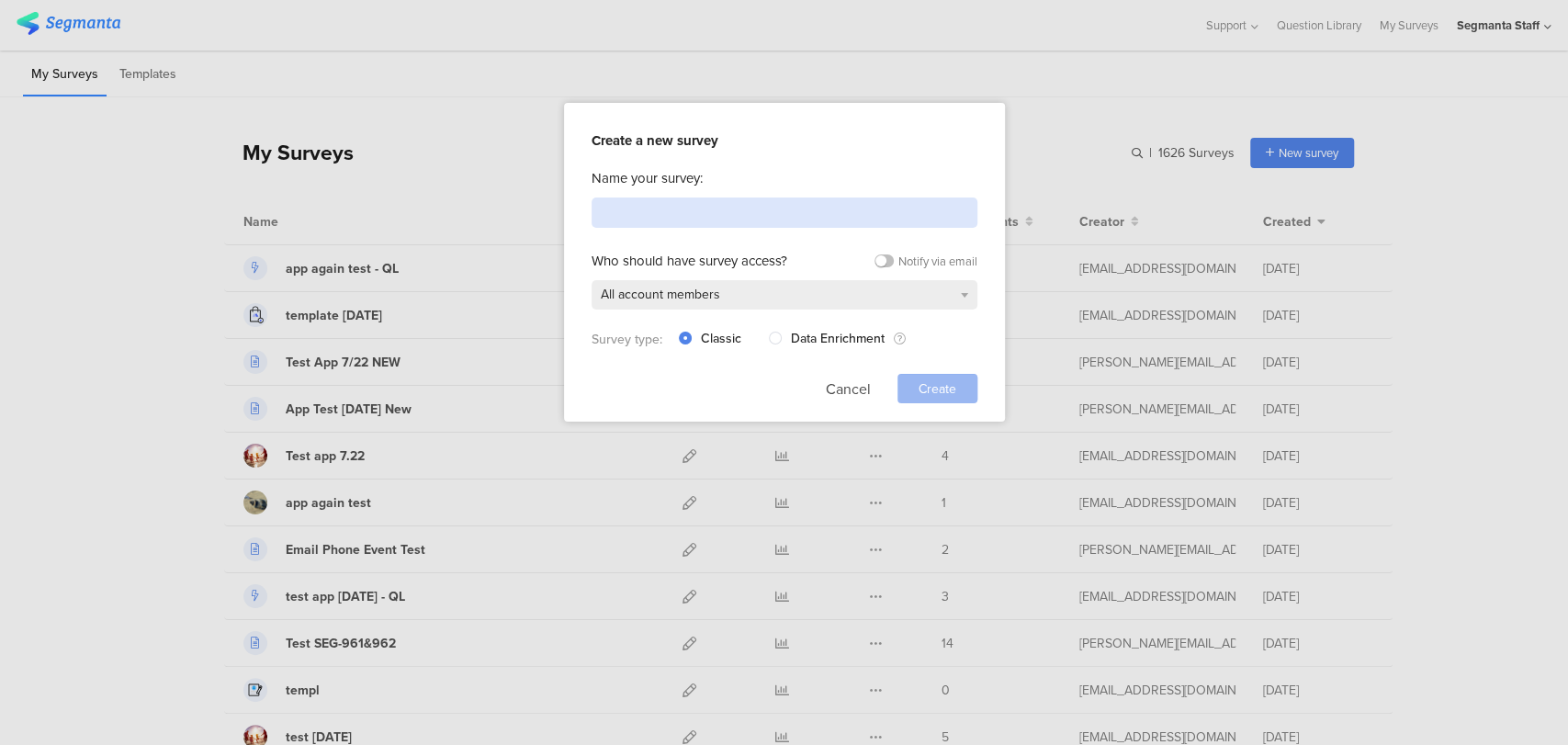 click at bounding box center [784, 212] 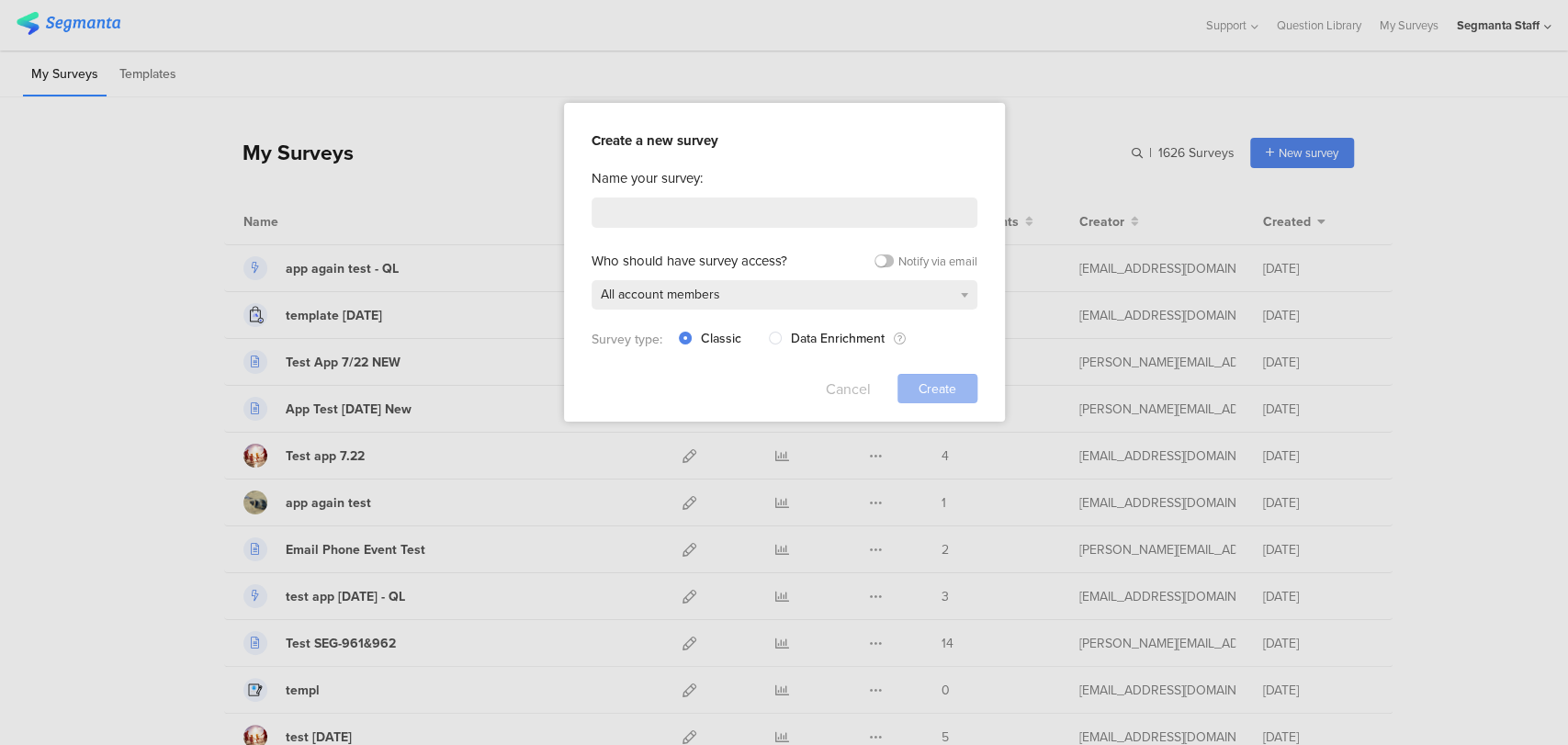 click on "Cancel" at bounding box center [848, 389] 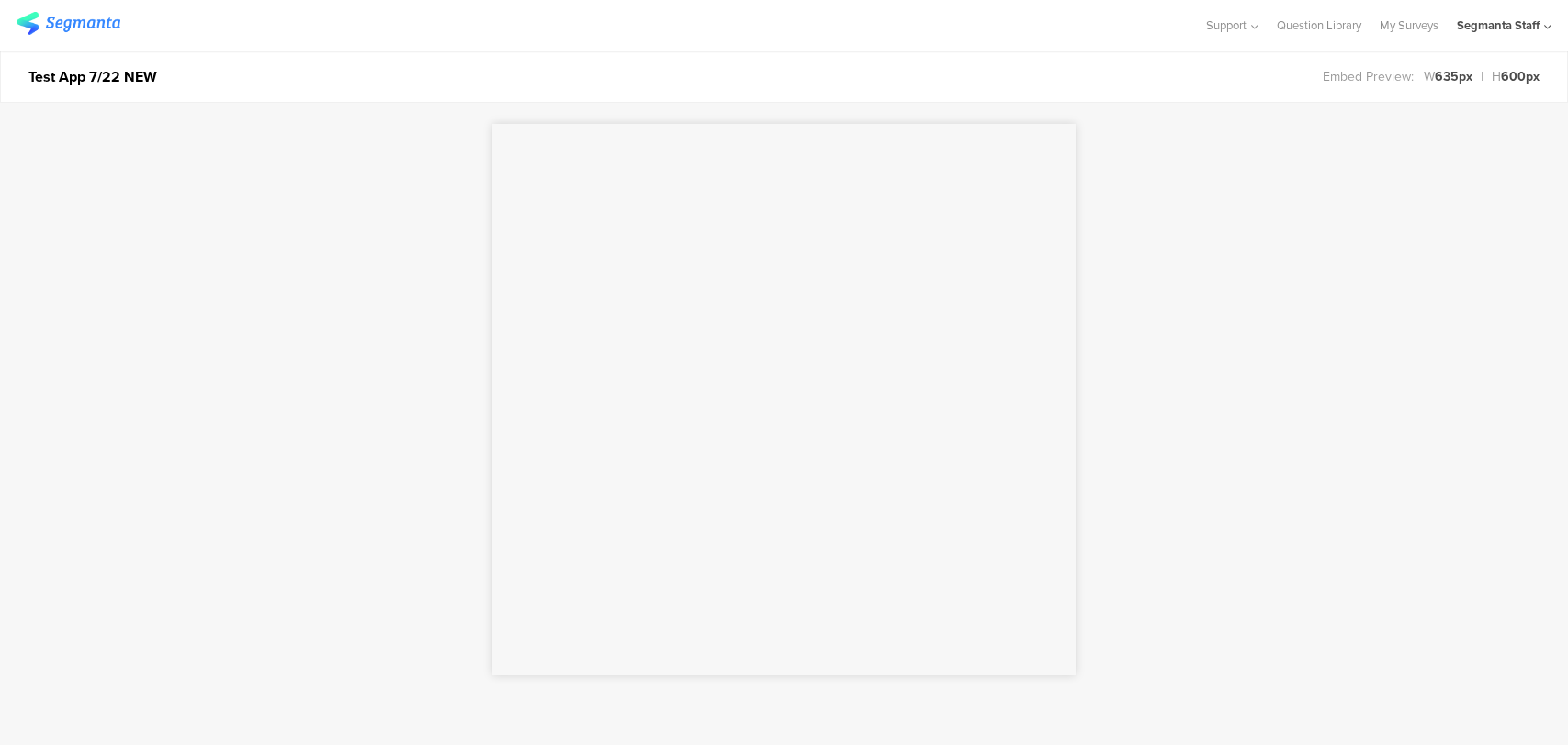scroll, scrollTop: 0, scrollLeft: 0, axis: both 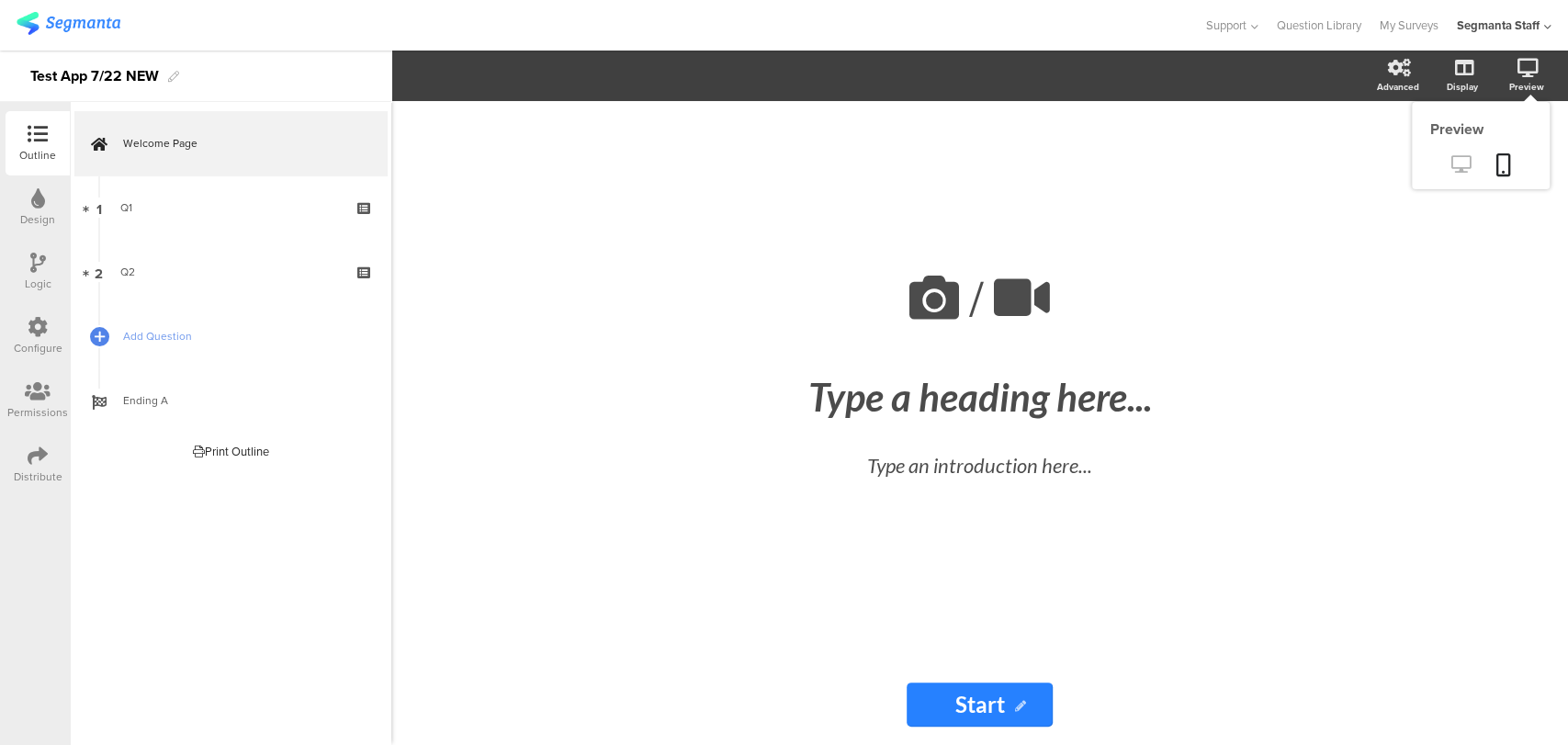 click 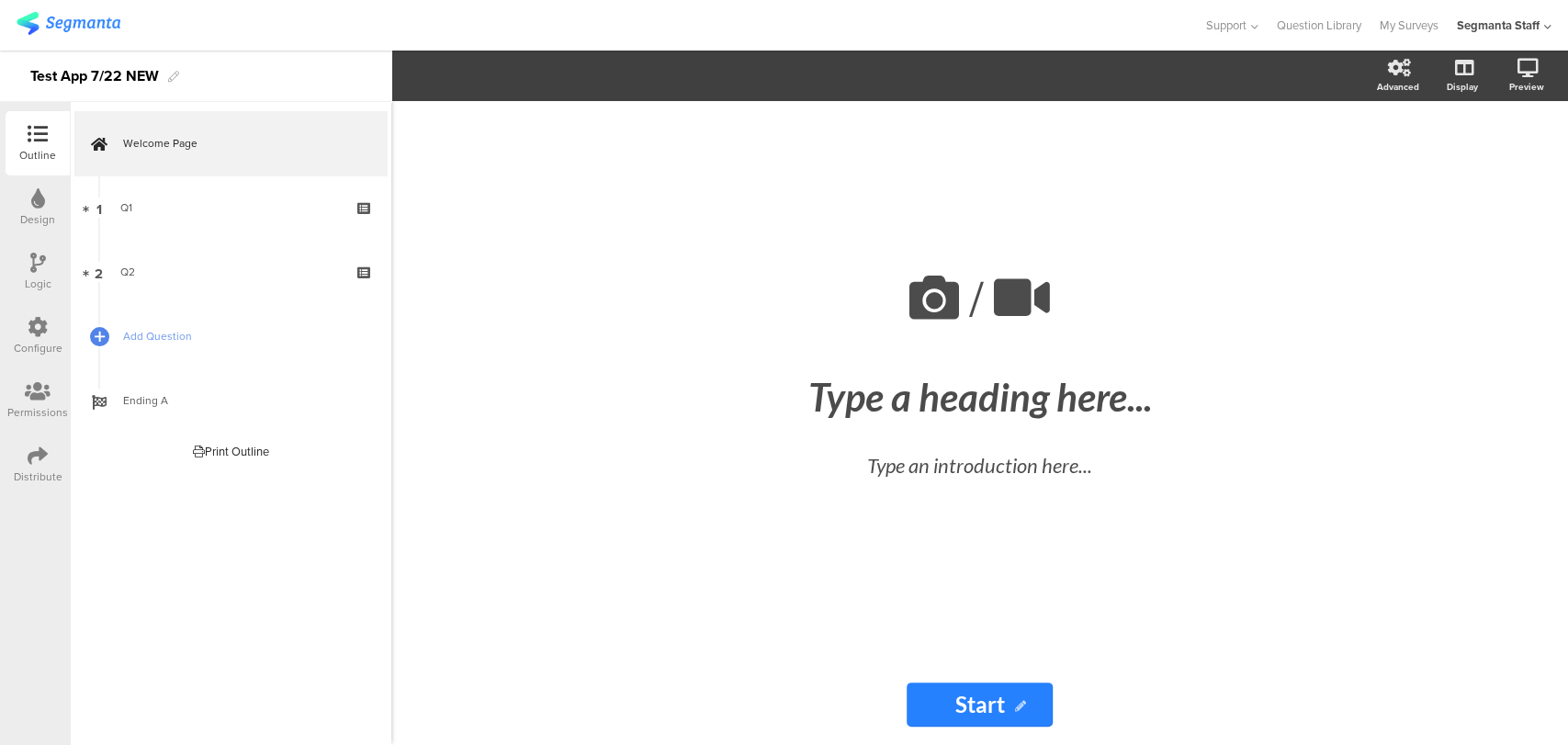 click on "Distribute" at bounding box center (38, 465) 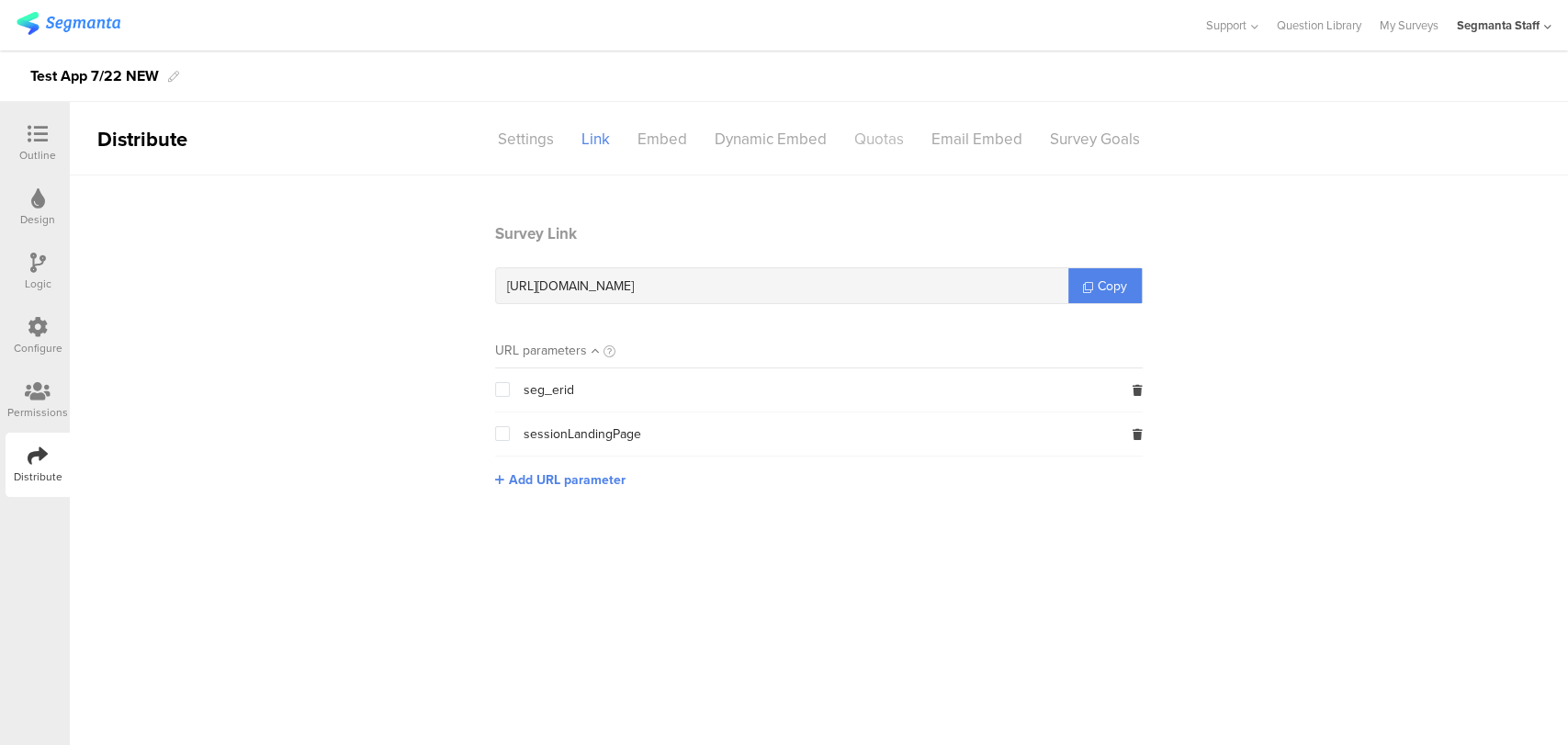 click on "Quotas" at bounding box center (879, 139) 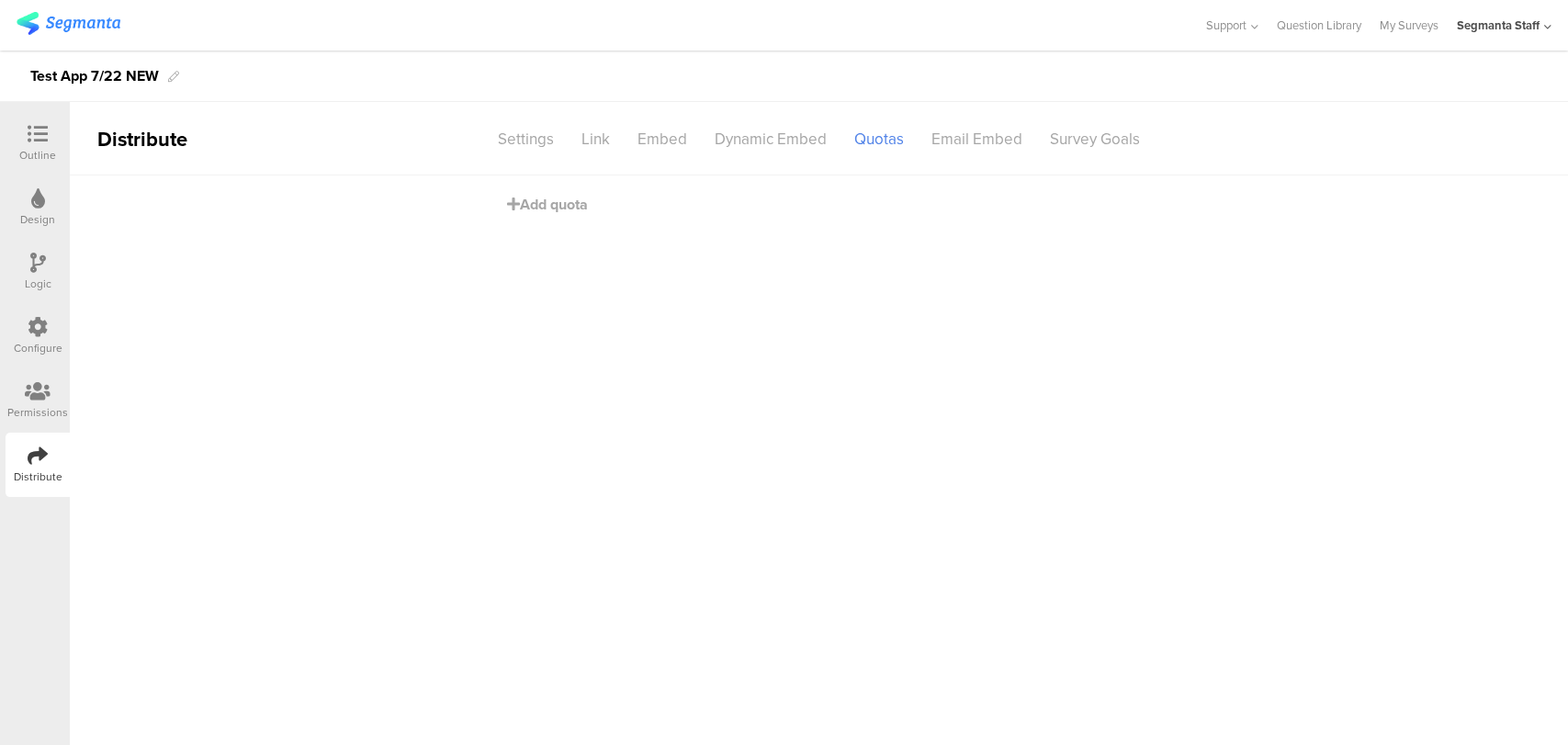 click on "Add quota" at bounding box center (819, 213) 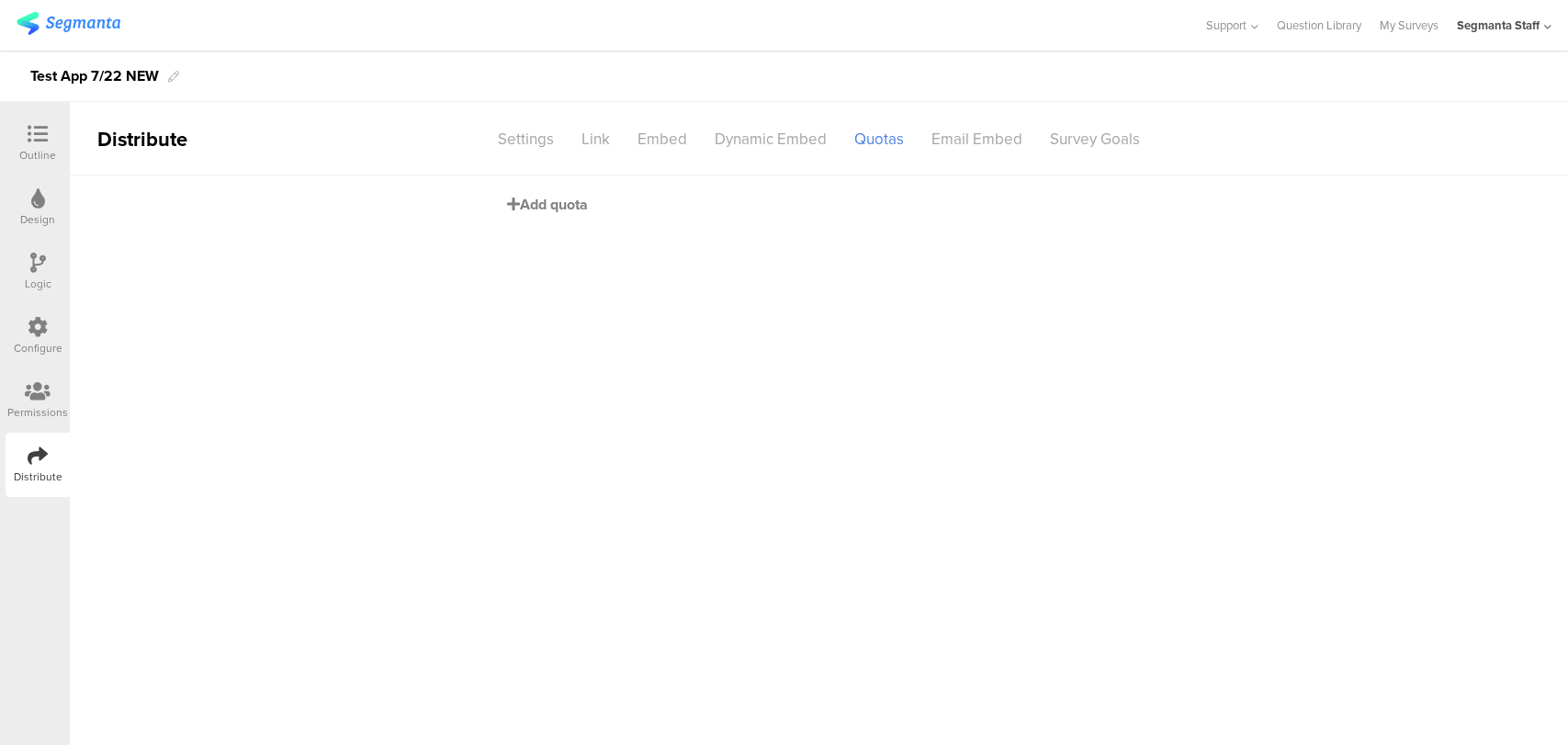 click on "Add quota" at bounding box center (547, 204) 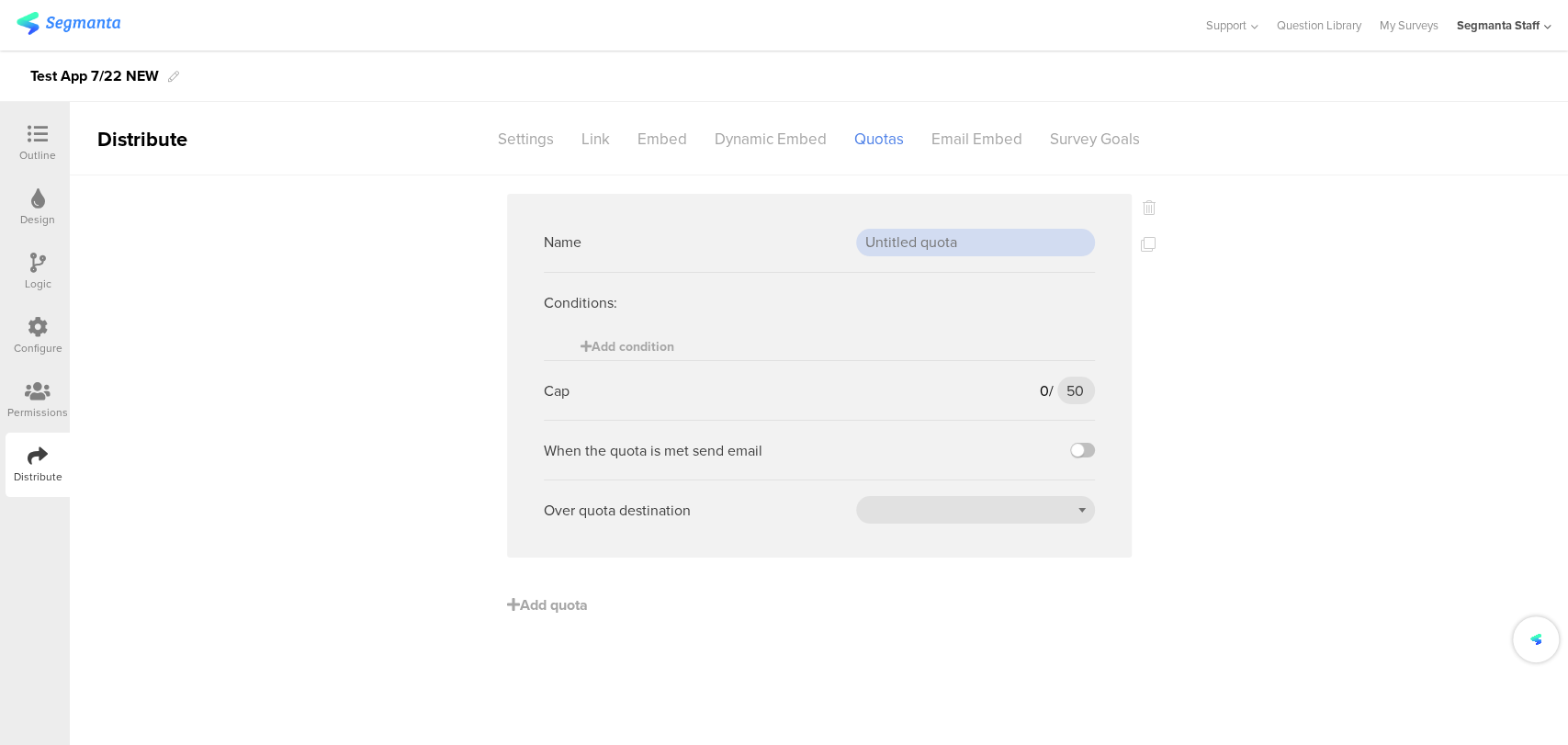 click at bounding box center [976, 243] 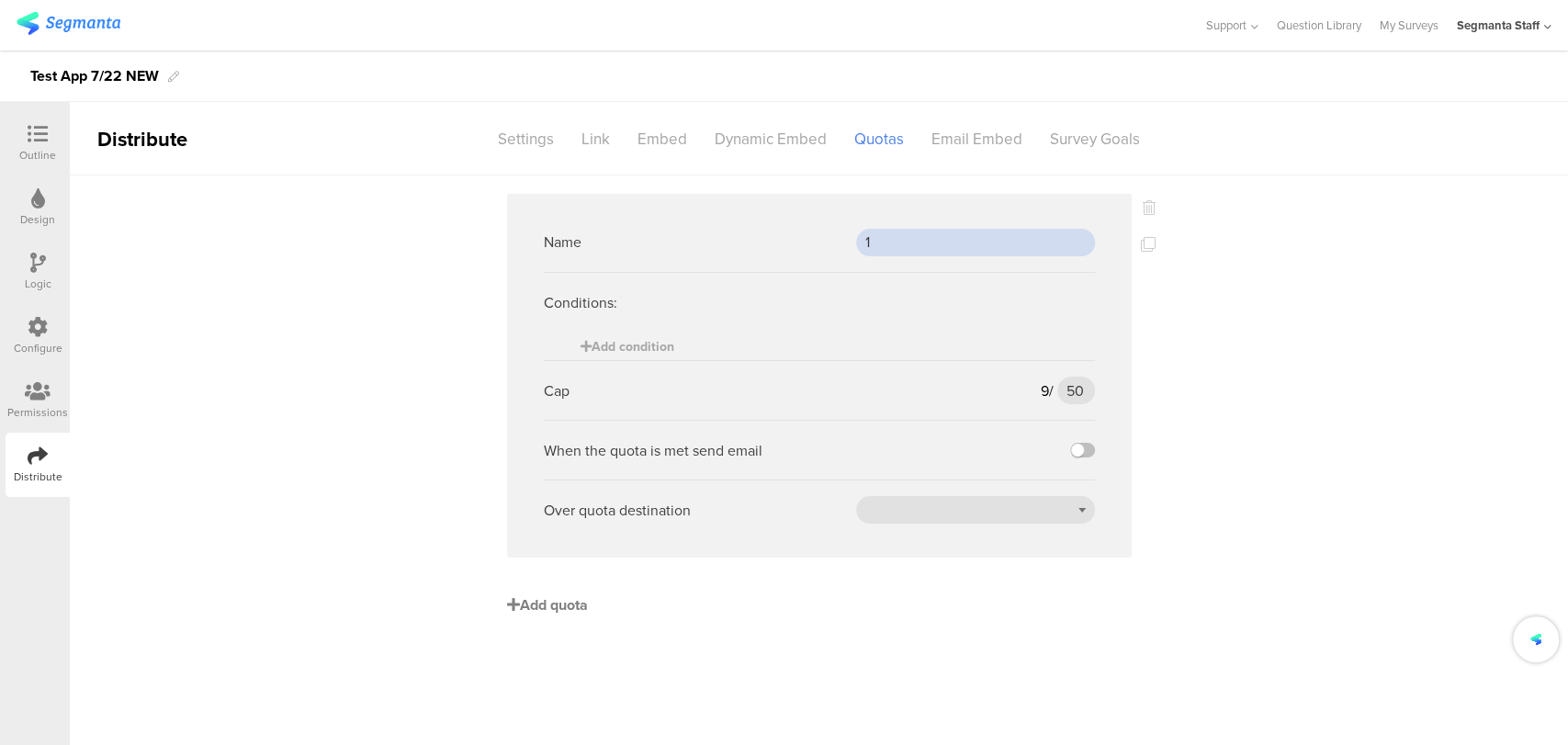 type on "1" 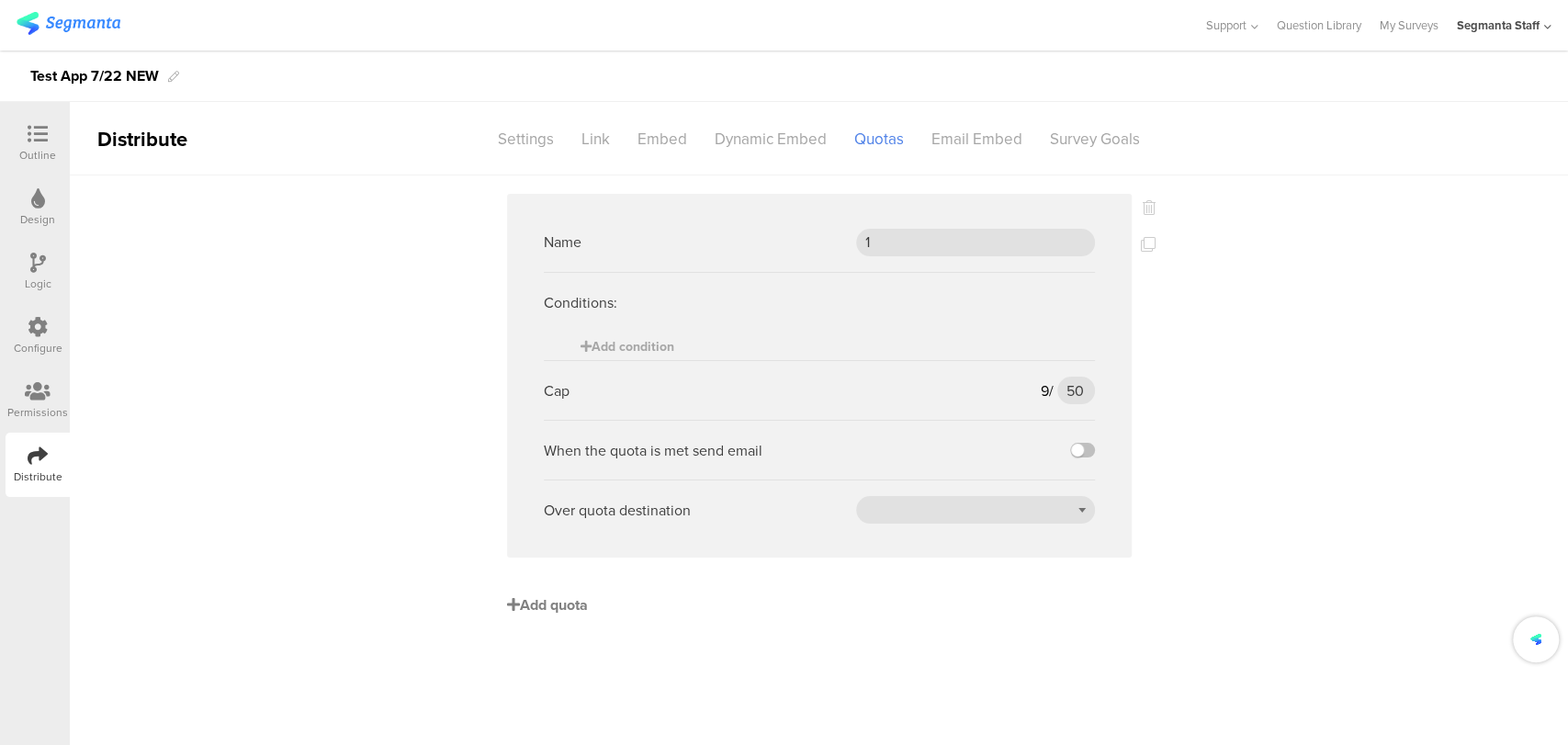 click on "Add quota" at bounding box center [547, 604] 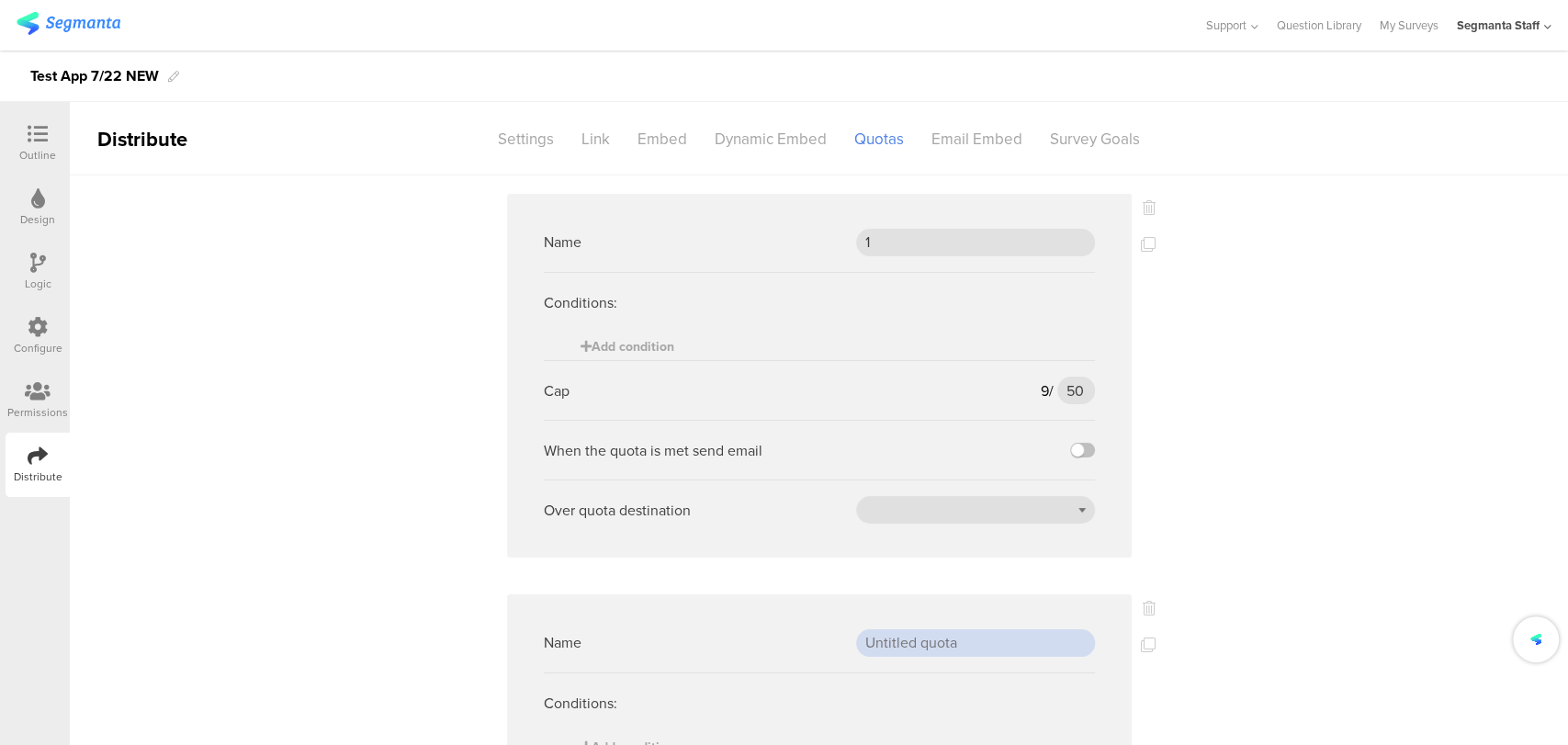 click at bounding box center (976, 643) 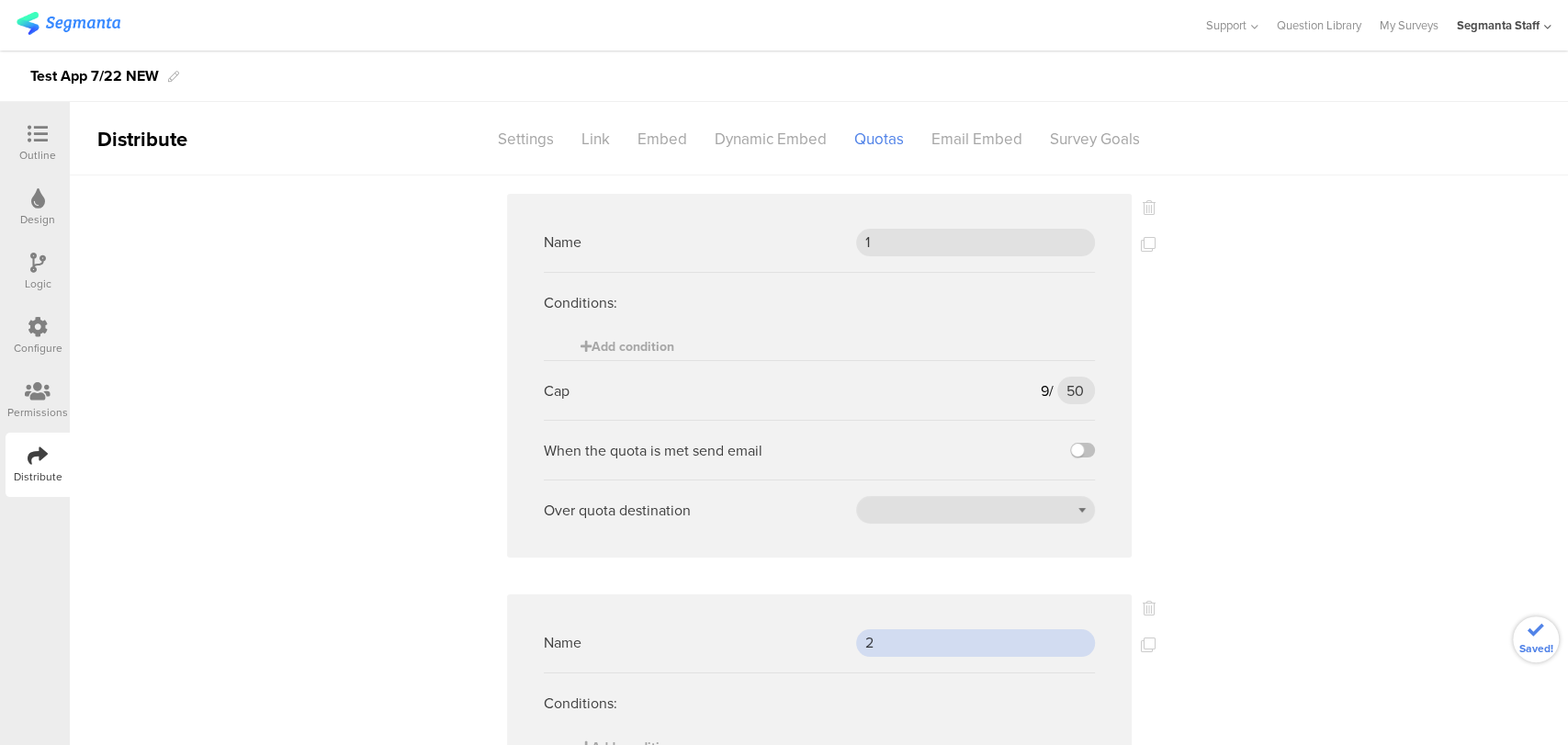 type on "2" 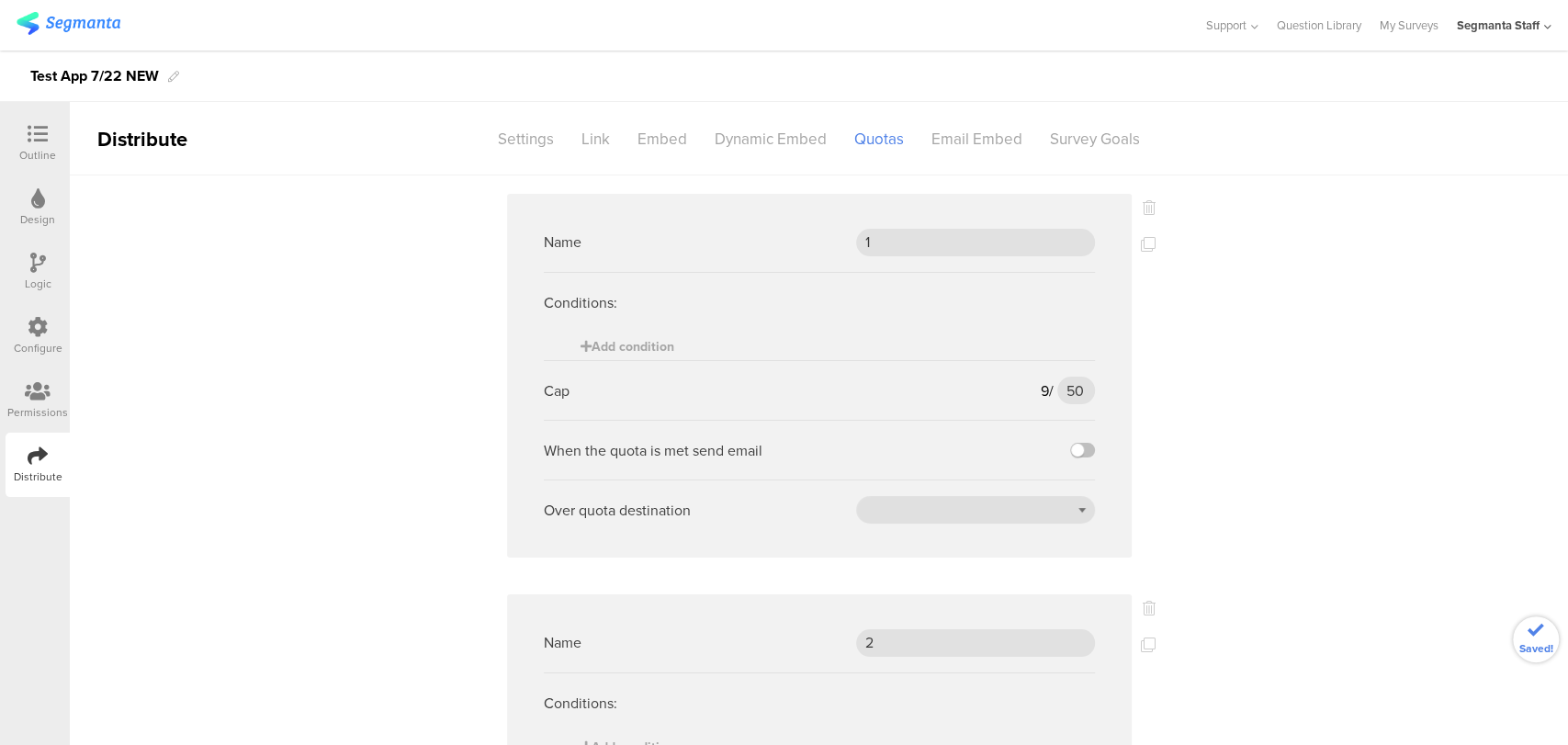 click on "Name
1
Conditions:
Add condition
Cap
9
/
50
50
When the quota is met send email
Recipients:  (Comma separated email addresses)
Over quota destination" at bounding box center [819, 376] 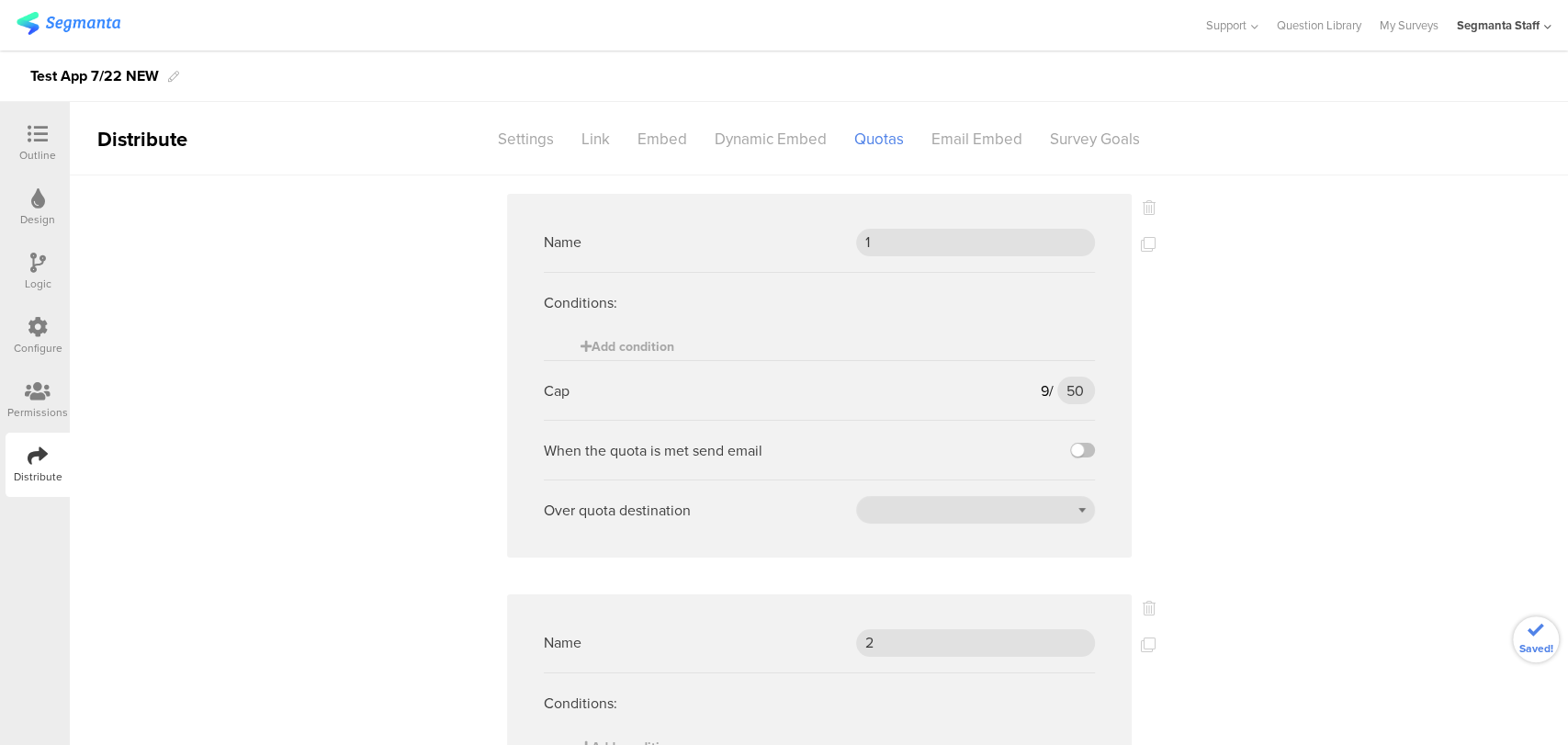 drag, startPoint x: 1075, startPoint y: 446, endPoint x: 1034, endPoint y: 463, distance: 44.384682 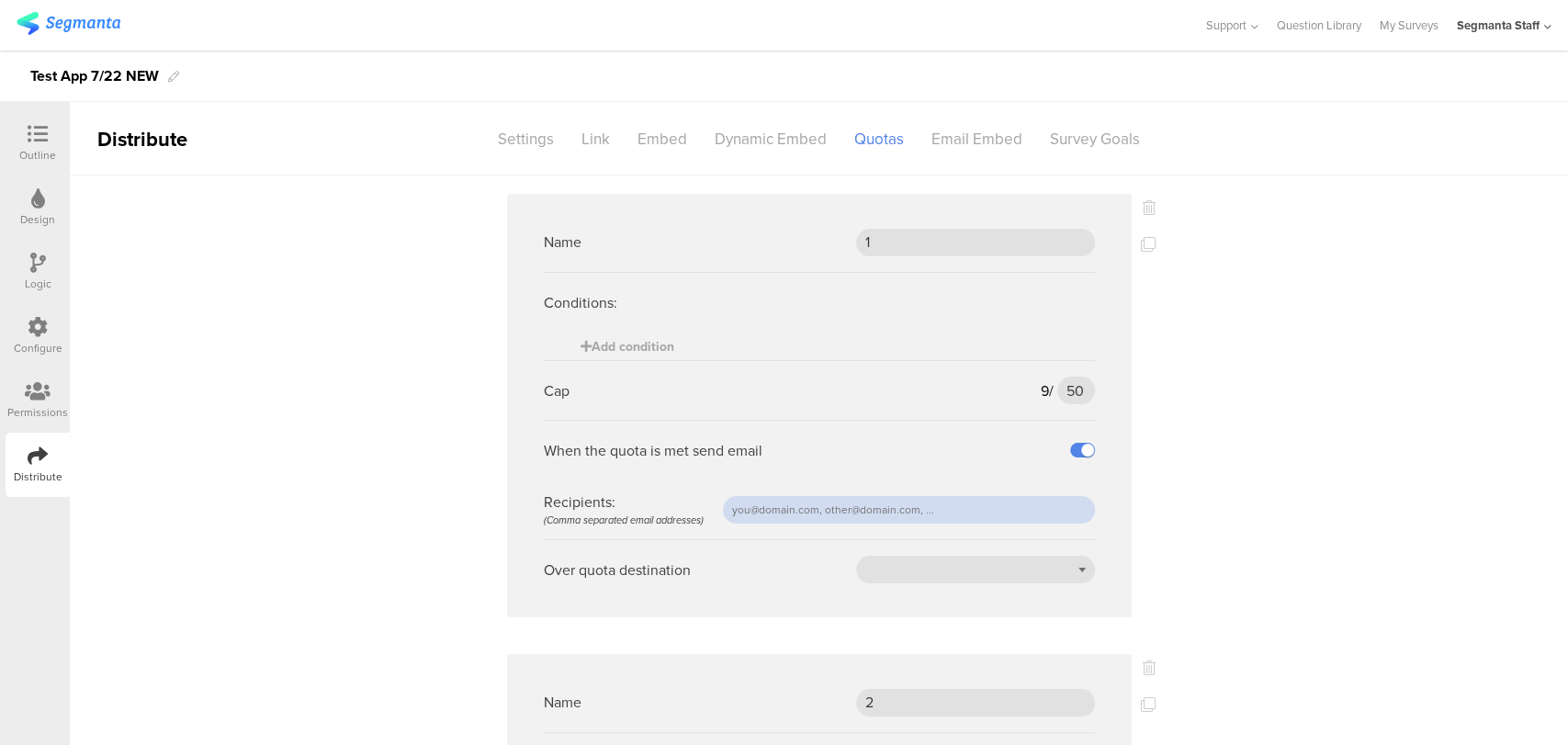 click at bounding box center (908, 510) 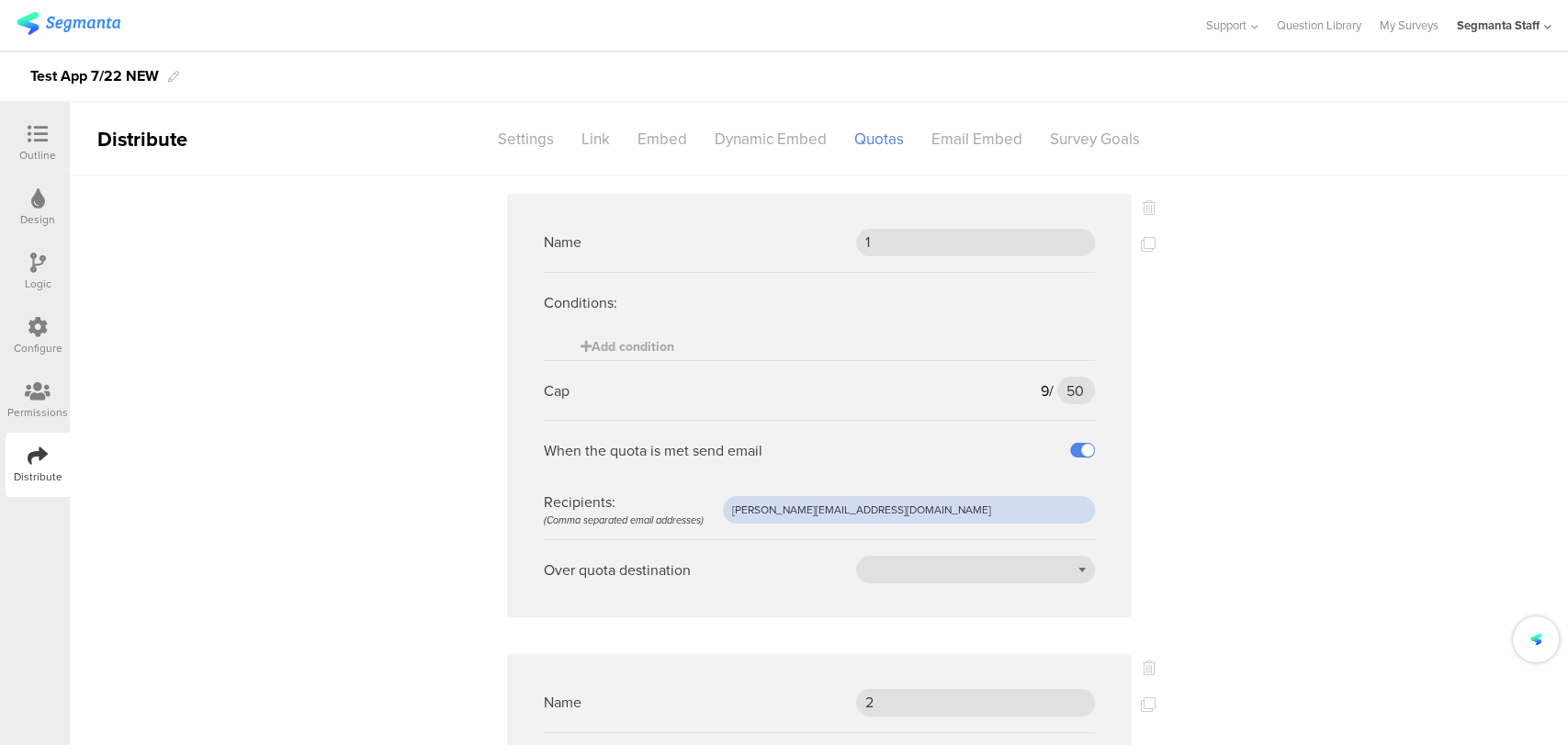 type on "raymund@segmanta.com" 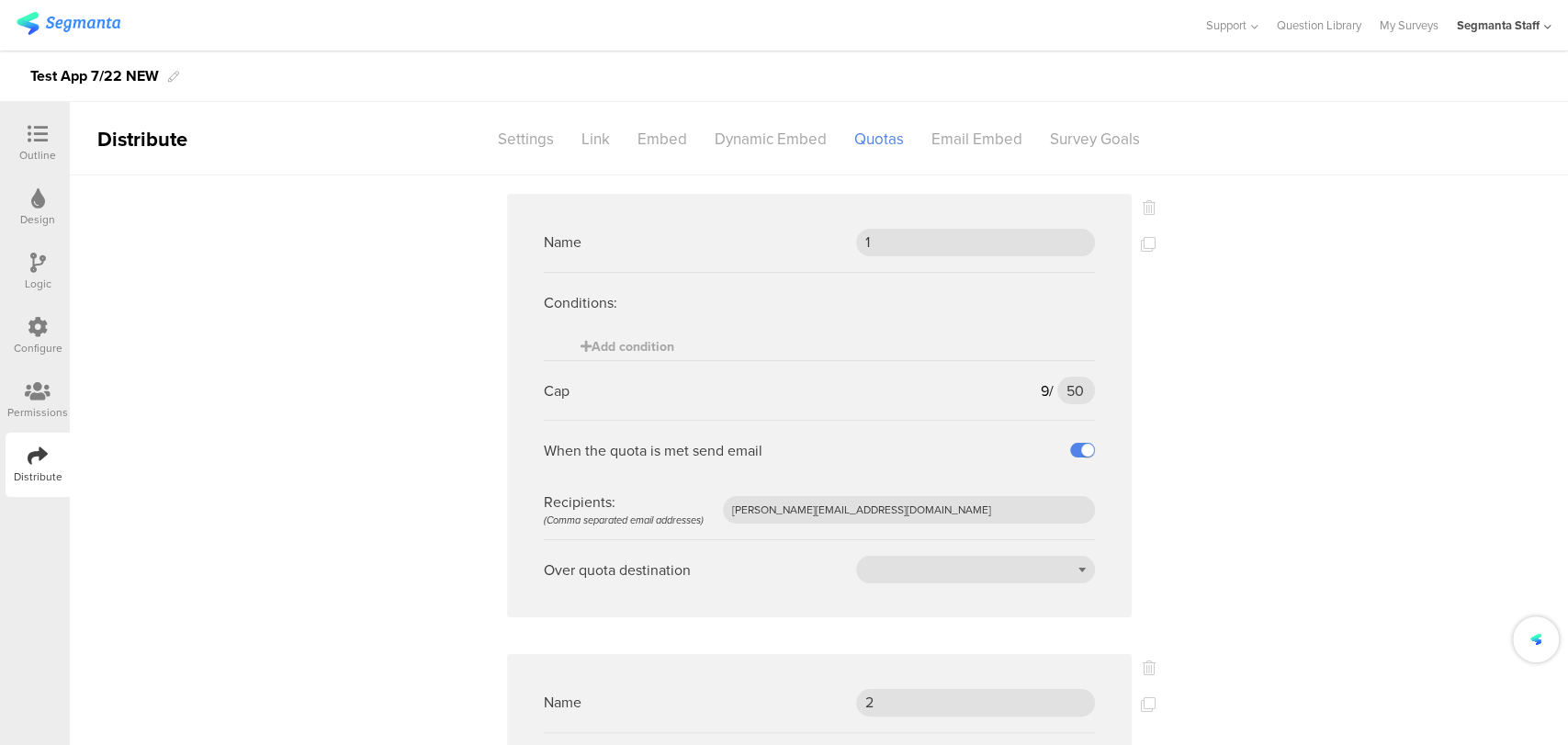 drag, startPoint x: 912, startPoint y: 597, endPoint x: 912, endPoint y: 582, distance: 15 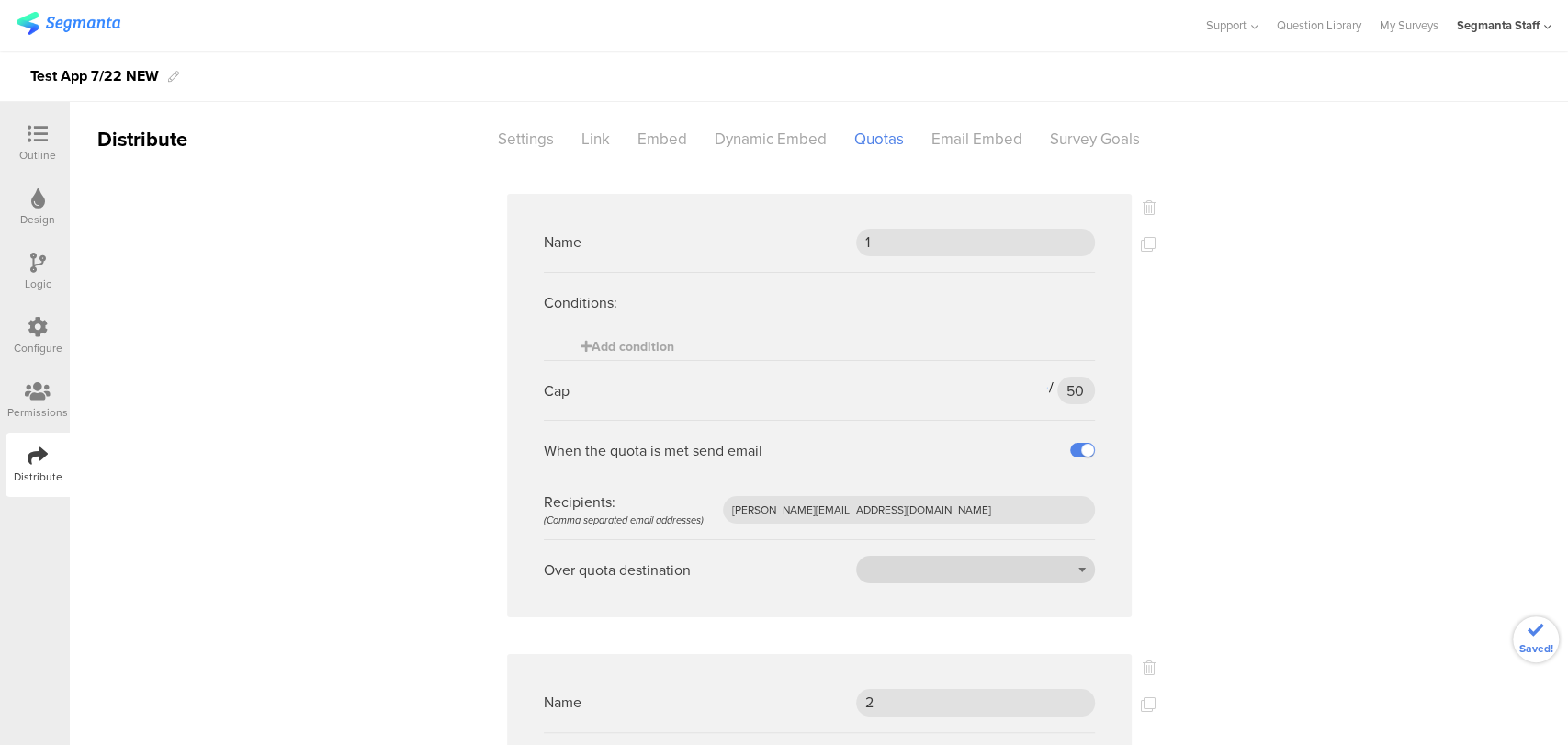 click at bounding box center (976, 570) 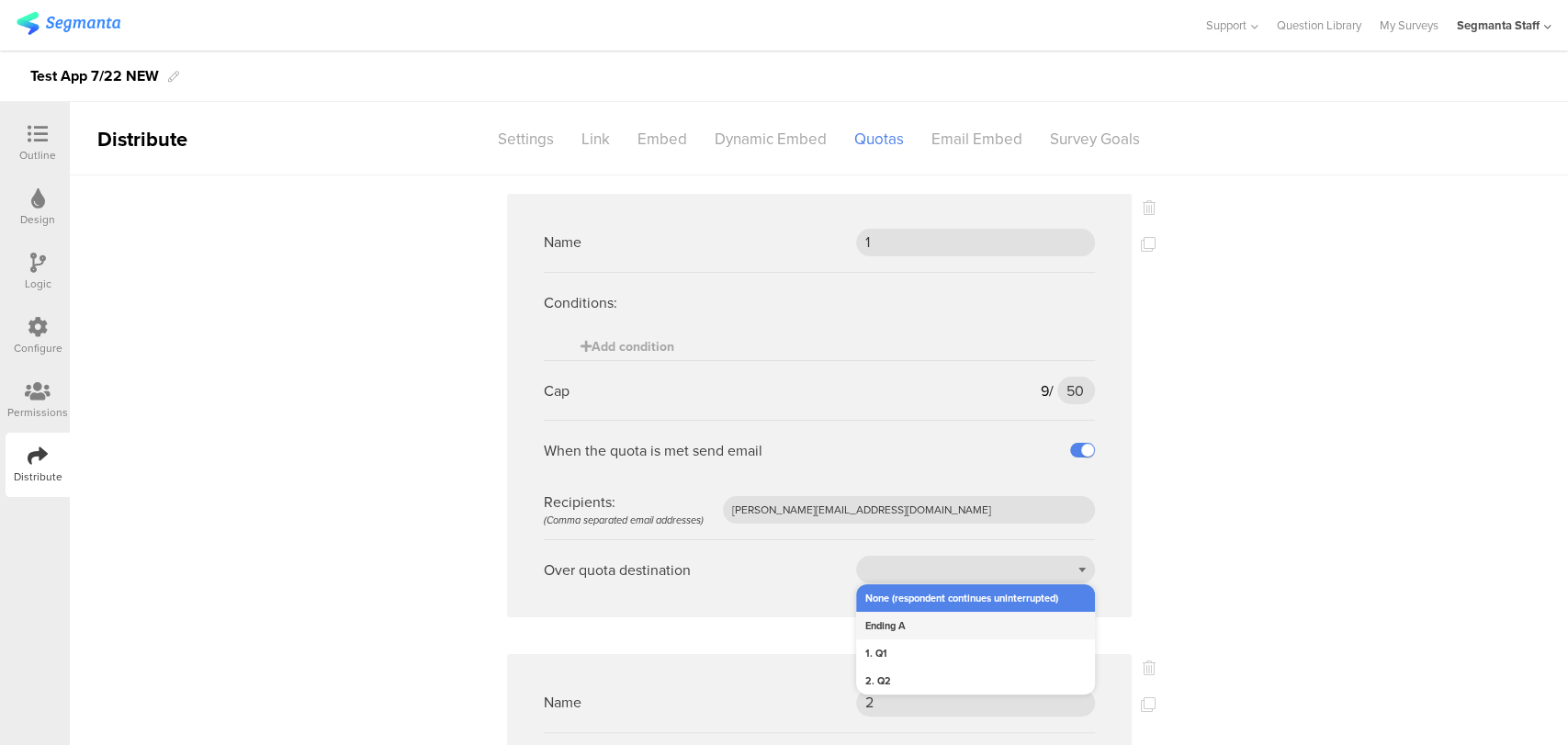 click on "Ending A" at bounding box center [976, 626] 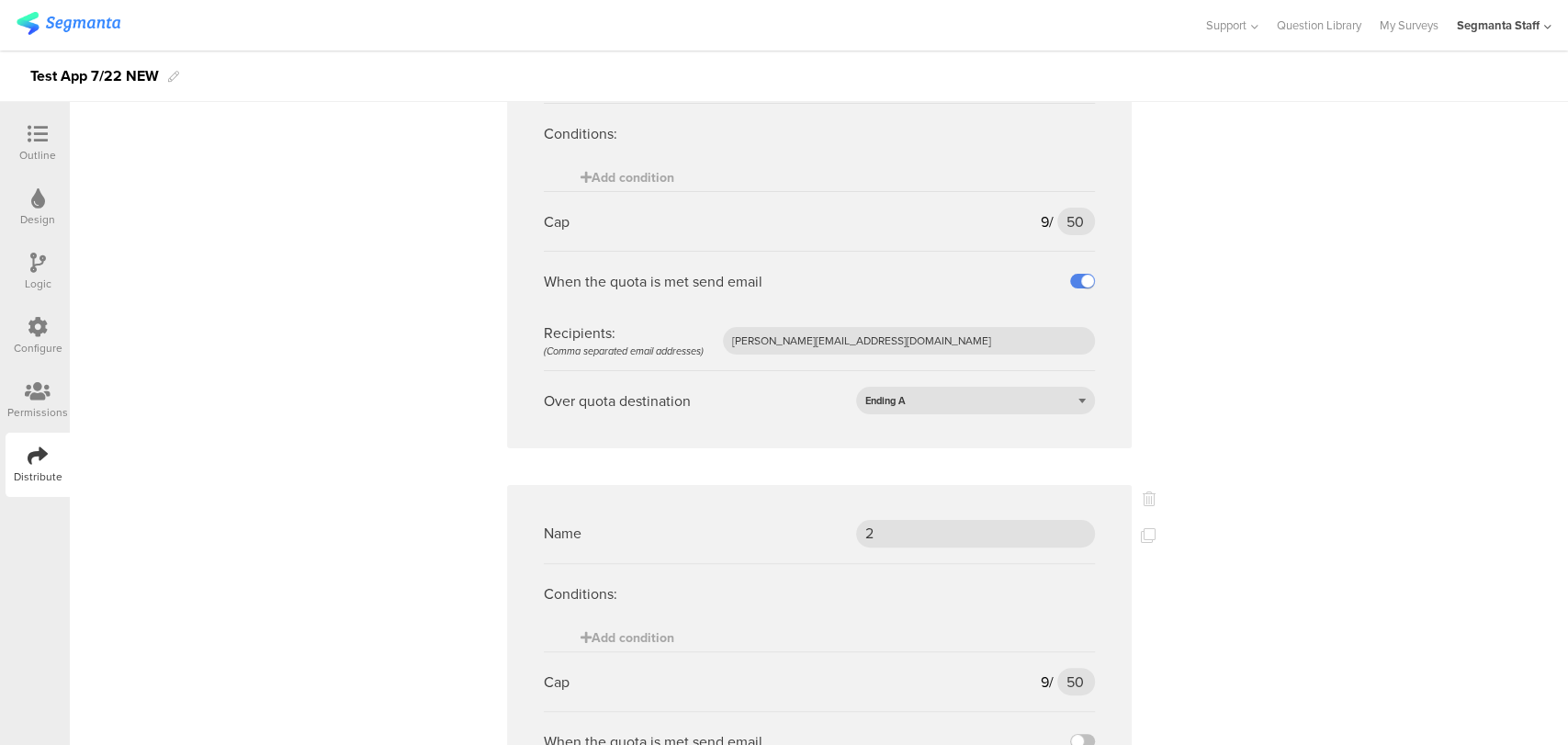 scroll, scrollTop: 204, scrollLeft: 0, axis: vertical 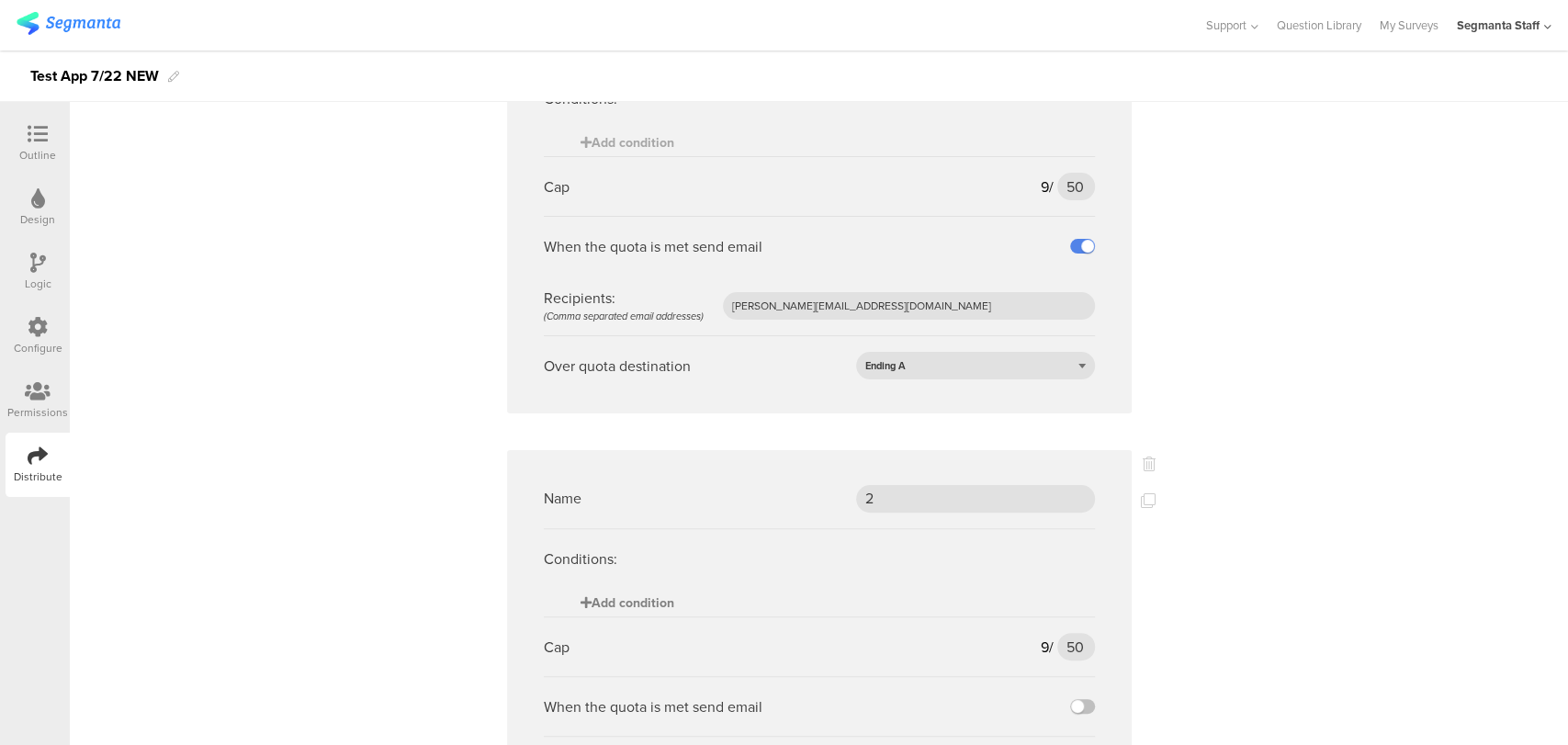 click on "Add condition" at bounding box center (627, 603) 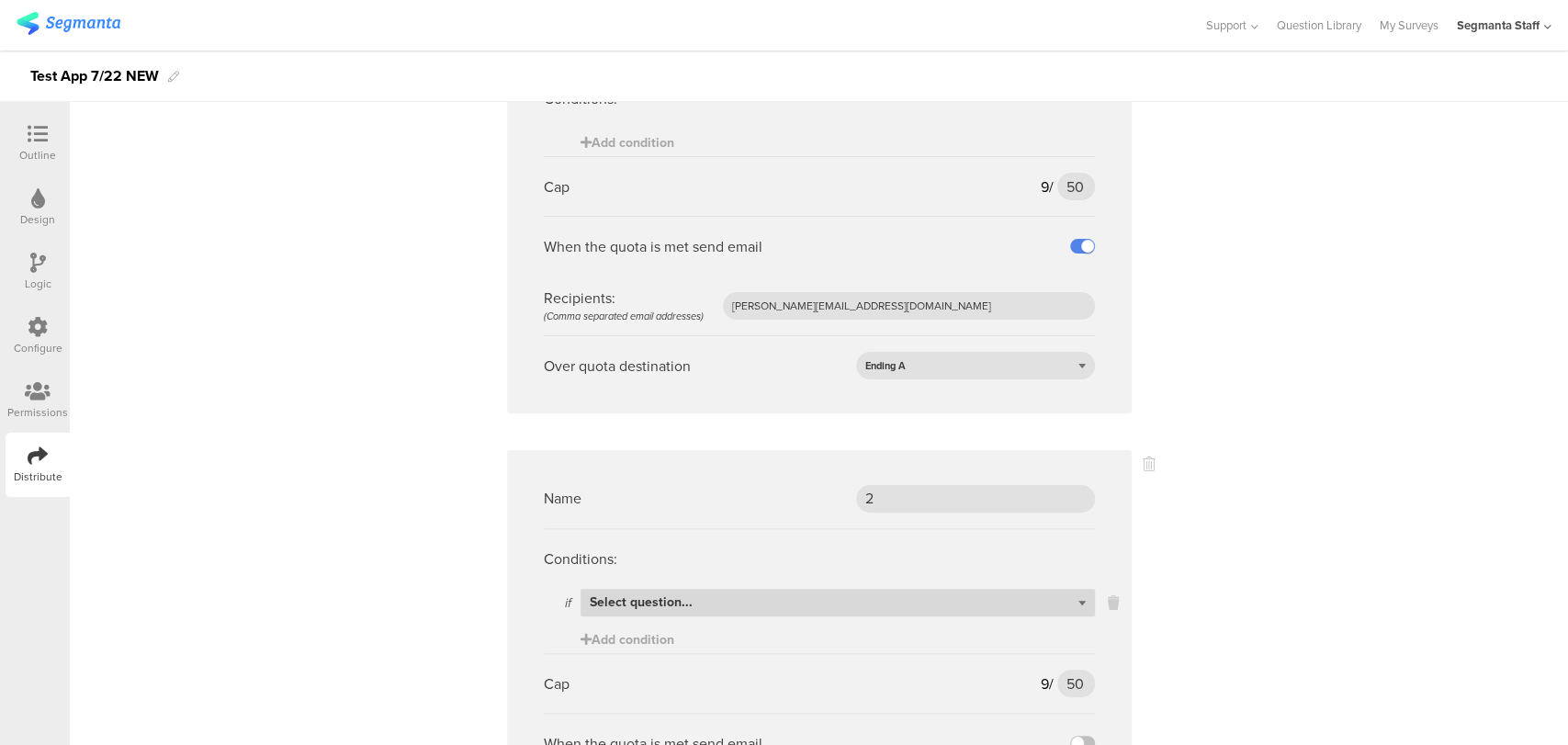 click on "Select question..." at bounding box center (838, 603) 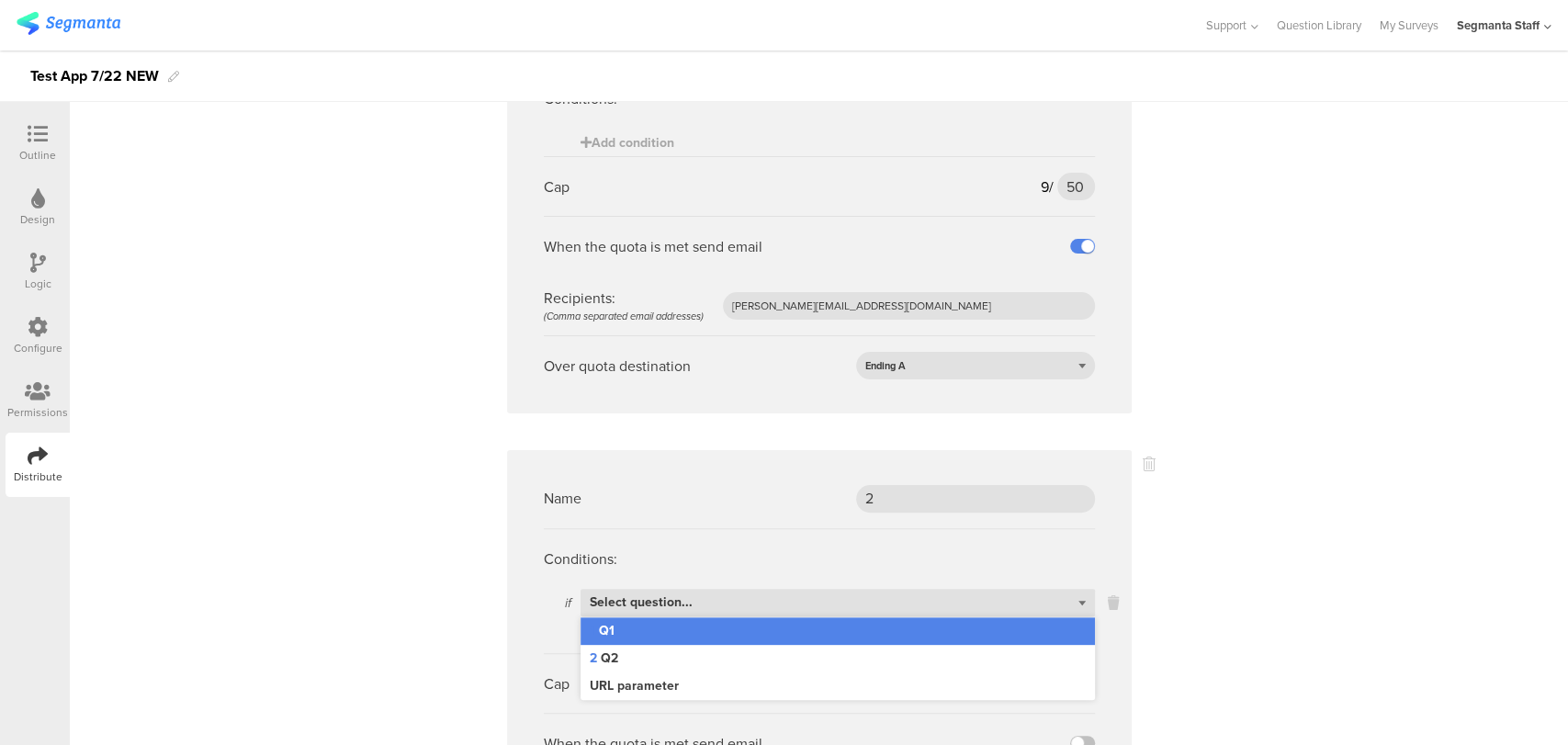 click on "1 Q1" at bounding box center (838, 631) 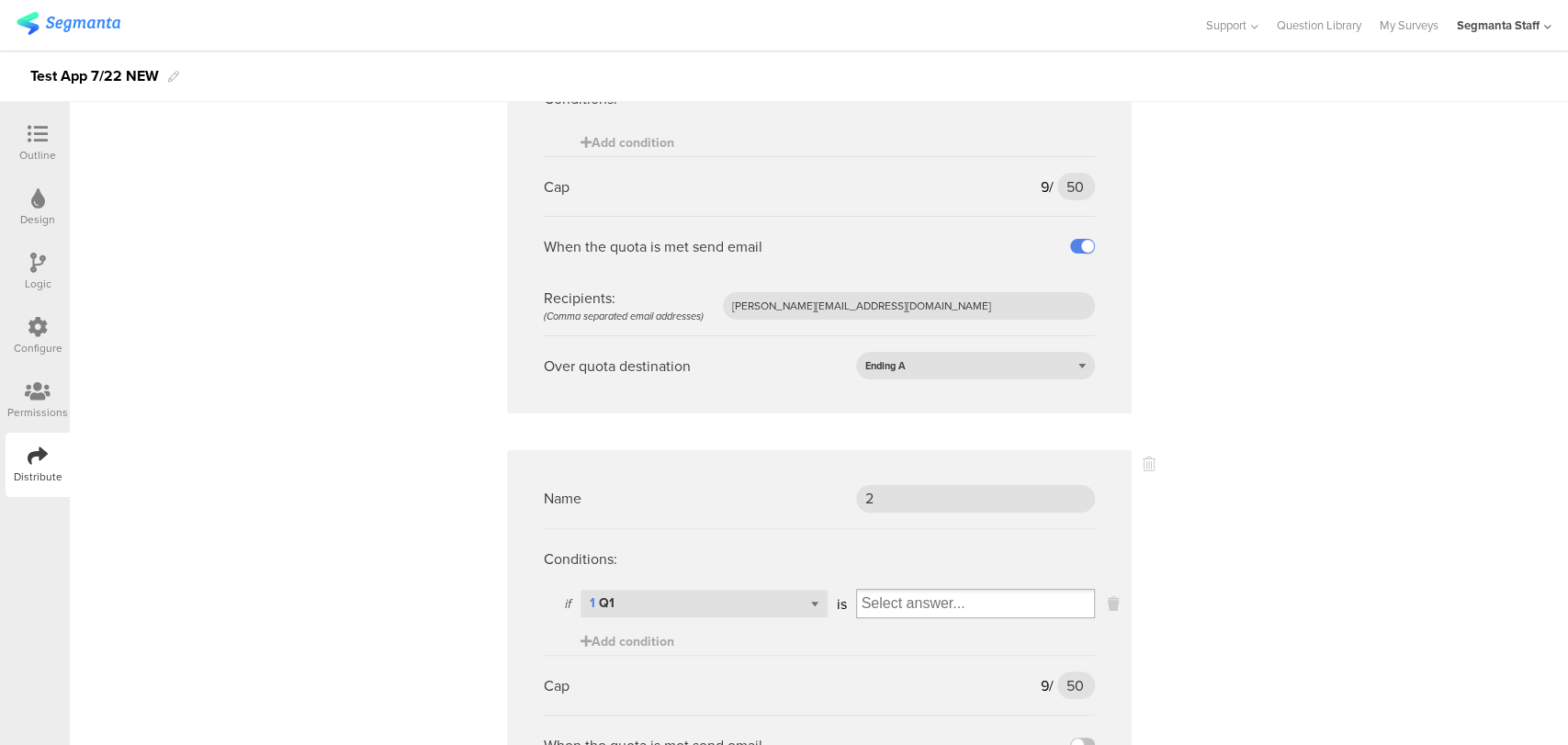 click at bounding box center [976, 604] 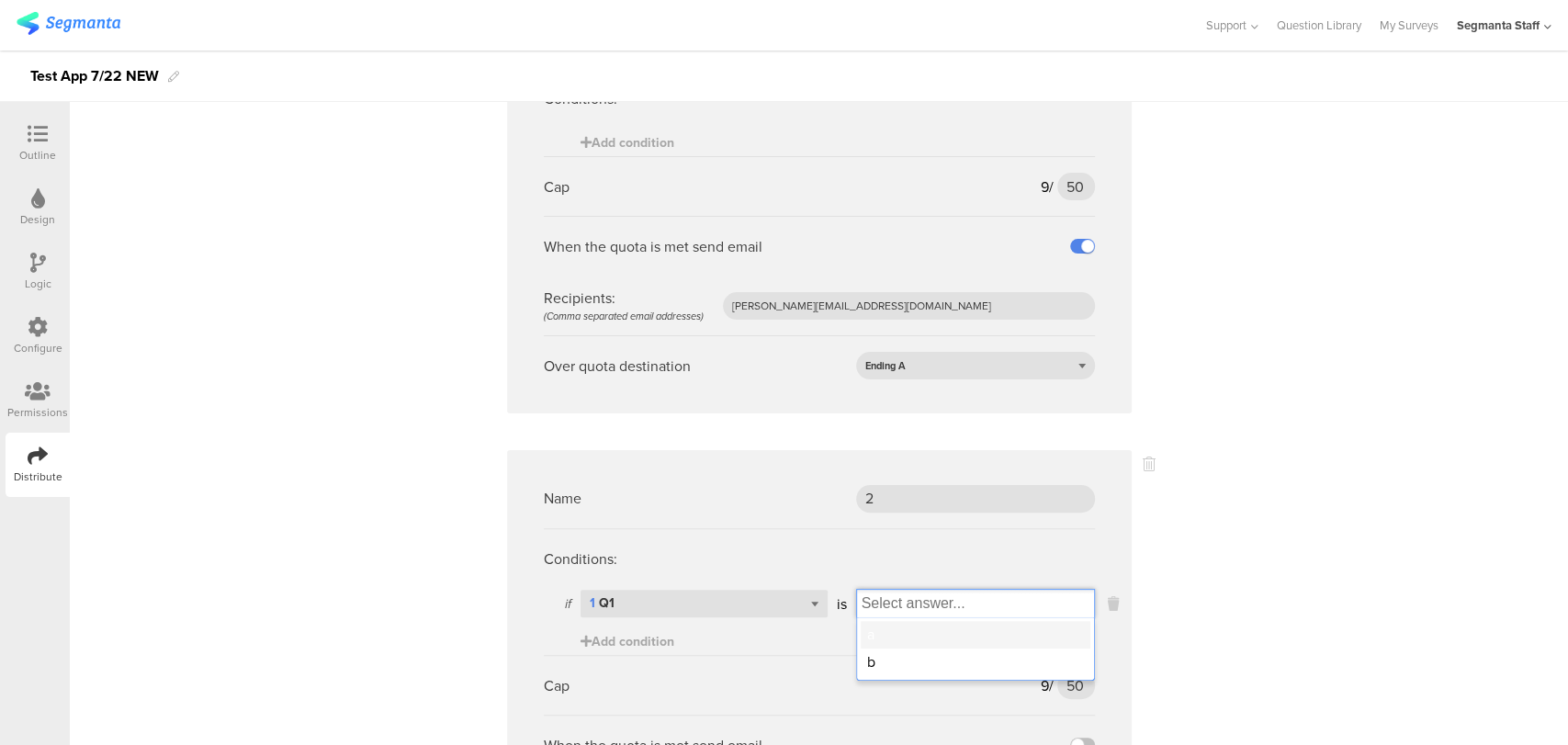 click on "a" at bounding box center (976, 635) 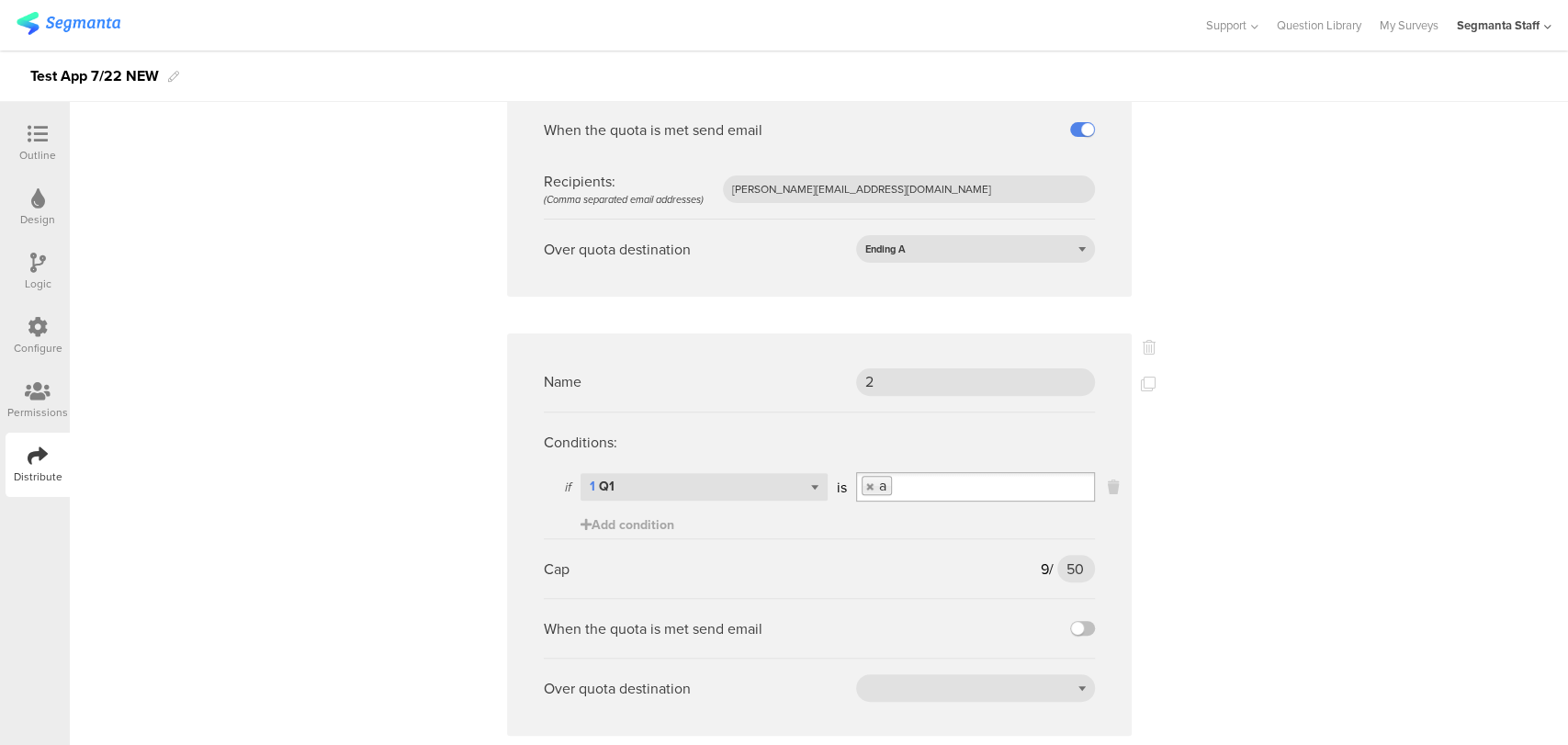 scroll, scrollTop: 406, scrollLeft: 0, axis: vertical 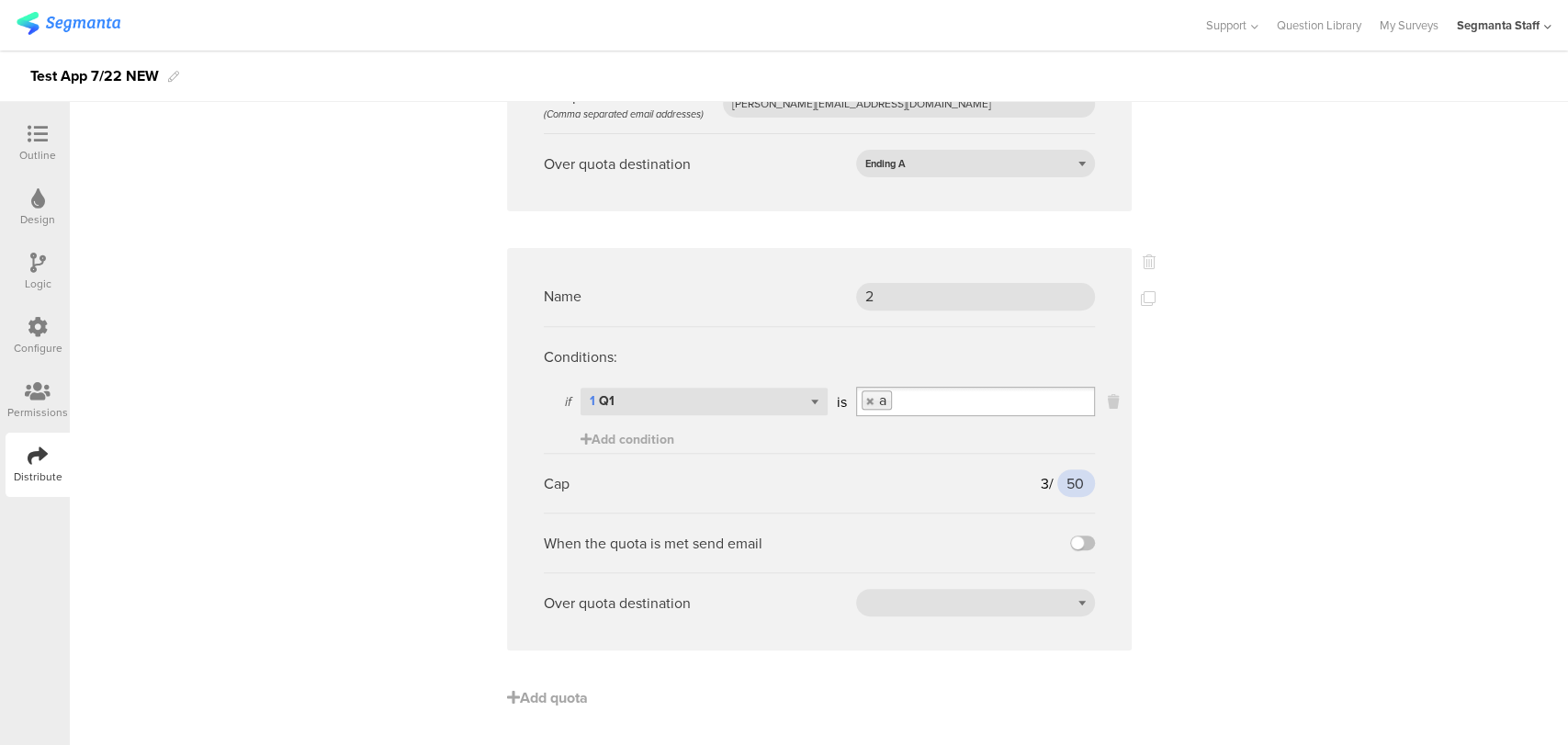 click on "50" at bounding box center [1076, 483] 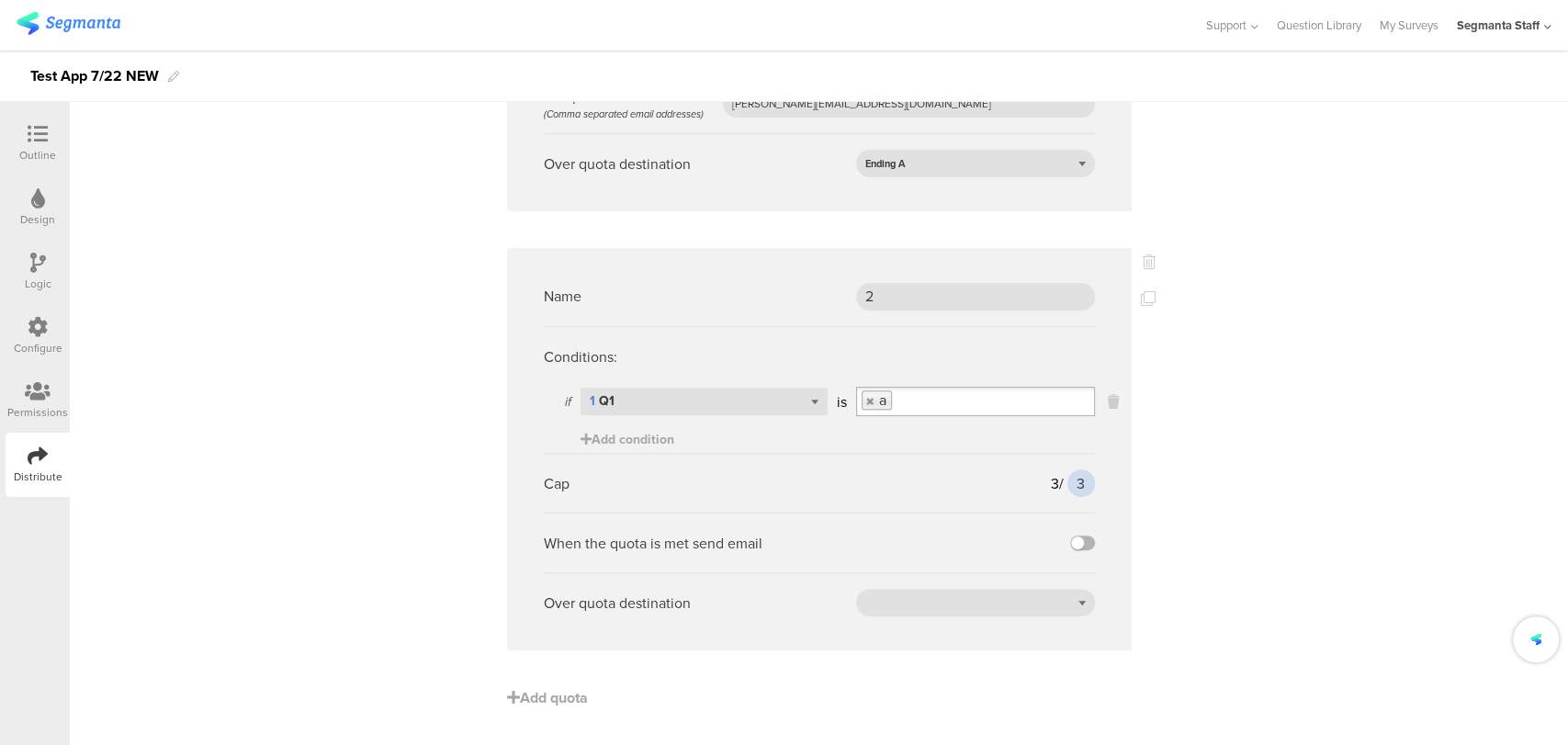 type on "3" 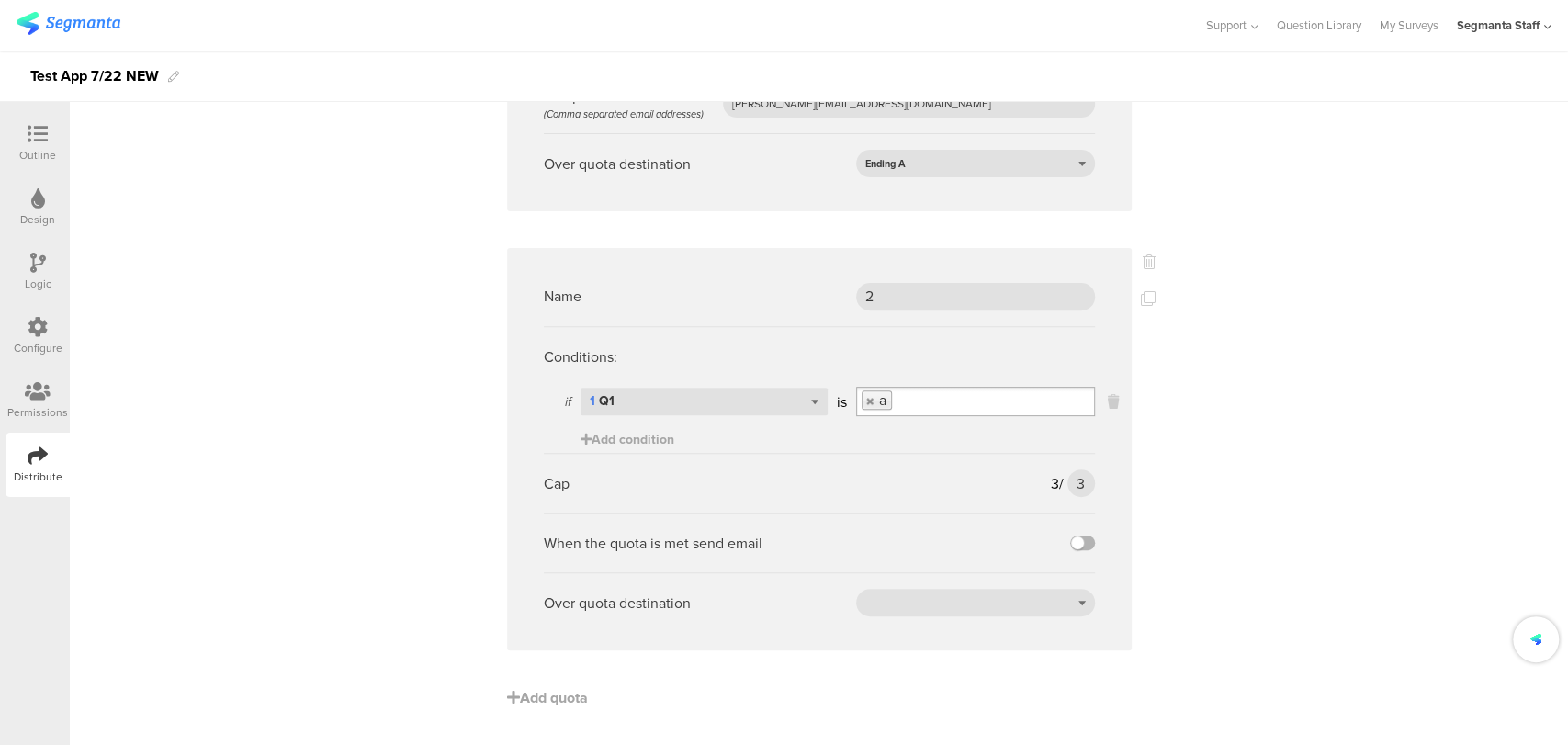 click at bounding box center [1082, 543] 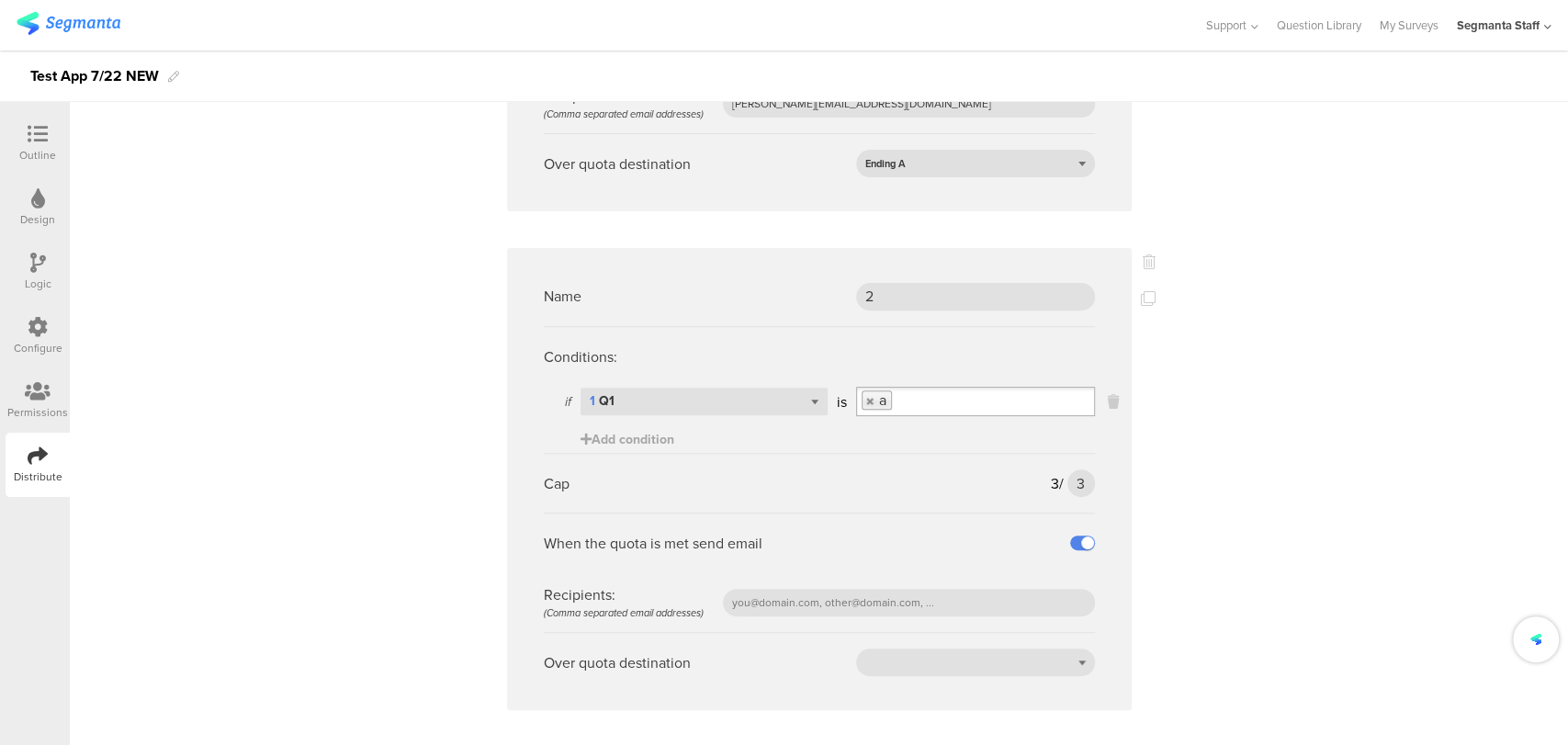 click on "When the quota is met send email" at bounding box center (819, 542) 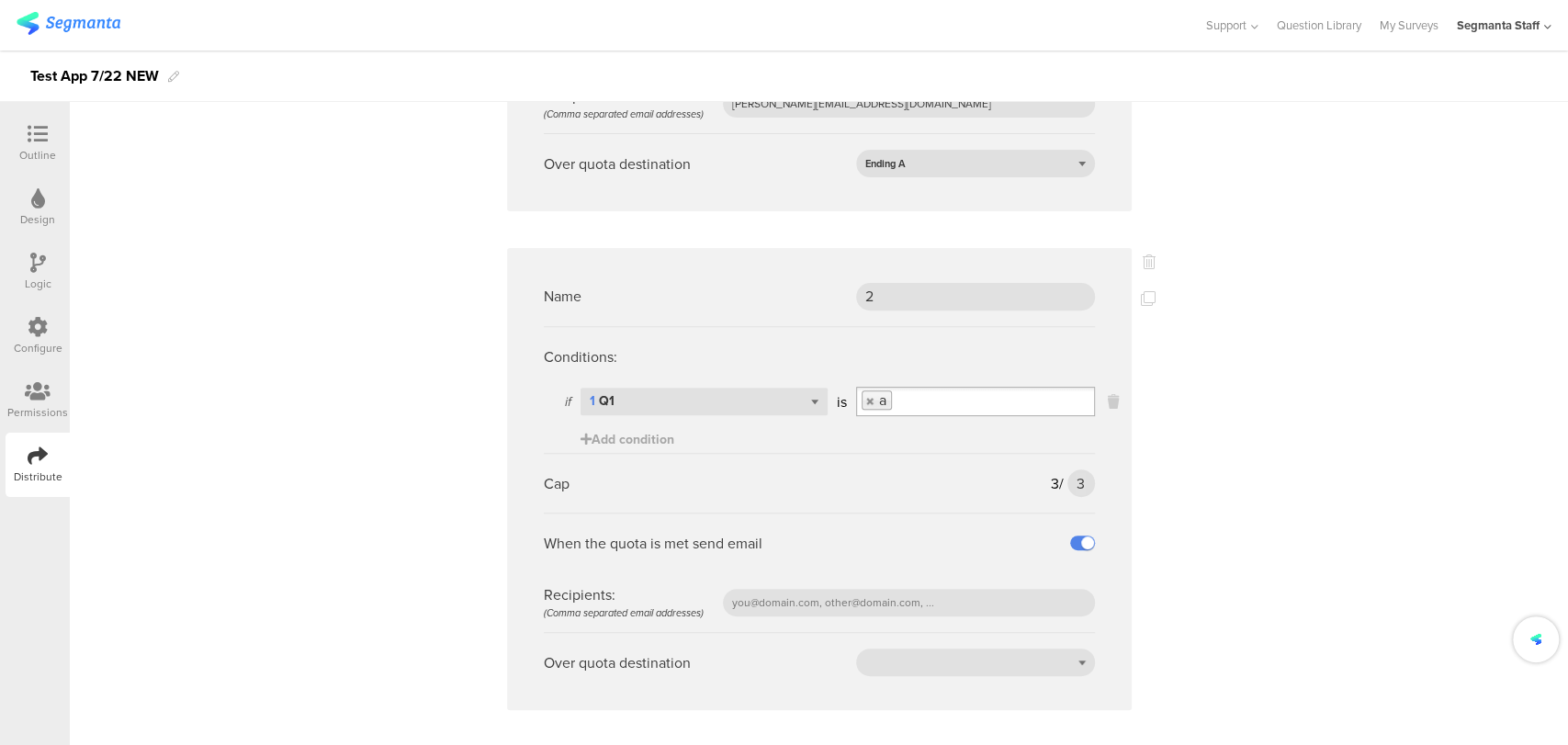 click on "Recipients:  (Comma separated email addresses)" at bounding box center [819, 602] 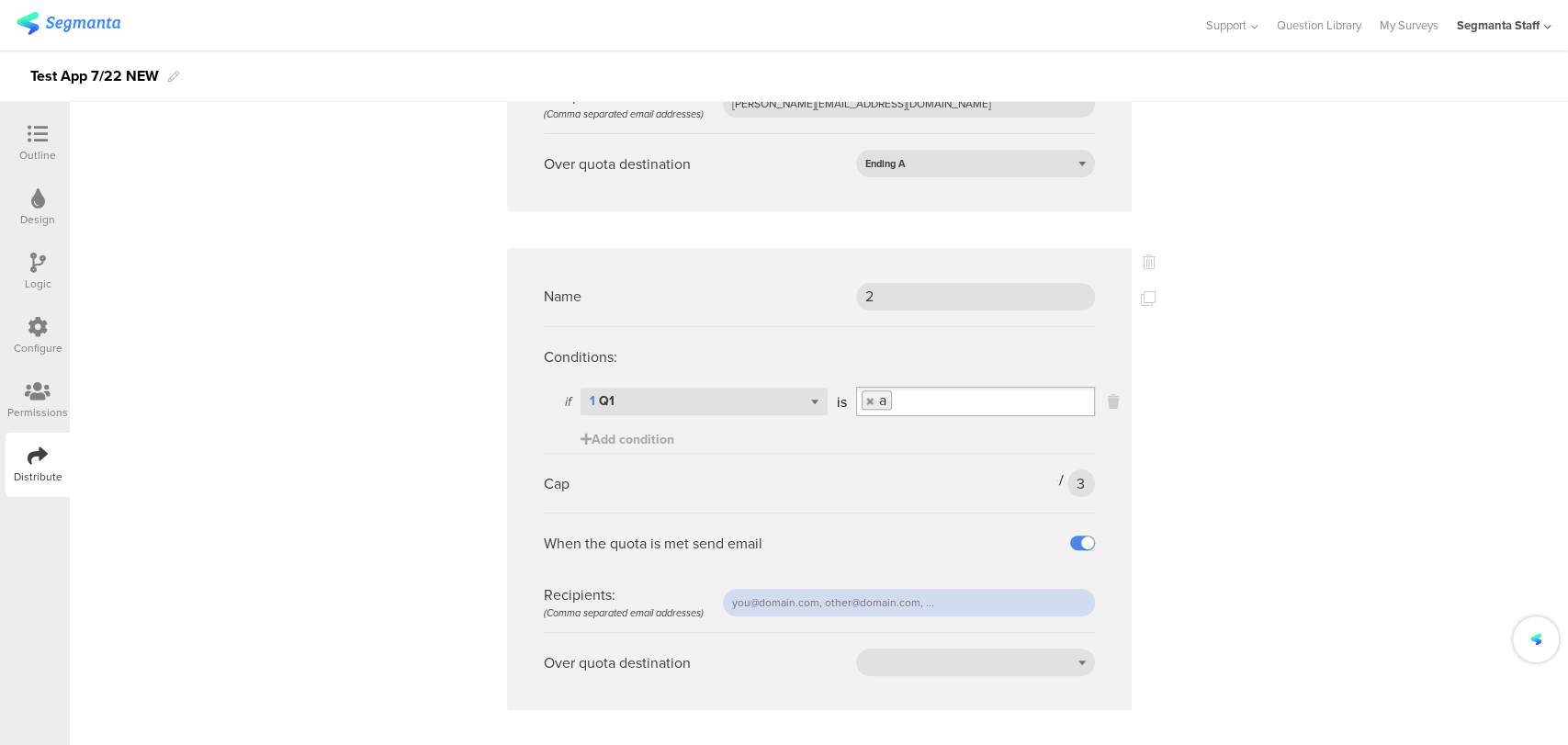 drag, startPoint x: 952, startPoint y: 613, endPoint x: 932, endPoint y: 621, distance: 21.540659 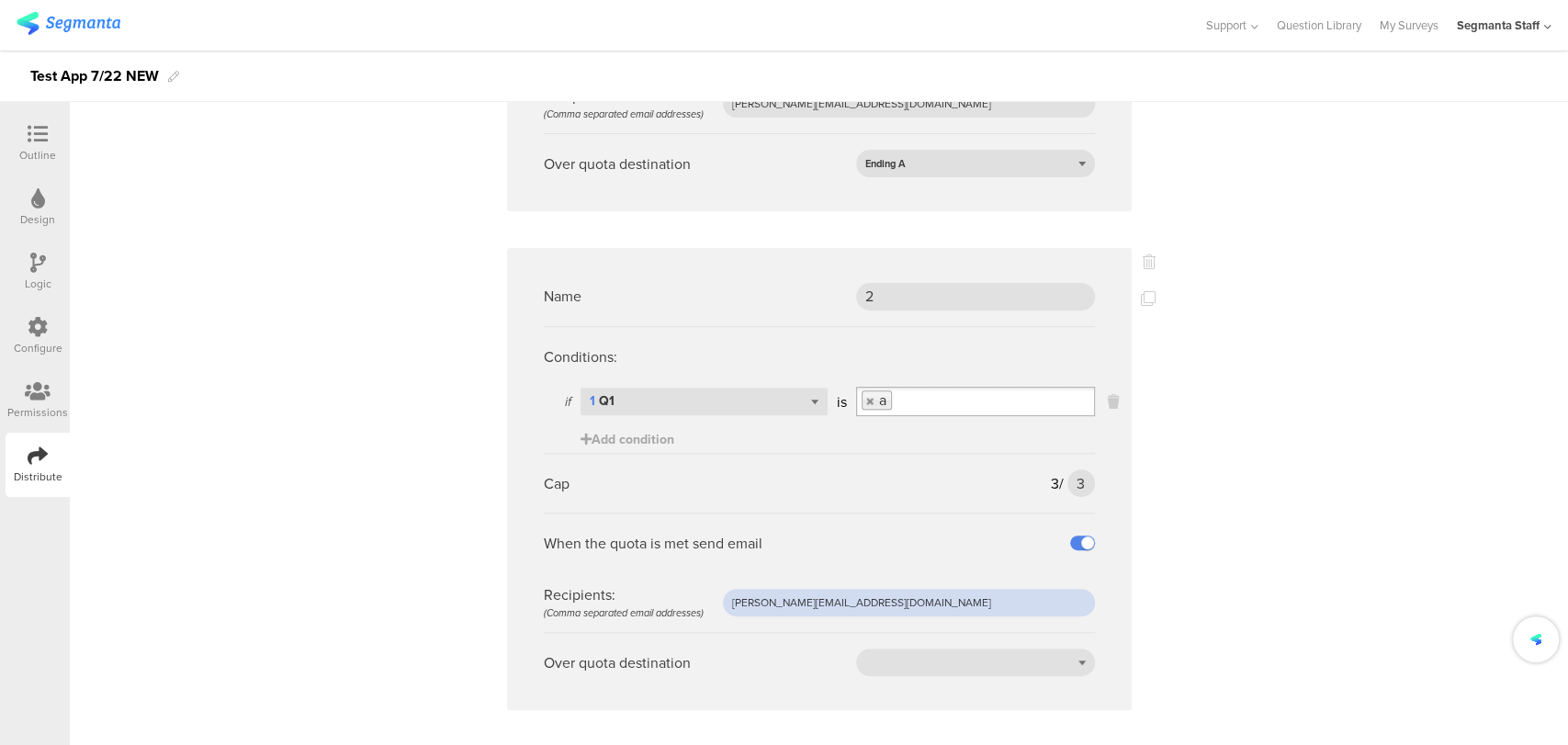 type on "raymund@segmanta.com" 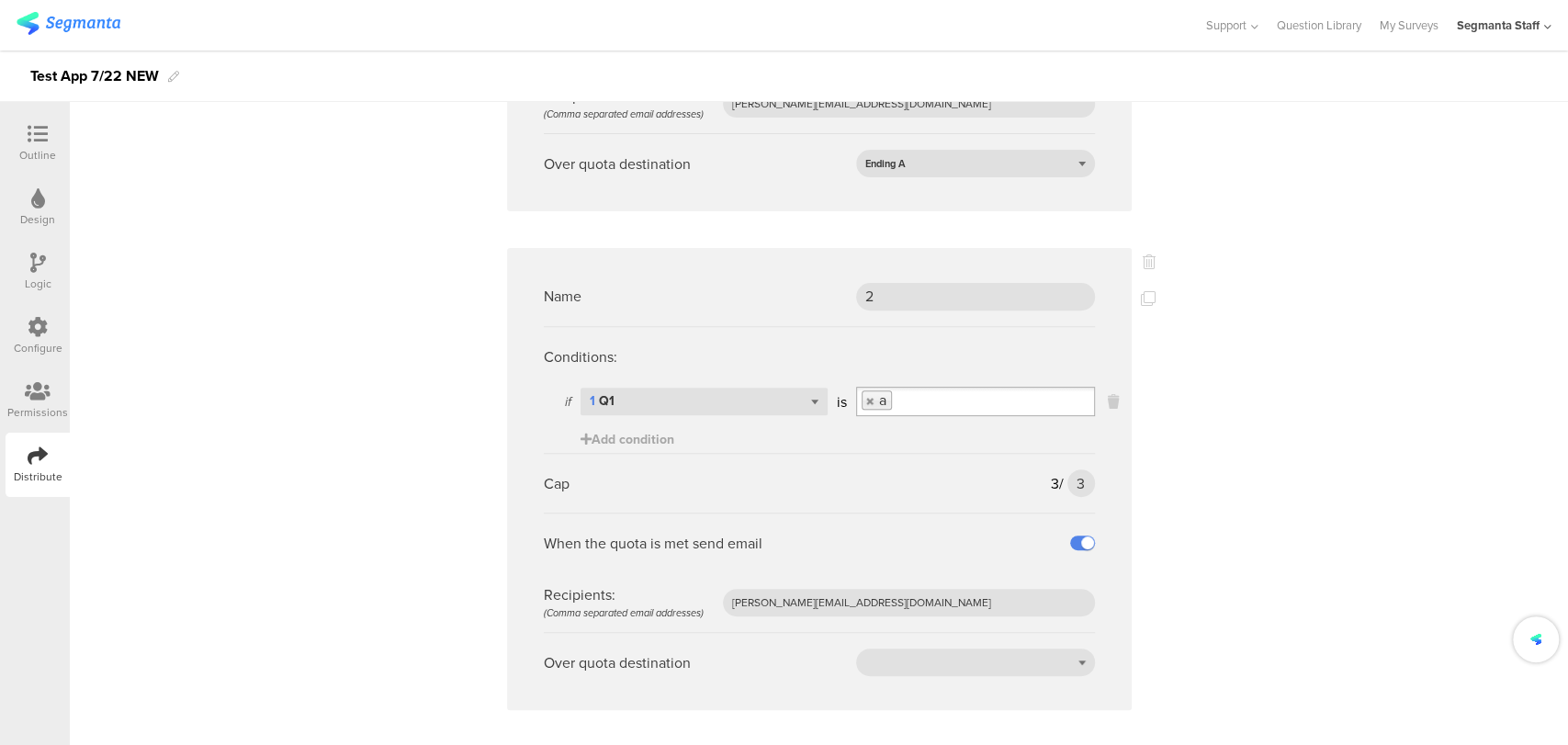 click on "Over quota destination" at bounding box center (819, 661) 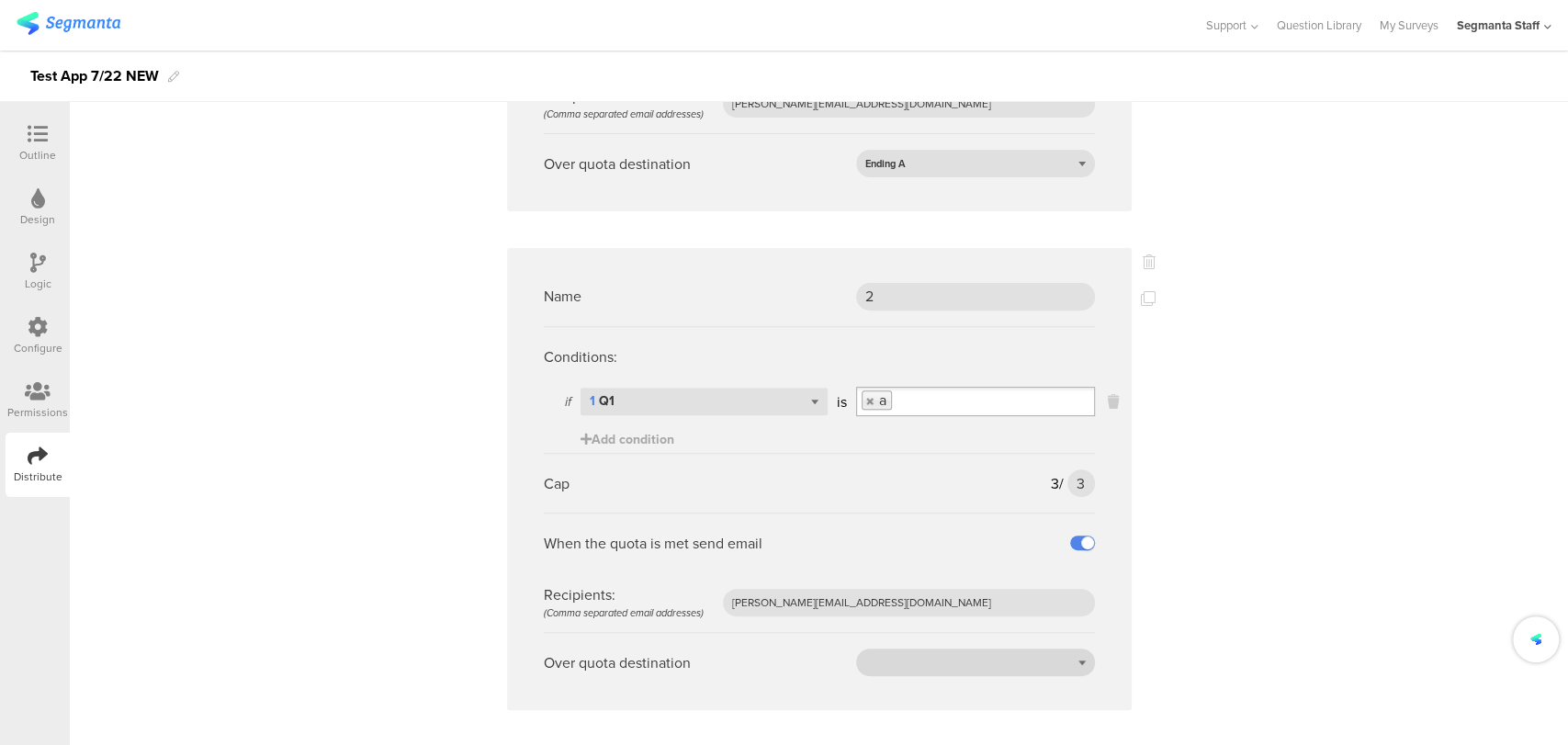 click at bounding box center [976, 662] 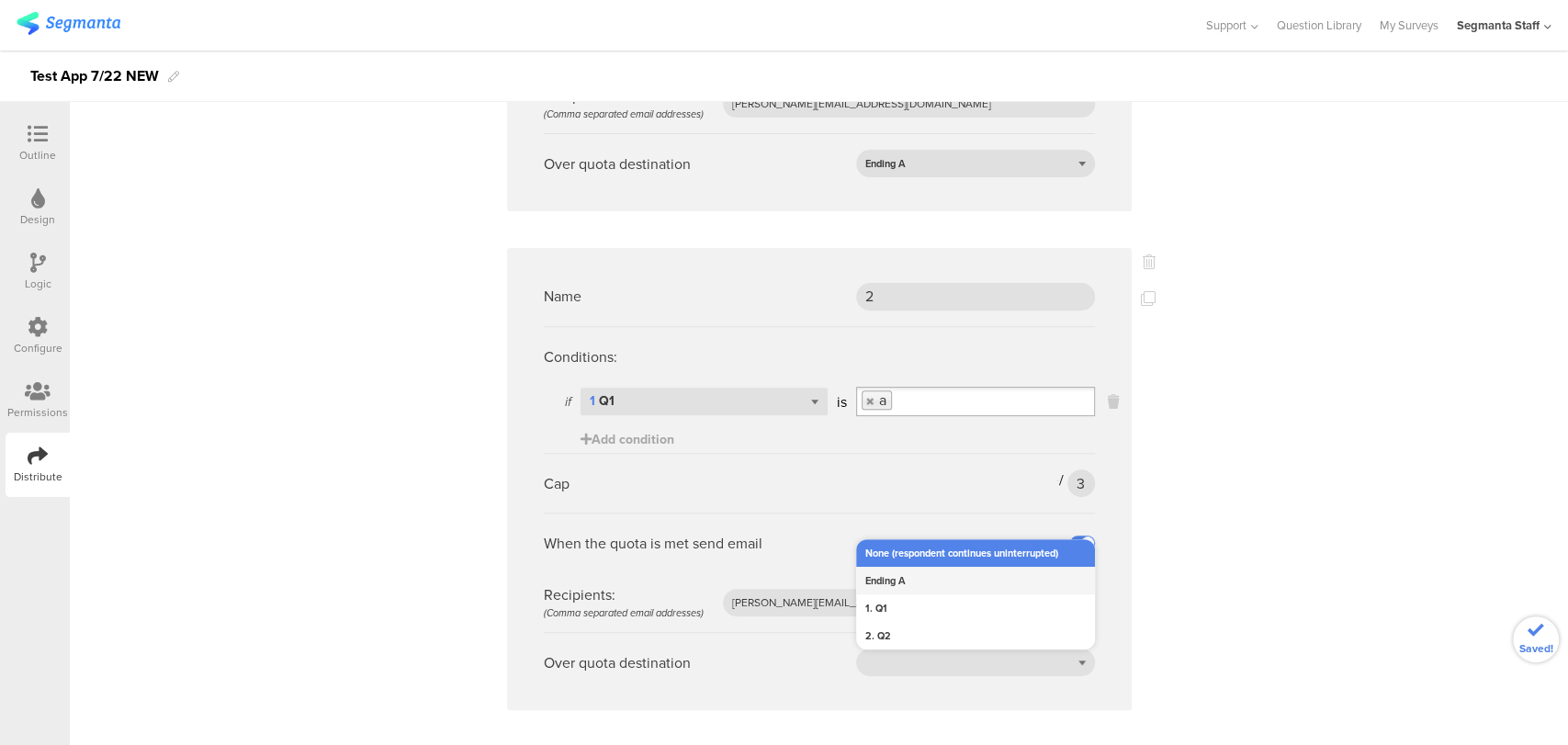 click on "Ending A" at bounding box center [976, 581] 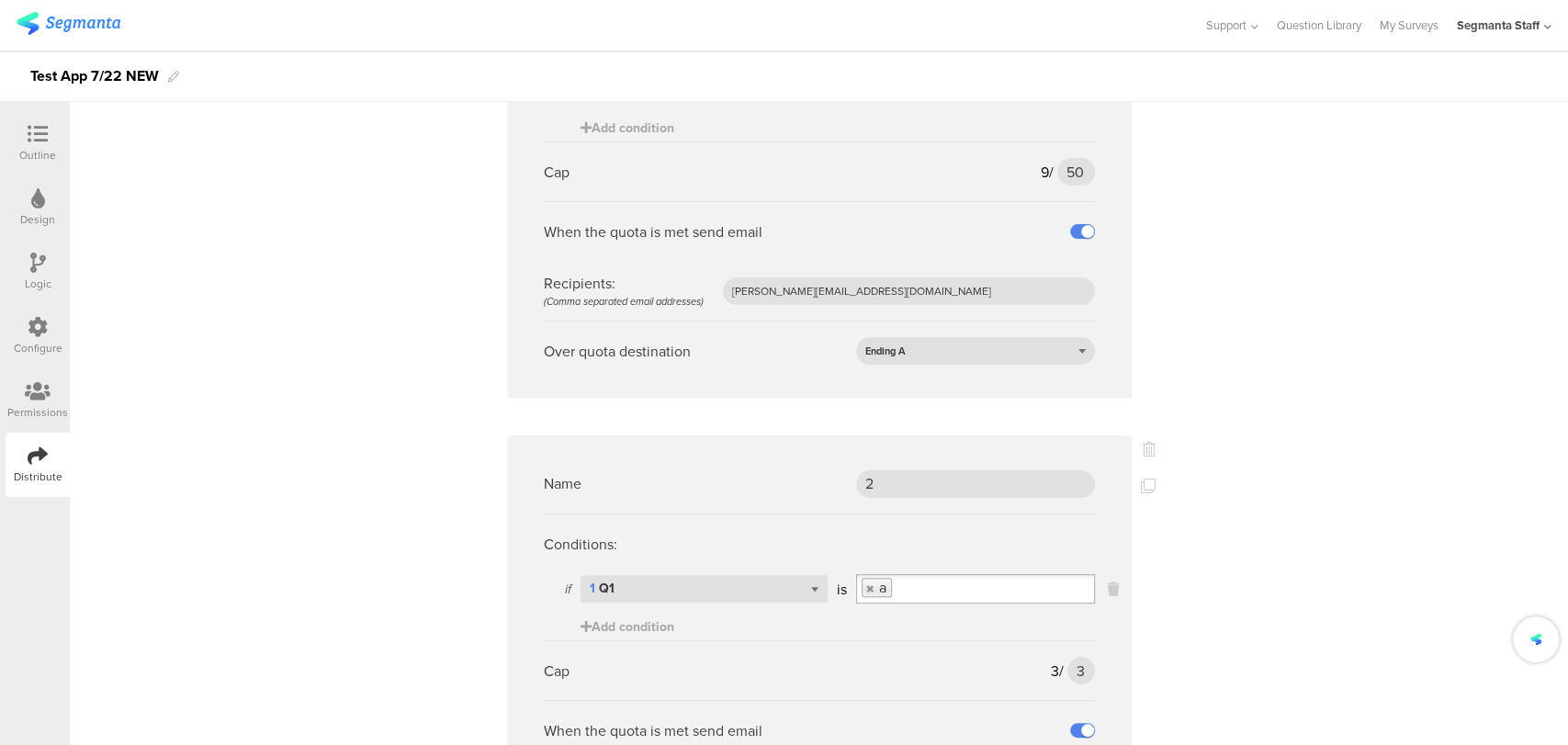 scroll, scrollTop: 0, scrollLeft: 0, axis: both 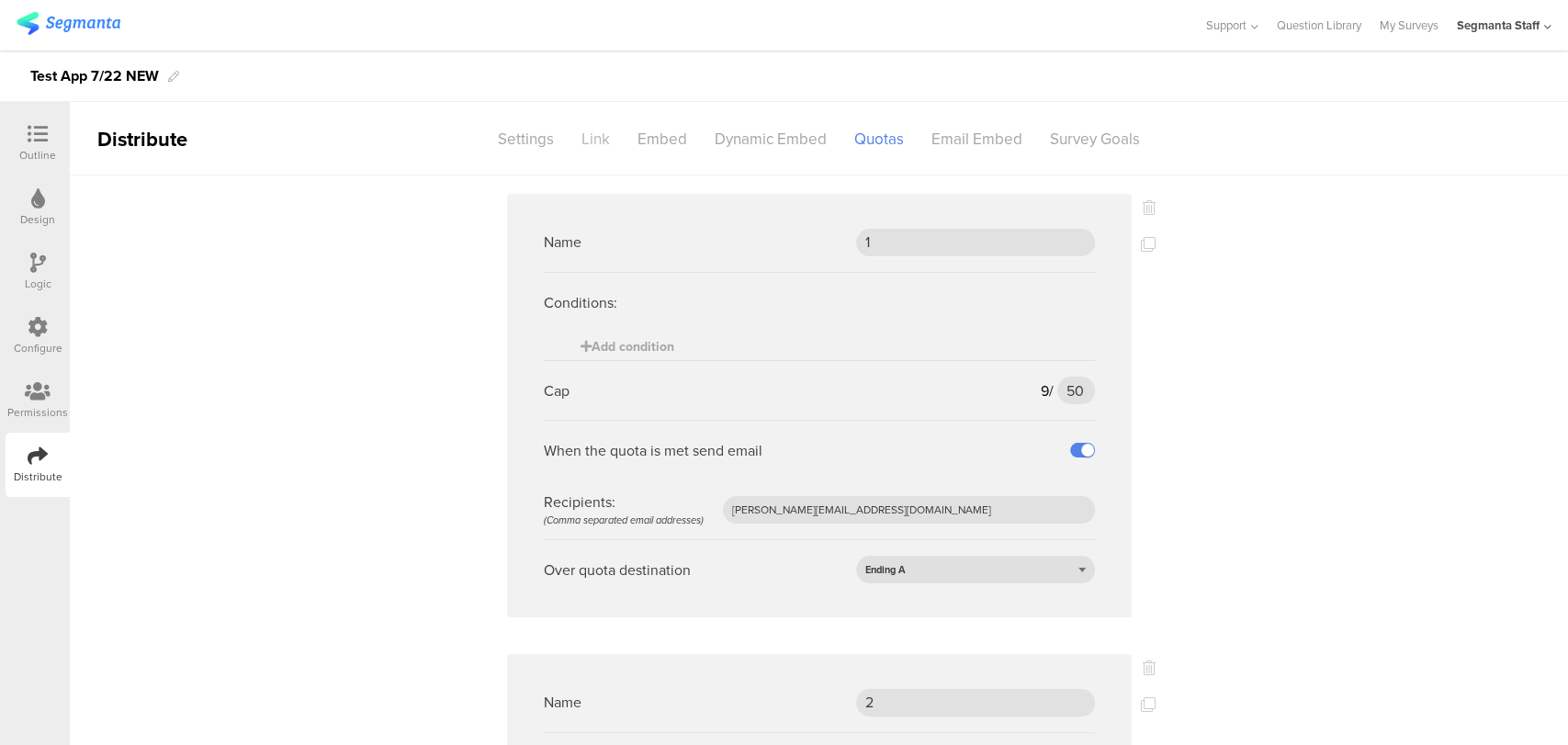 click on "Link" at bounding box center [595, 139] 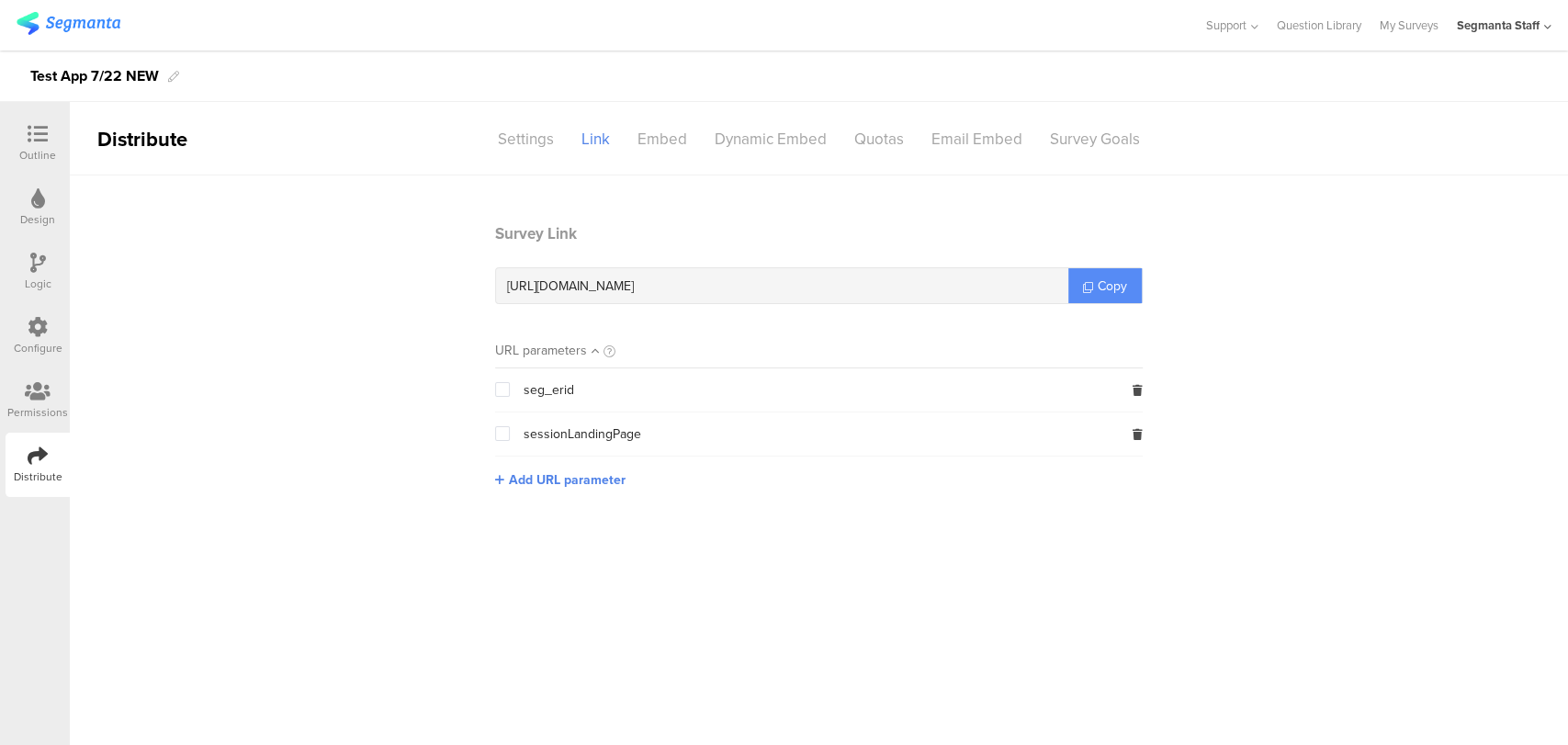click on "Copy" at bounding box center (1112, 286) 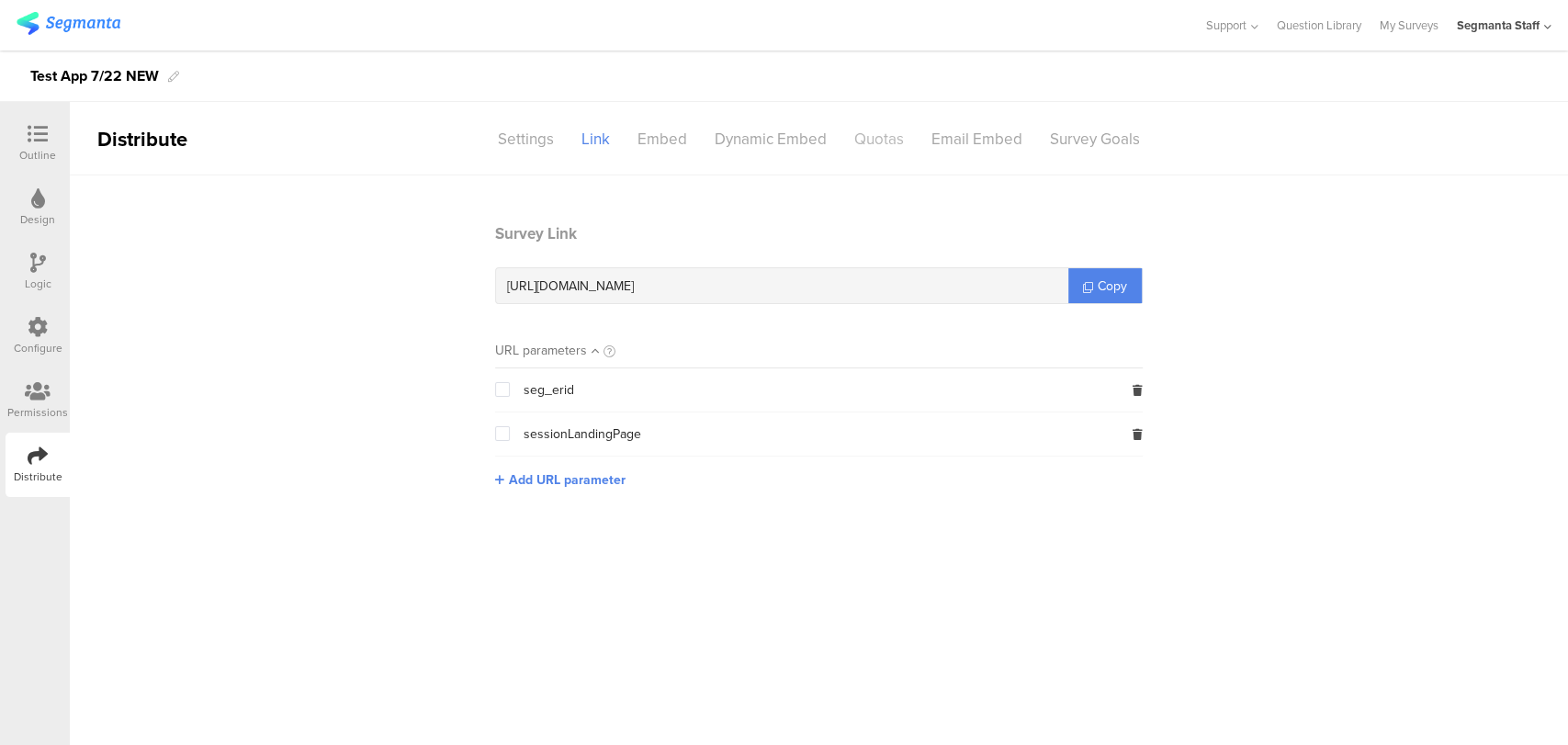 click on "Quotas" at bounding box center (879, 139) 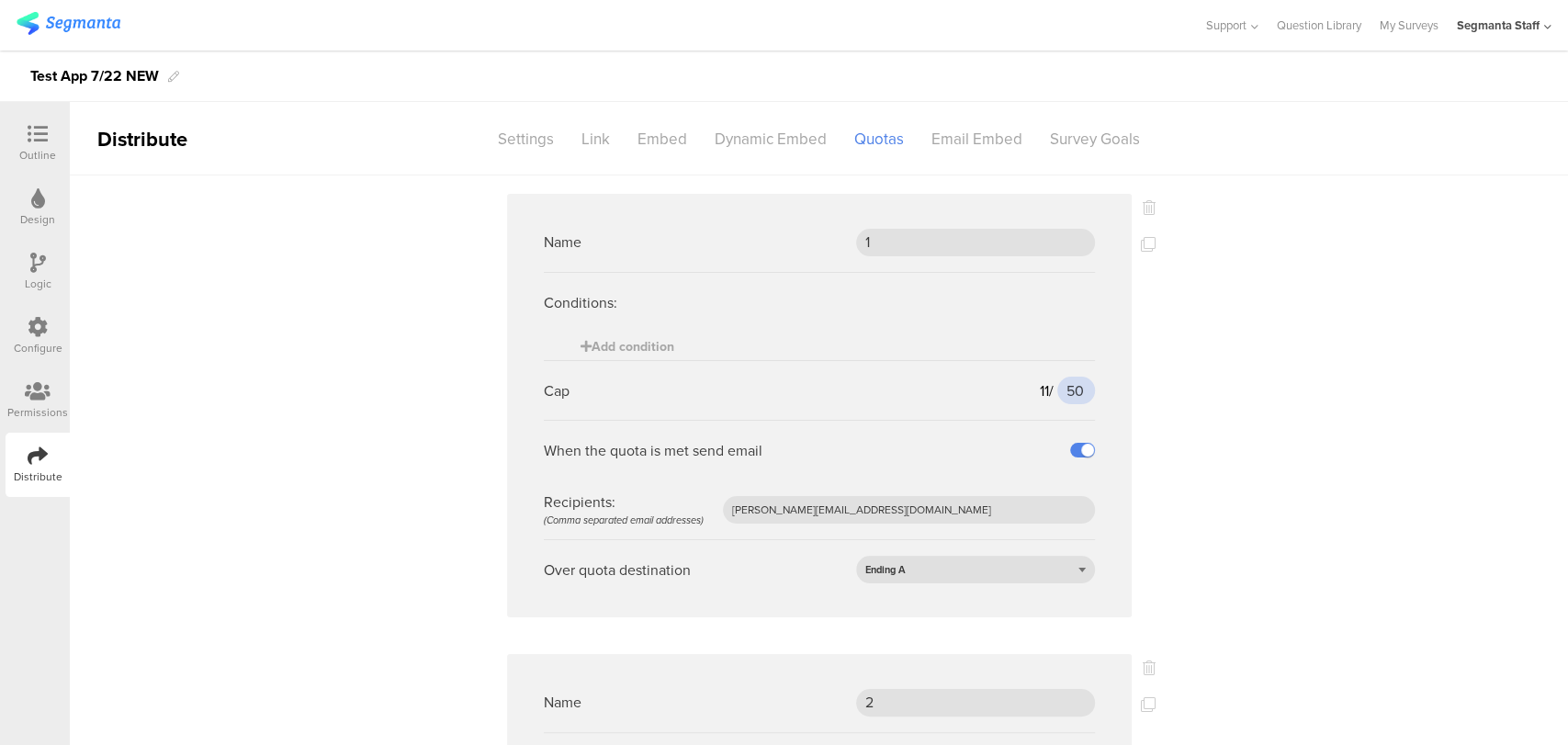 click on "50" at bounding box center (1076, 390) 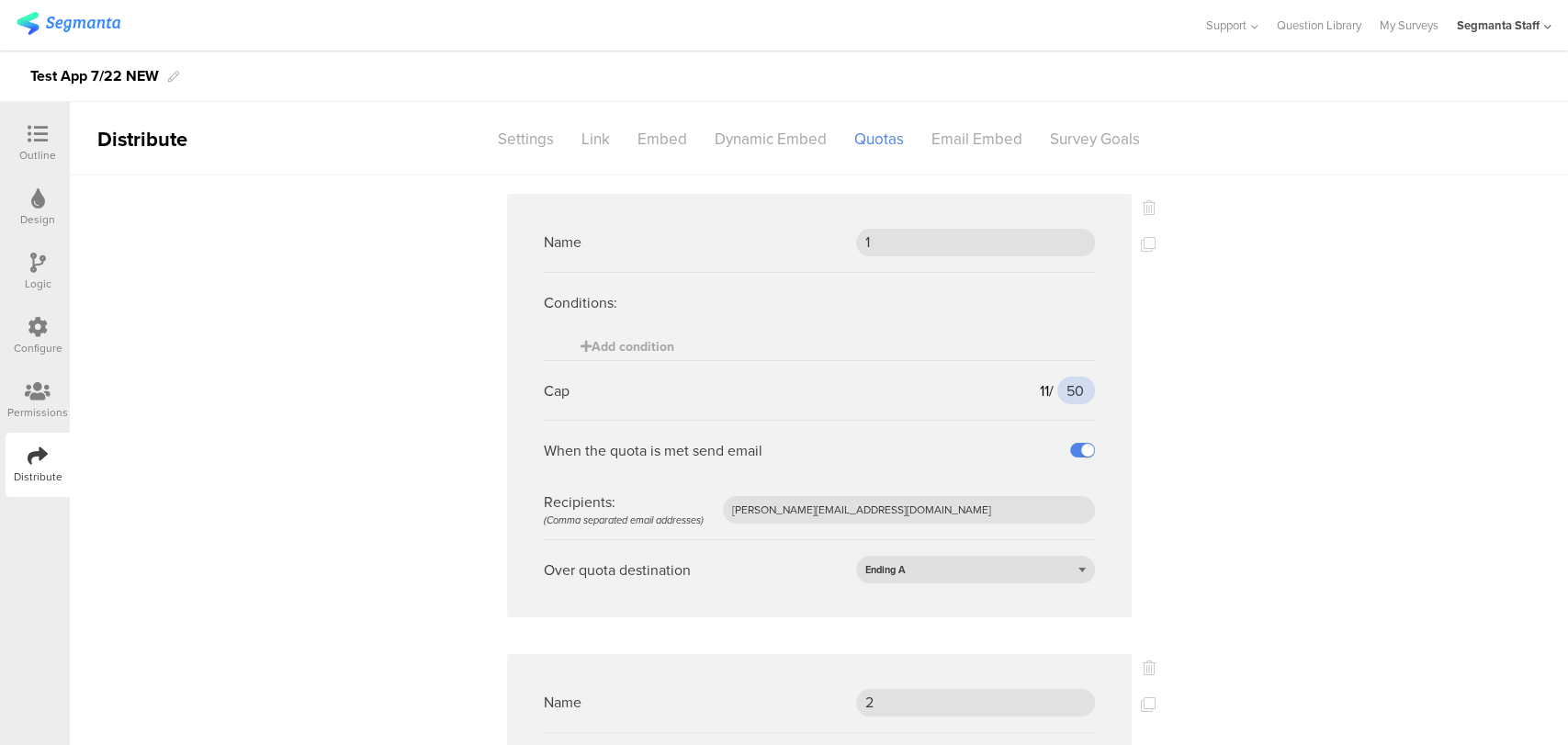 type on "5" 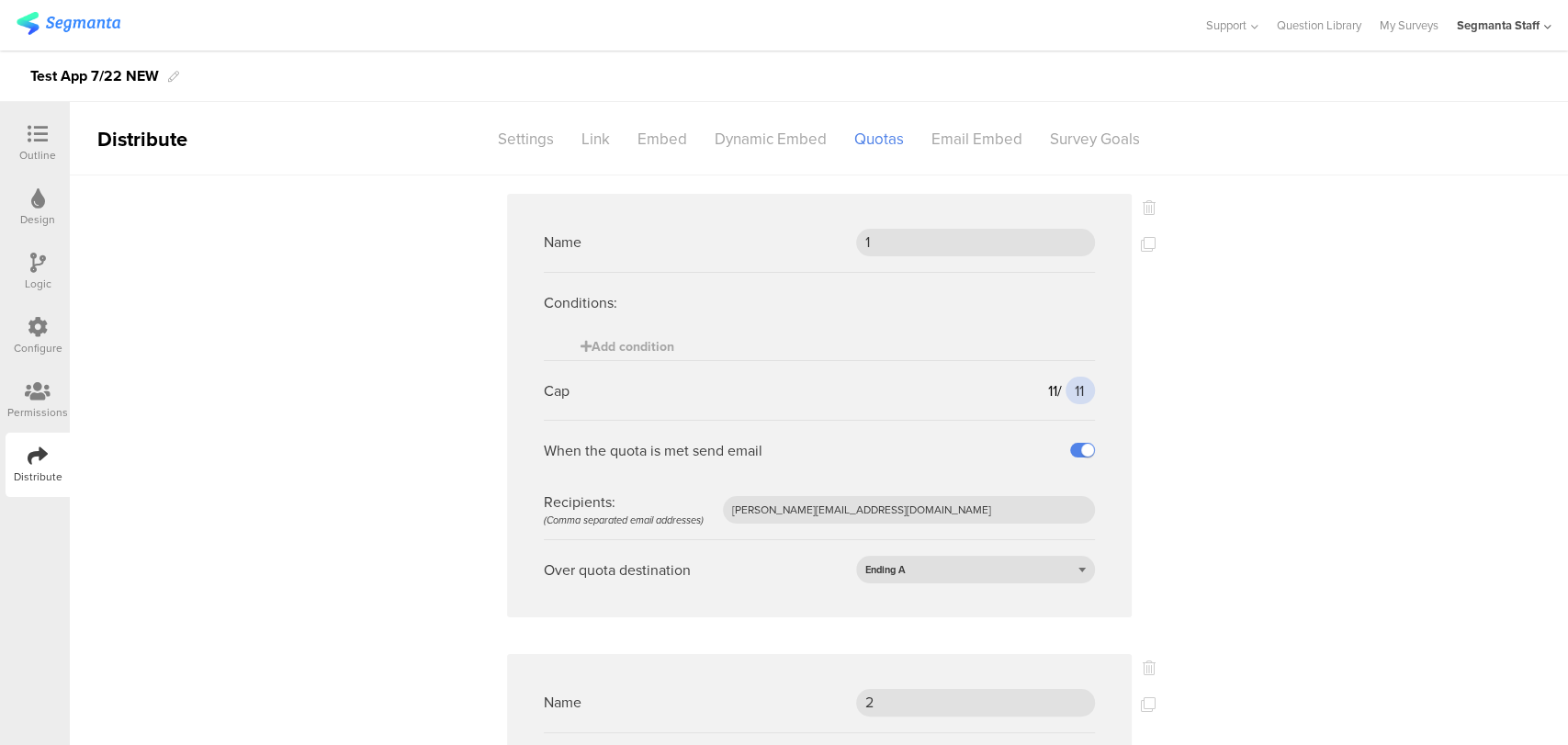 type on "11" 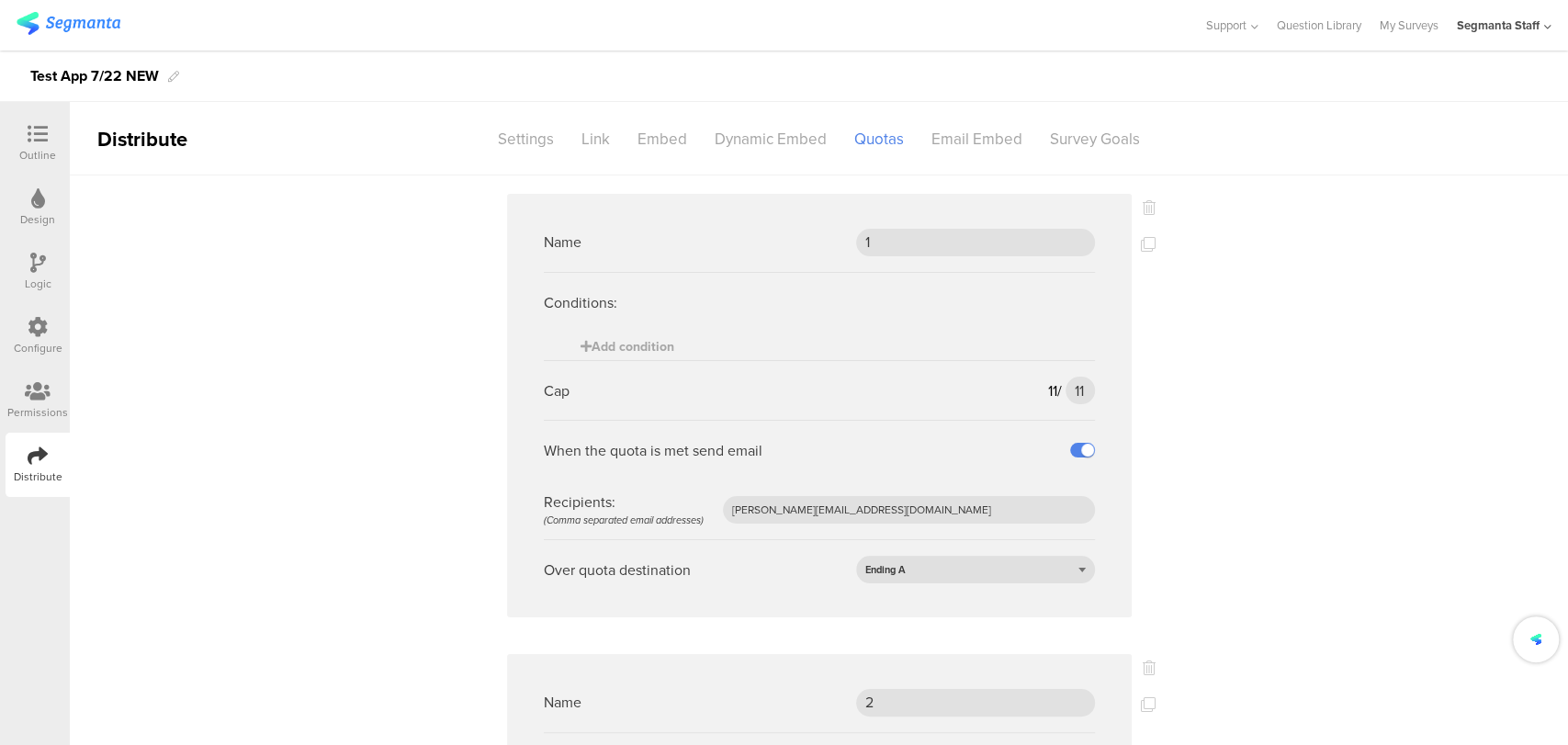 click on "Name
1
Conditions:
Add condition
Cap
11
/
11
11
When the quota is met send email
Recipients:  (Comma separated email addresses)
raymund@segmanta.com
Over quota destination
Ending A
Name
2
Conditions:
if
Select question...   1 Q1
is
a
Add condition
Cap
4
/
3
3
When the quota is met send email
Recipients:  (Comma separated email addresses)
raymund@segmanta.com" at bounding box center [818, 693] 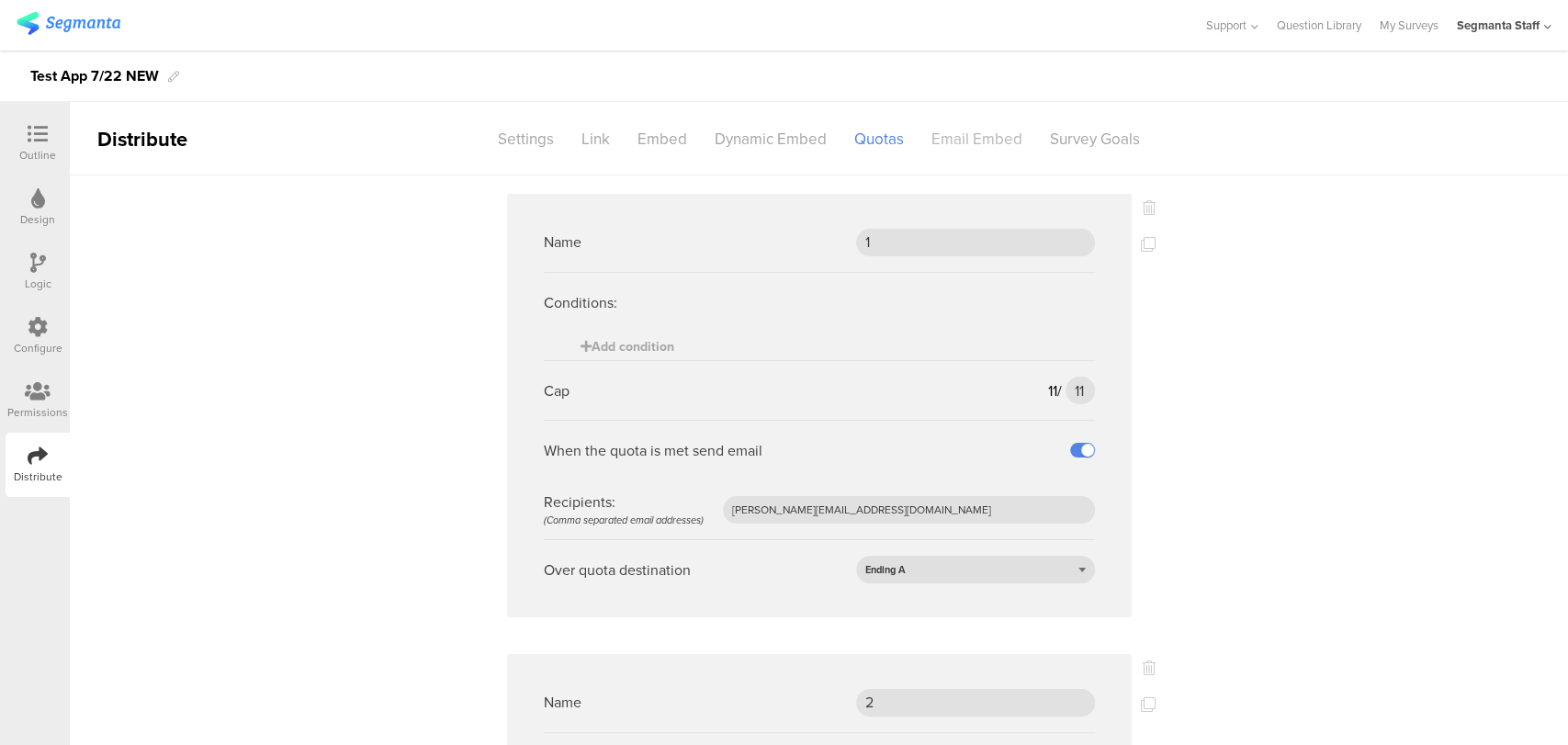 click on "Email Embed" at bounding box center (976, 139) 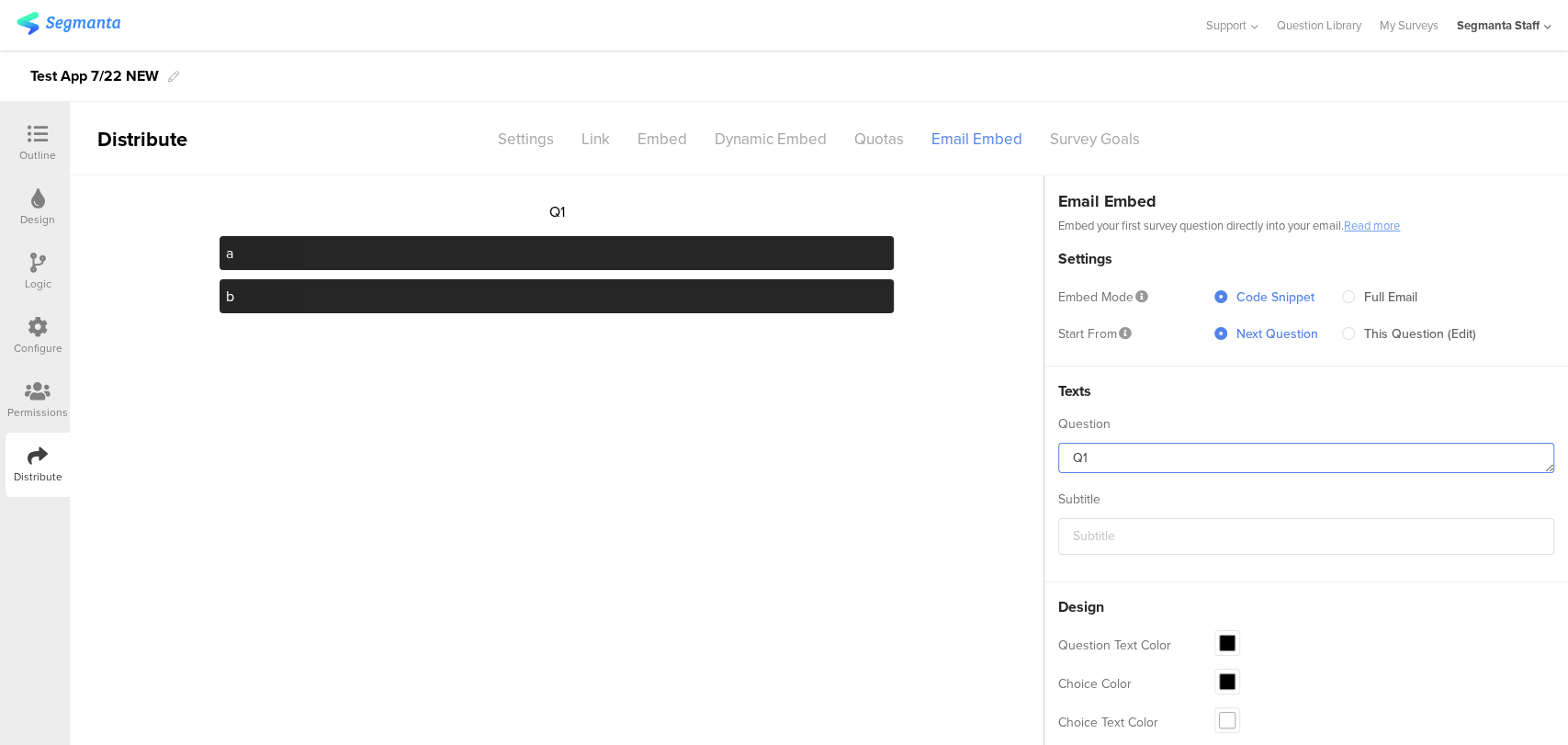click on "Q1" at bounding box center [1306, 457] 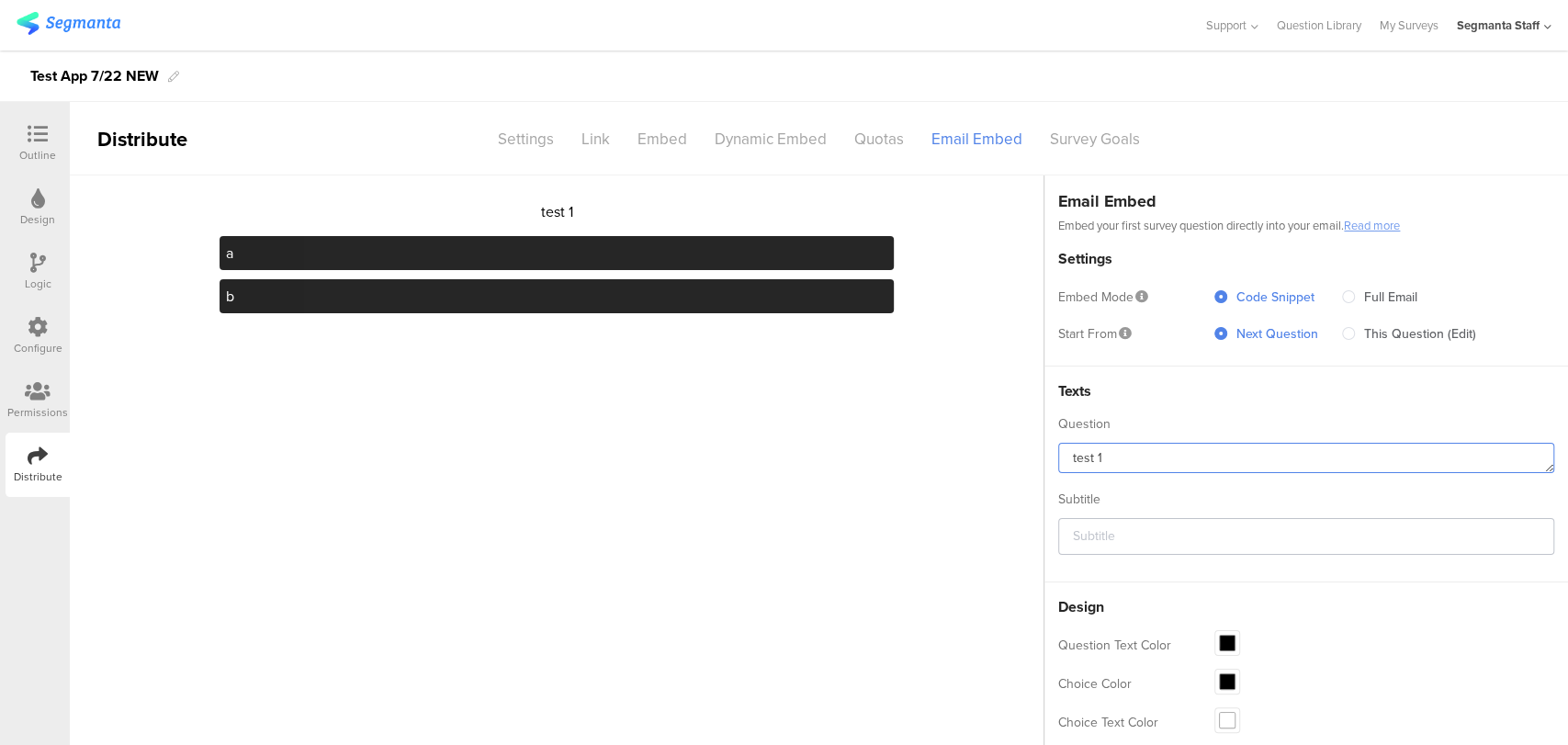 type on "test 1" 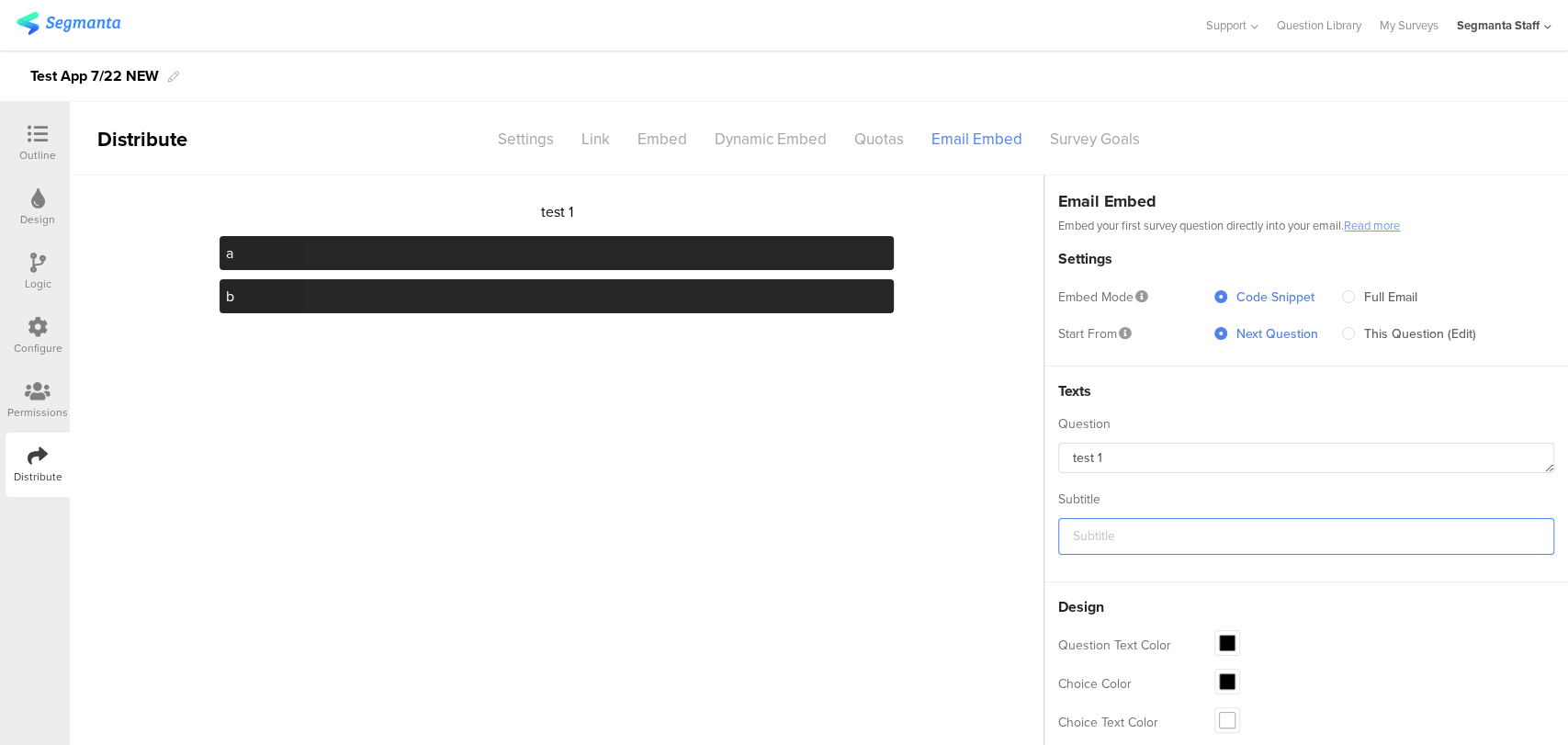click at bounding box center (1306, 536) 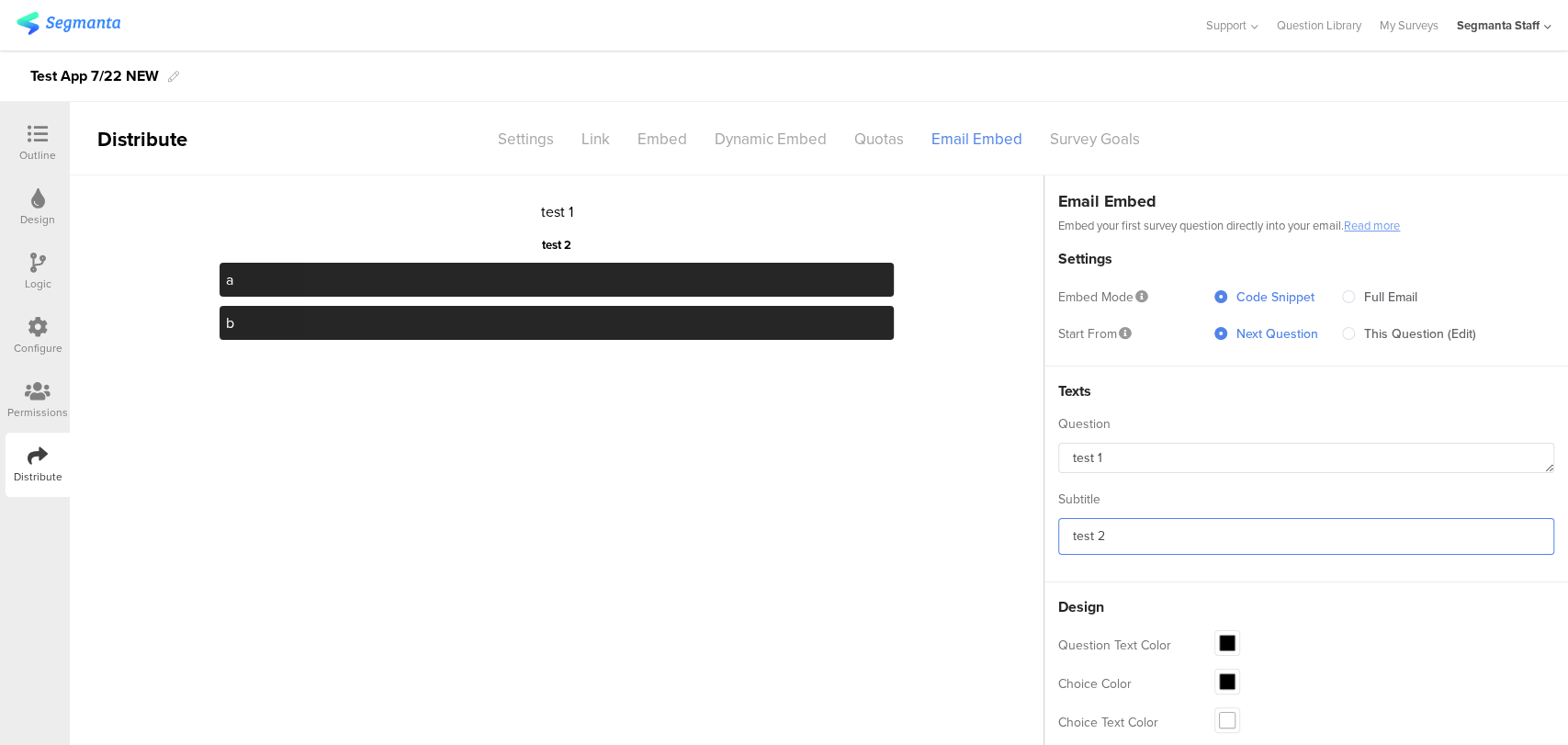 type on "test 2" 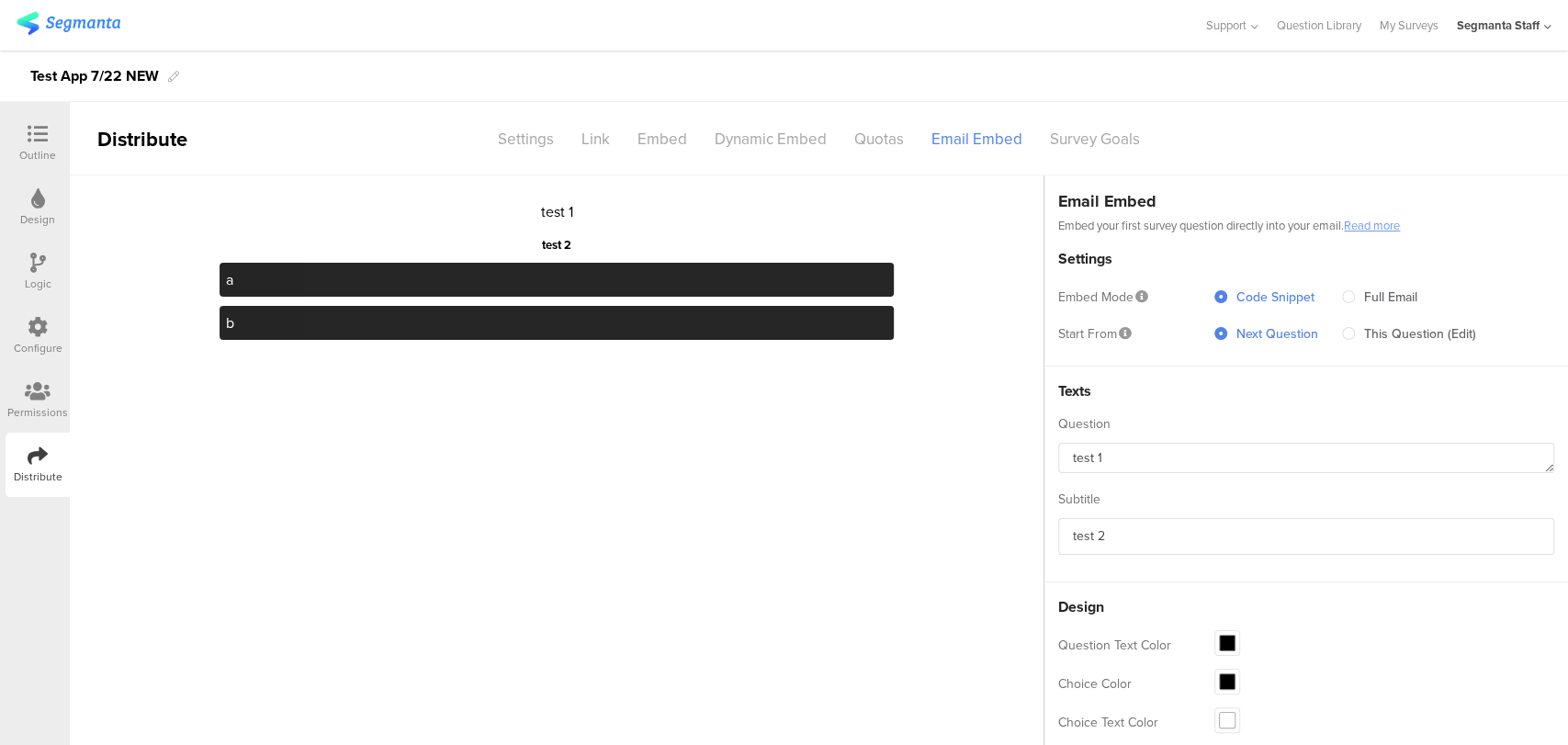 click at bounding box center [1227, 643] 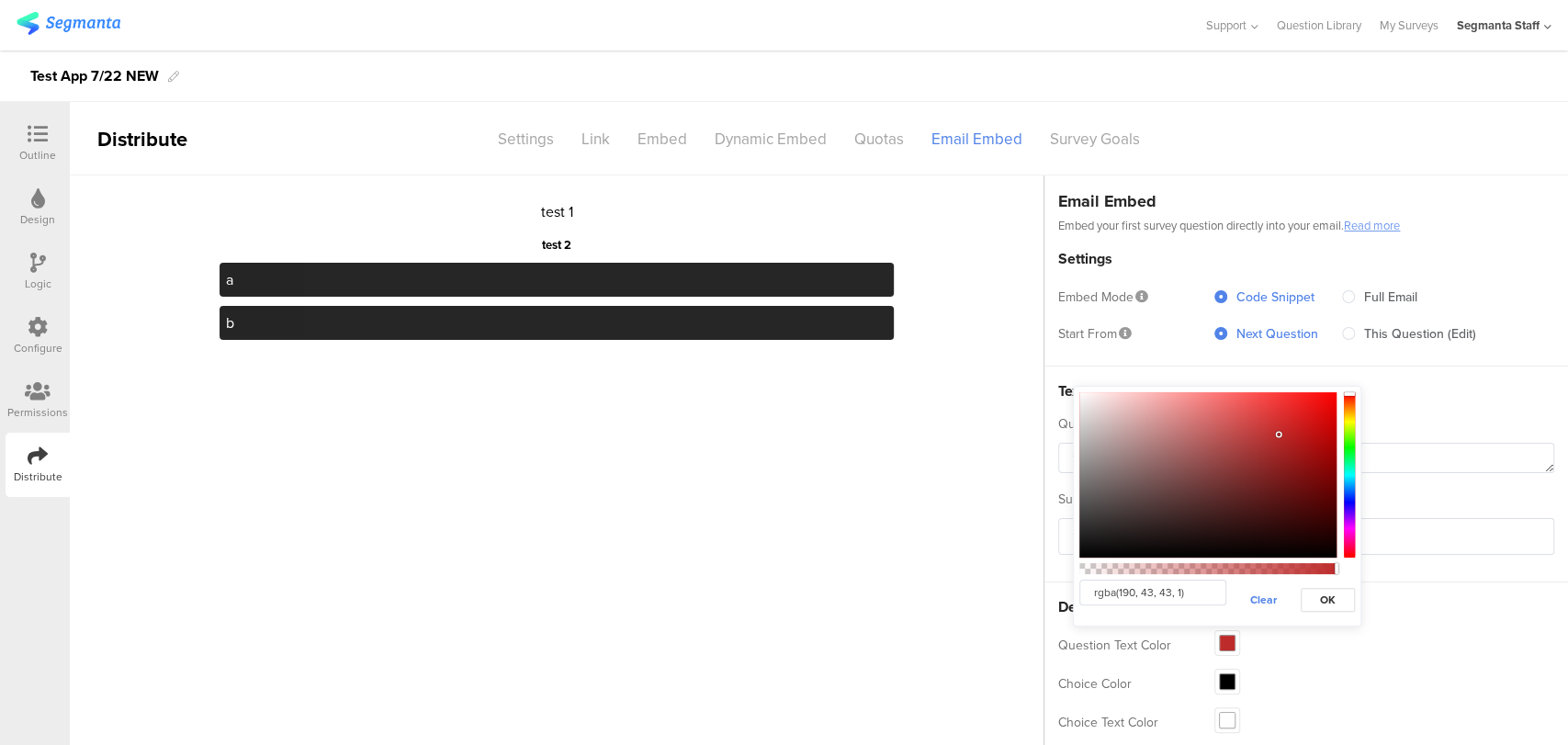 type on "rgba(191, 43, 43, 1)" 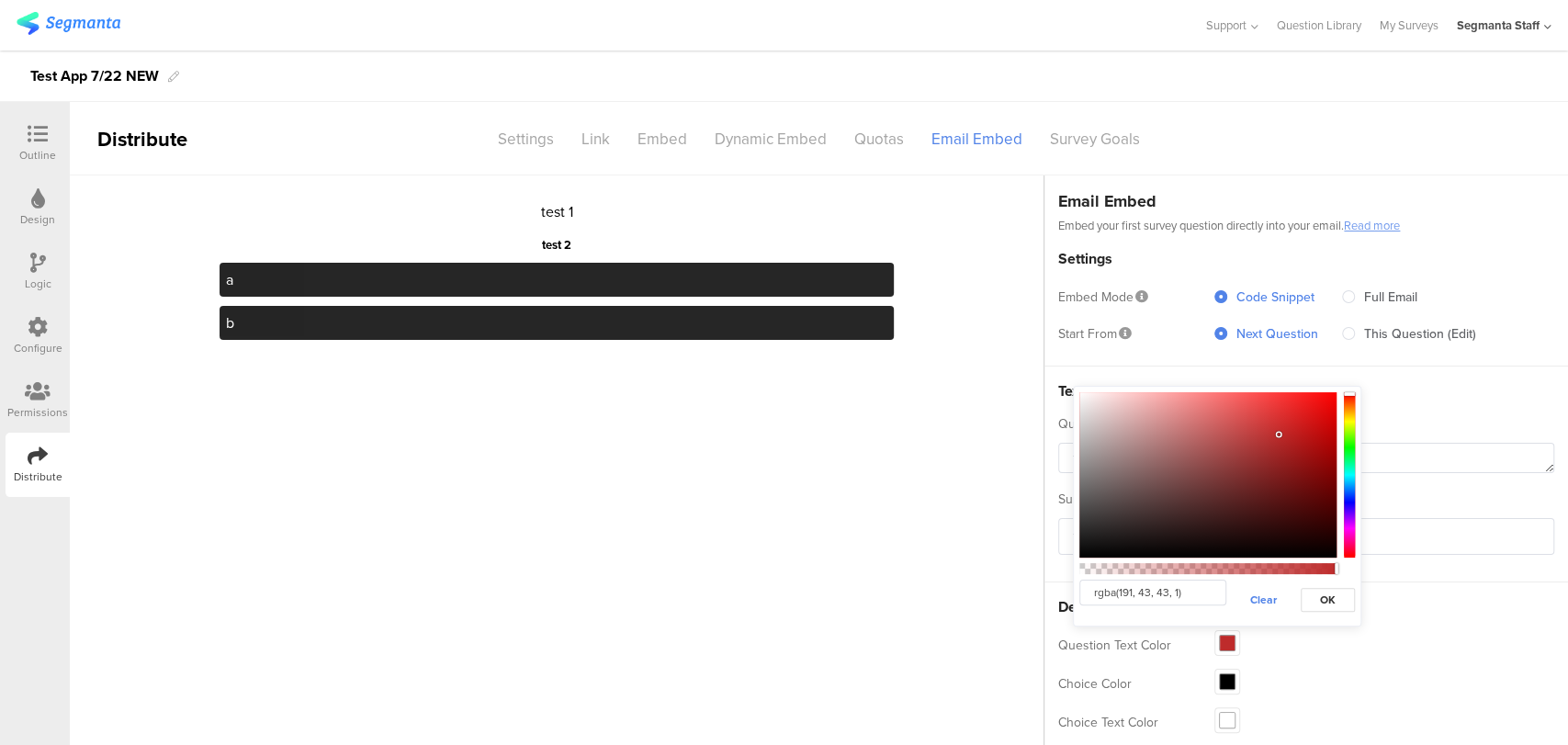 click at bounding box center [1208, 475] 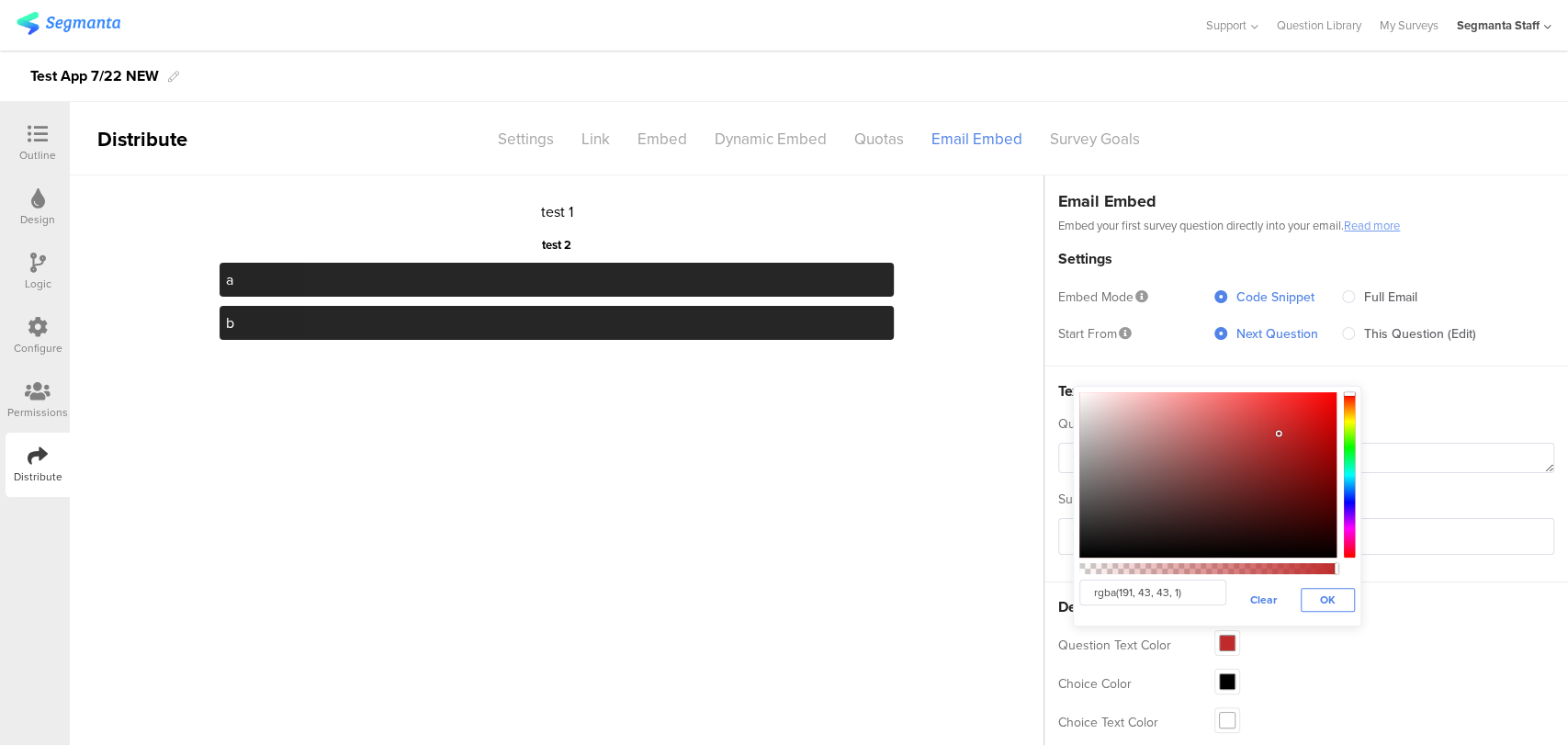 click on "OK" at bounding box center (1327, 600) 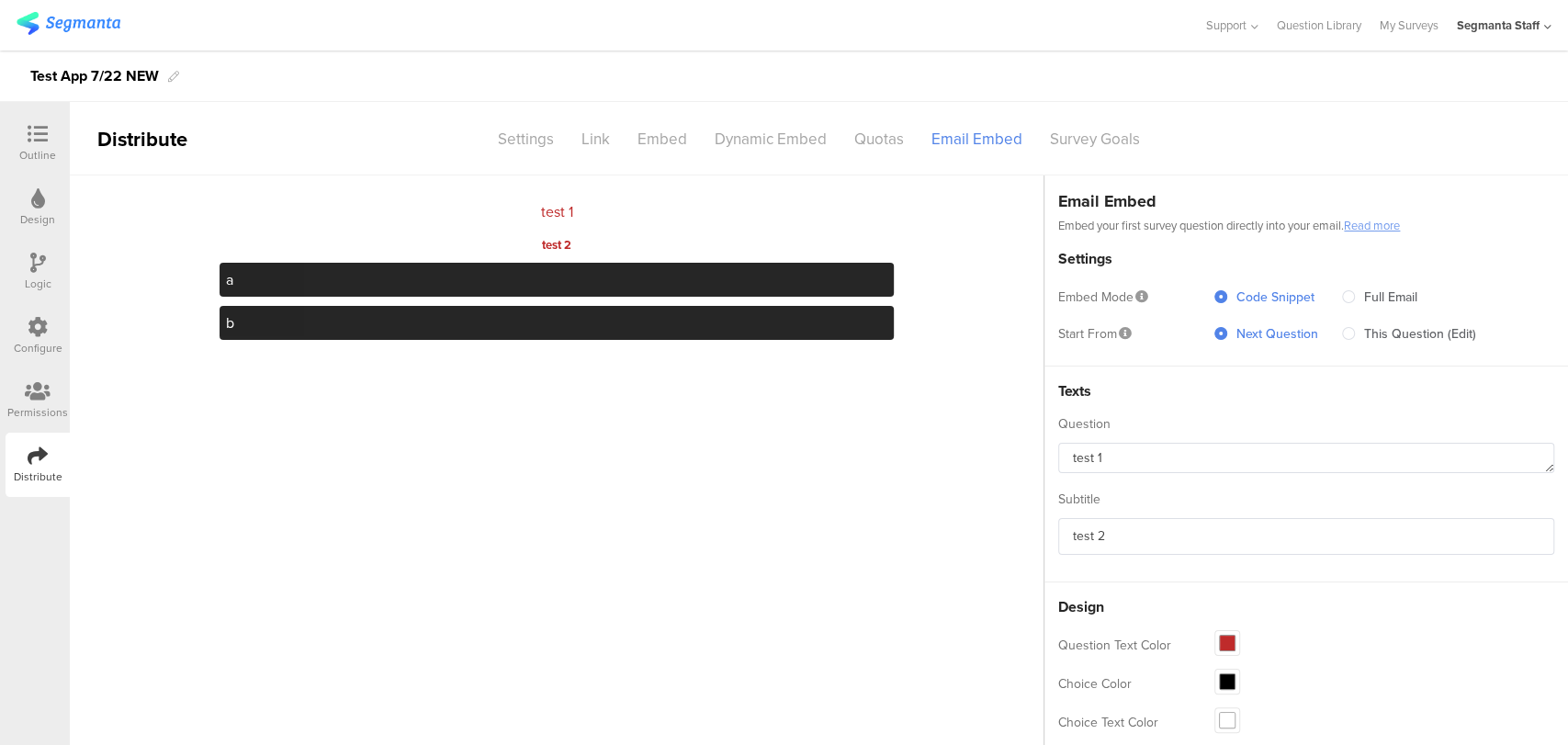 click at bounding box center (1227, 682) 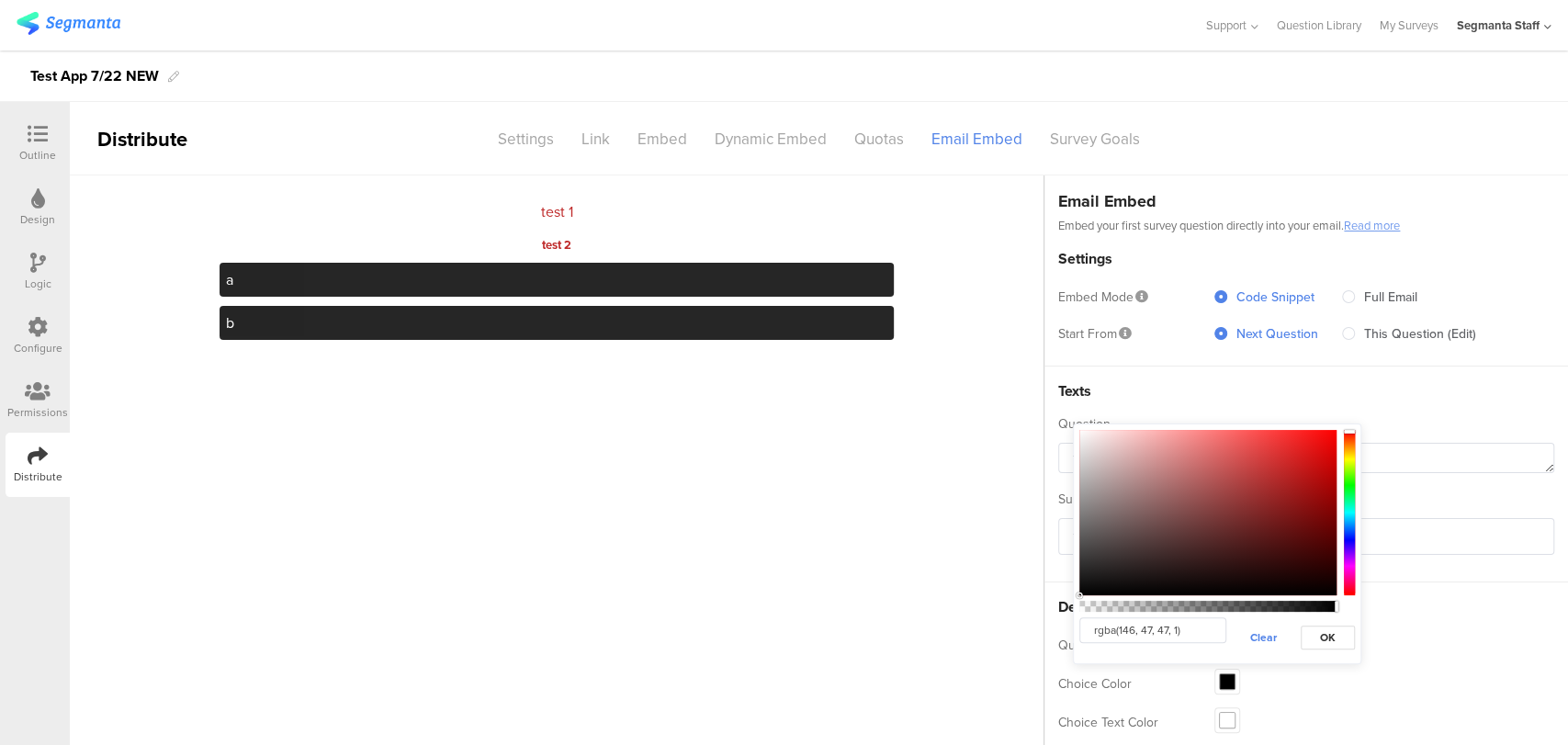 type on "rgba(147, 46, 46, 1)" 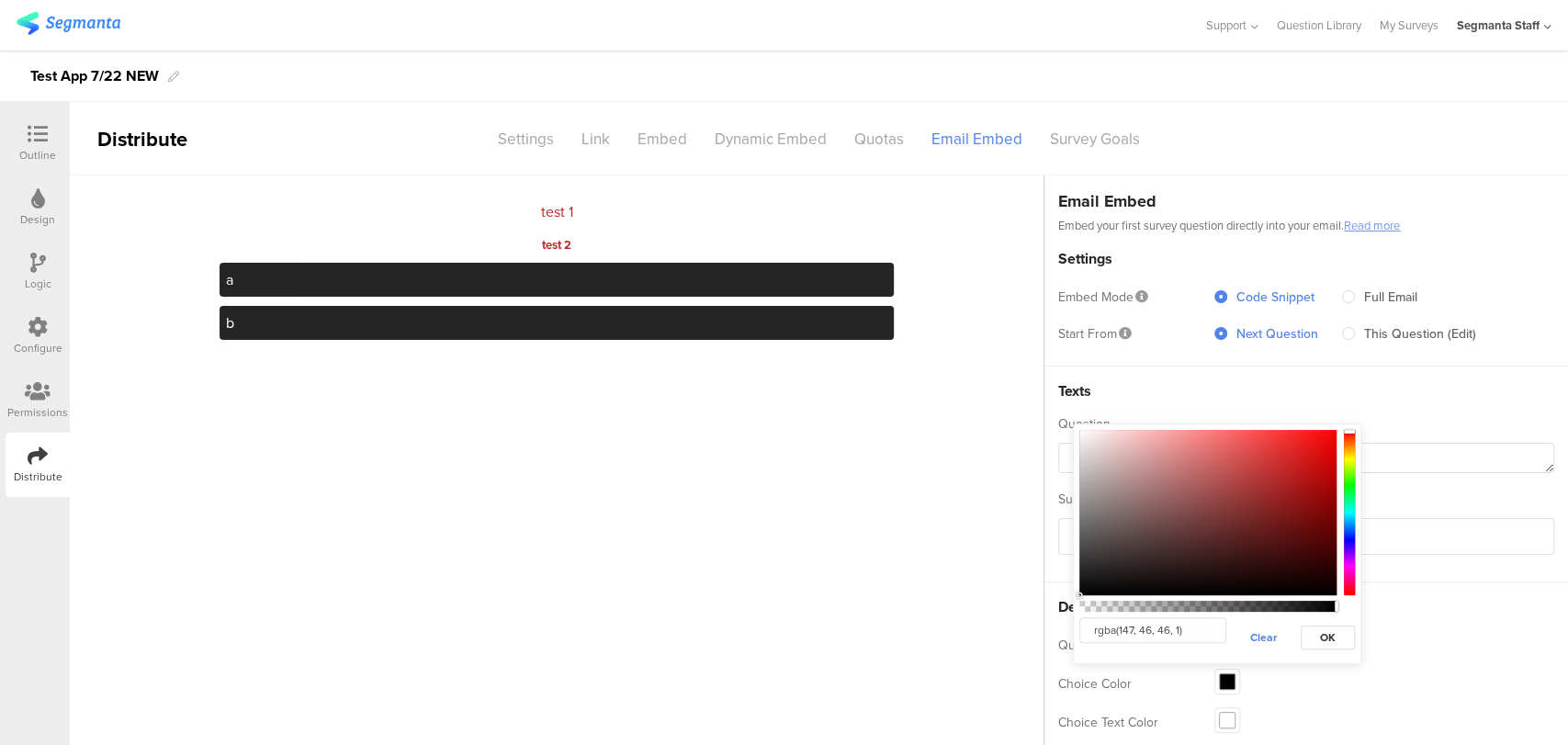 click at bounding box center [1208, 513] 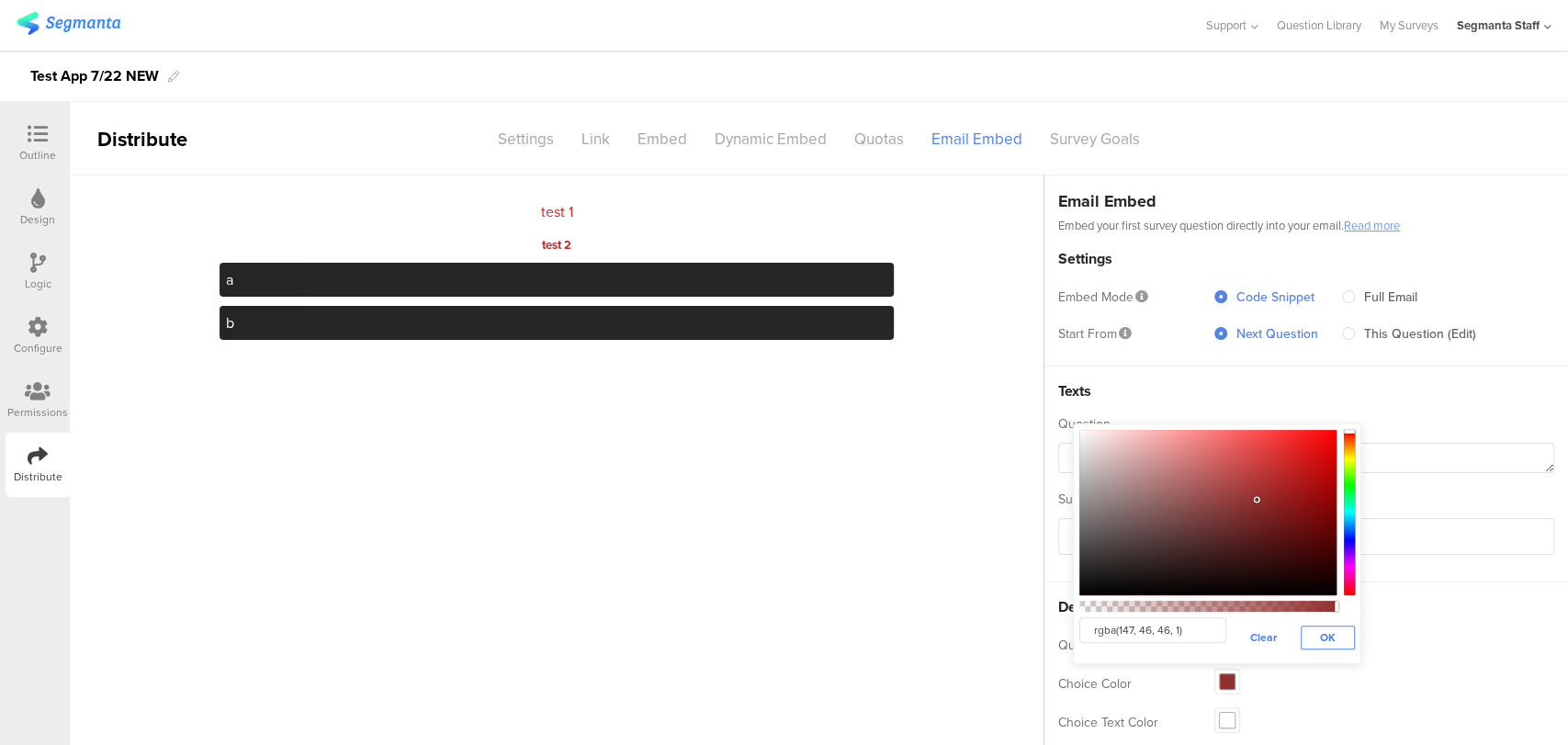 click on "OK" at bounding box center (1327, 638) 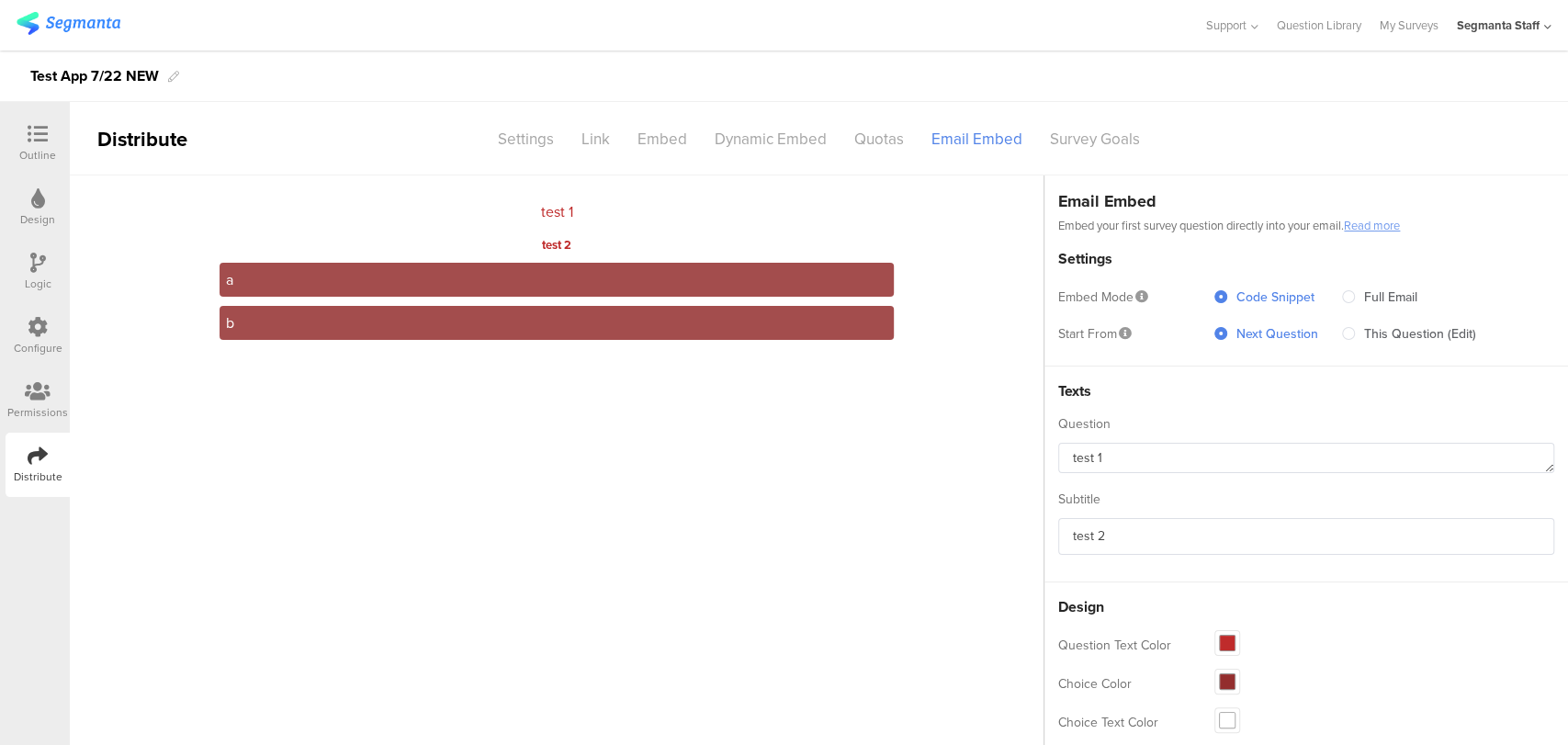 click at bounding box center (1227, 720) 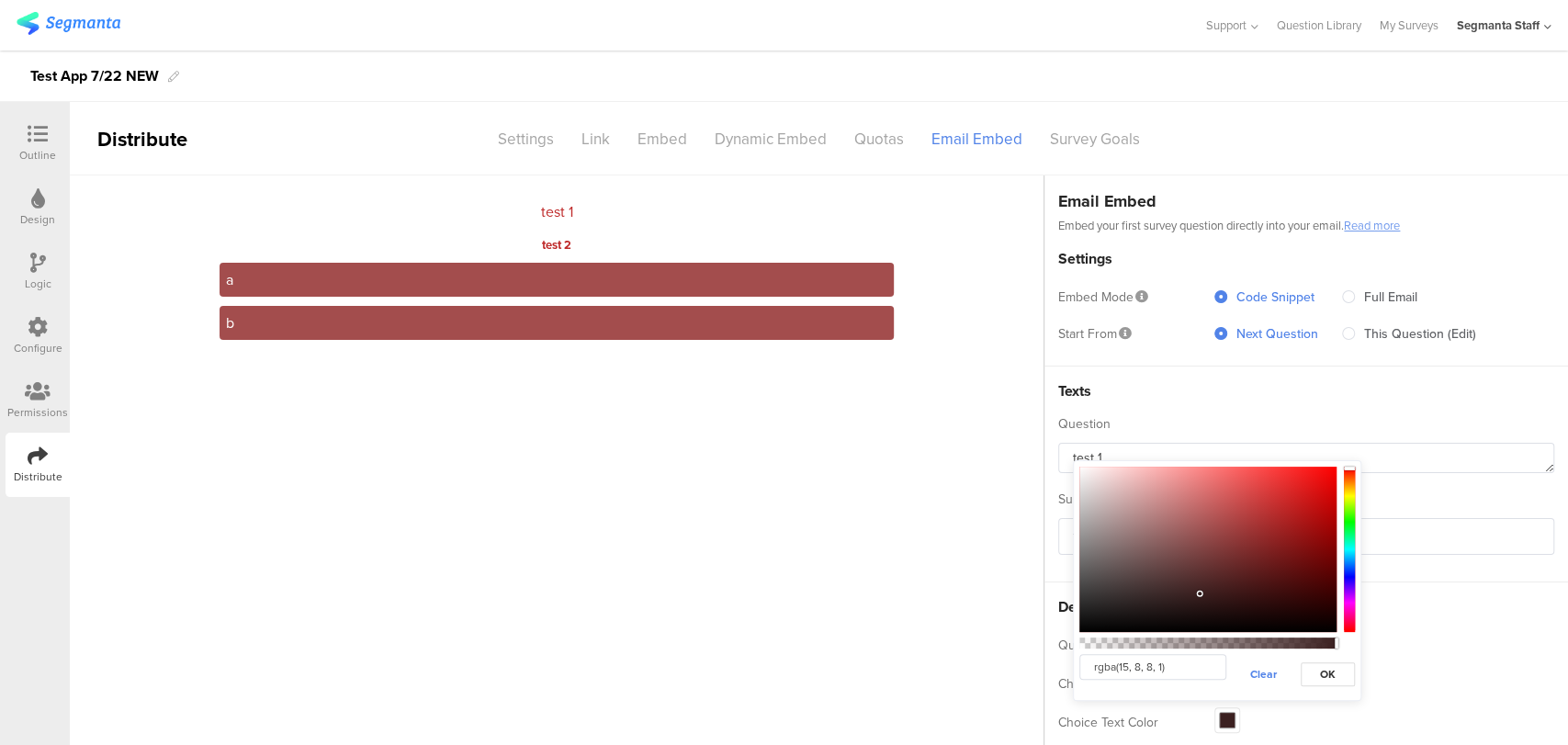 type on "rgba(0, 0, 0, 1)" 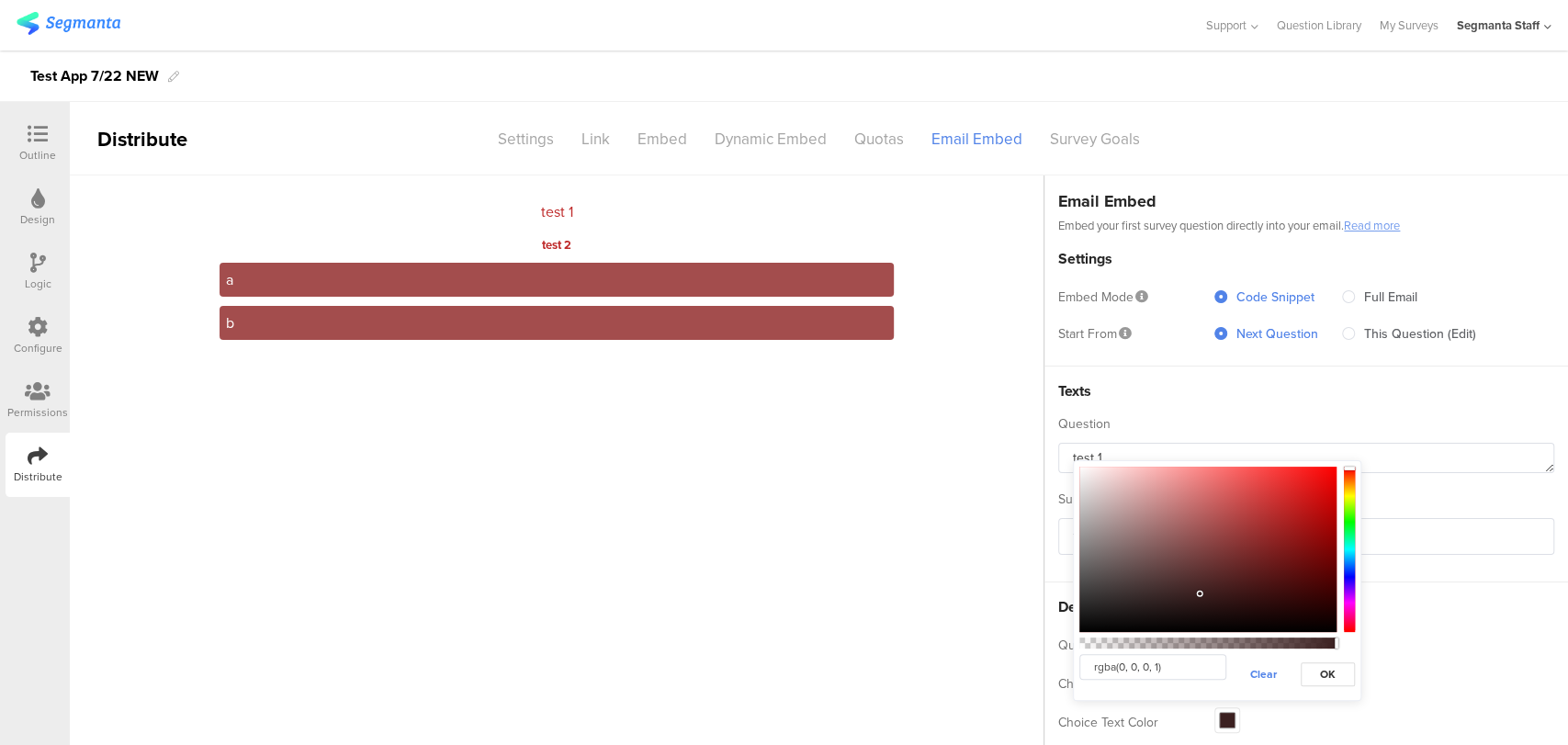 drag, startPoint x: 1200, startPoint y: 593, endPoint x: 1193, endPoint y: 649, distance: 56.4358 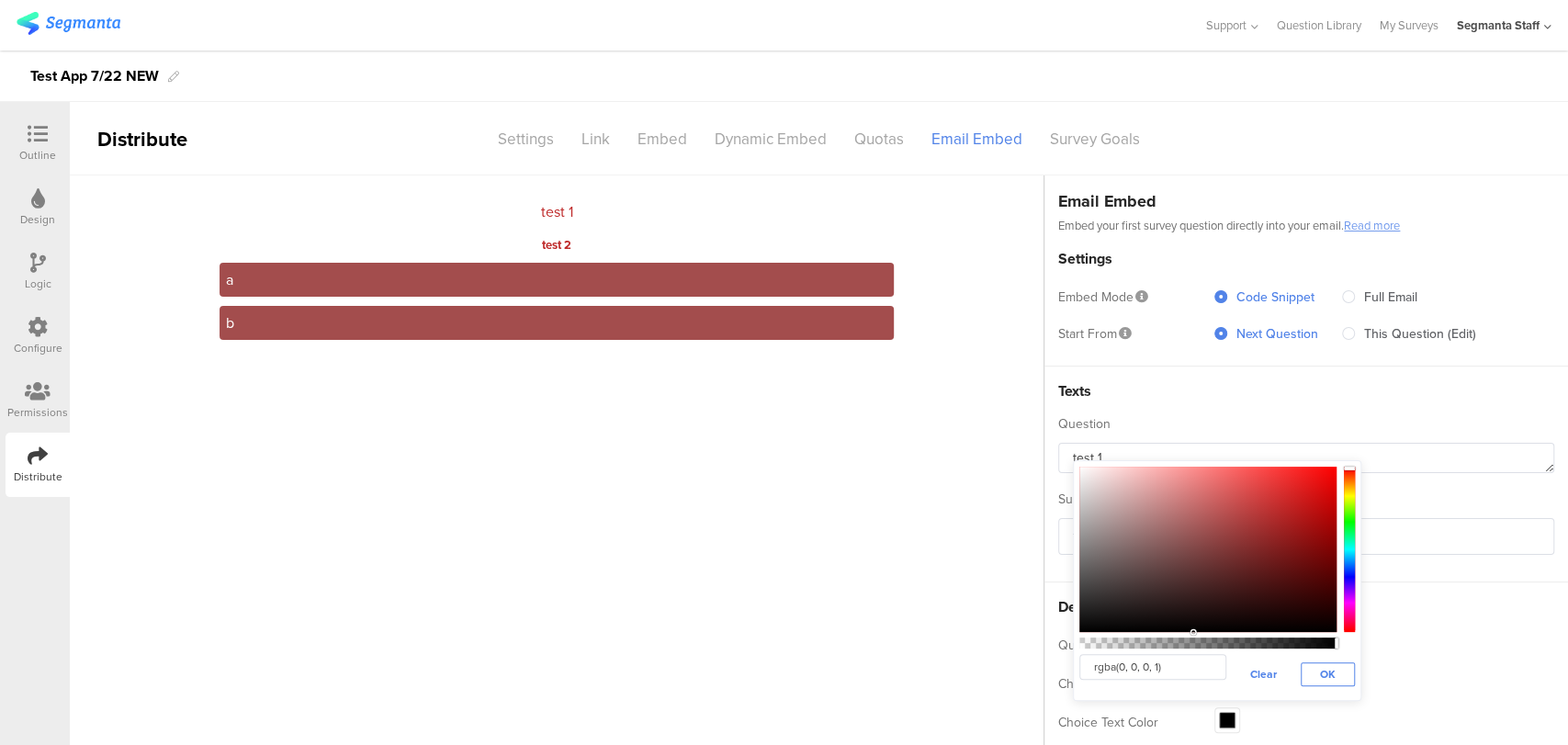 click on "OK" at bounding box center [1327, 674] 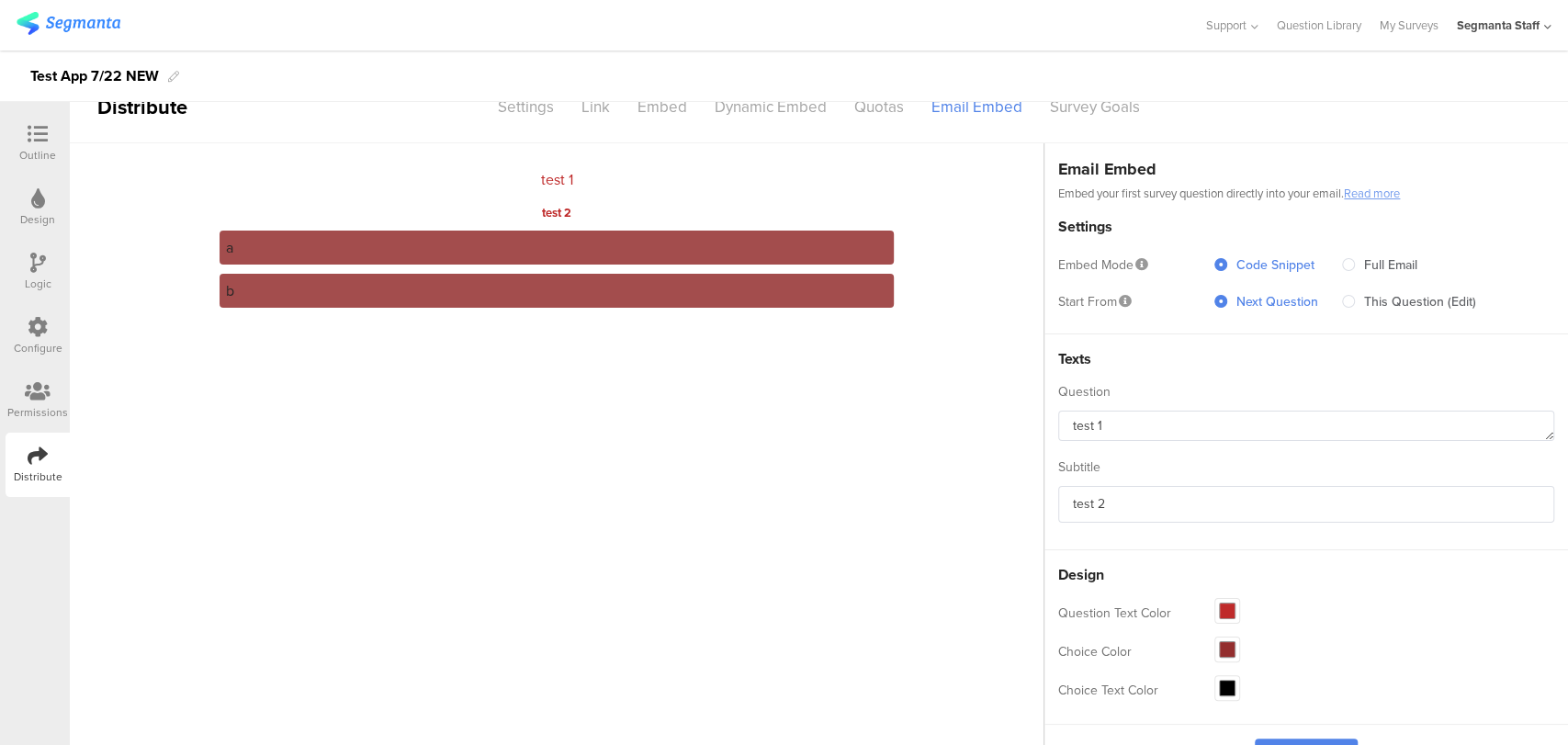 scroll, scrollTop: 0, scrollLeft: 0, axis: both 